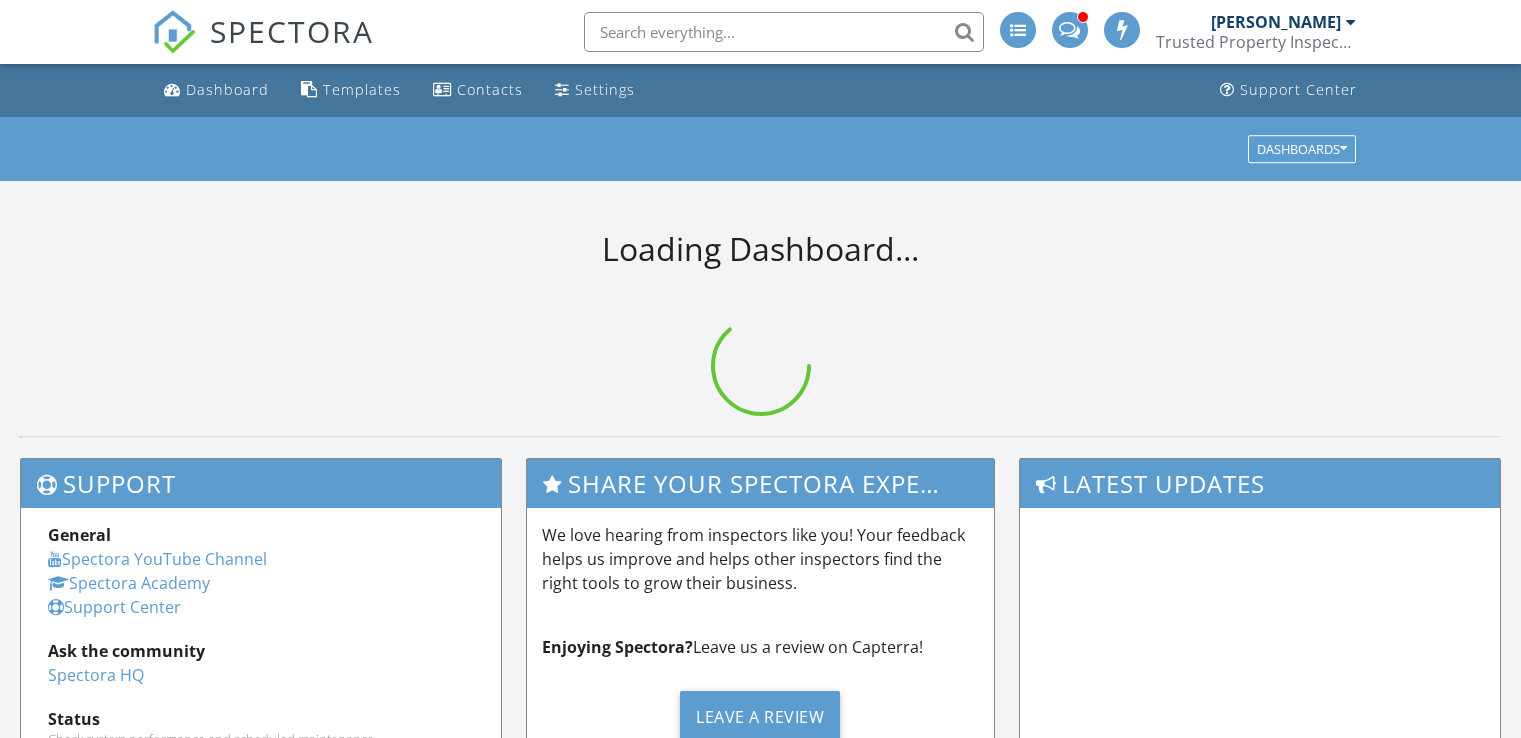 scroll, scrollTop: 0, scrollLeft: 0, axis: both 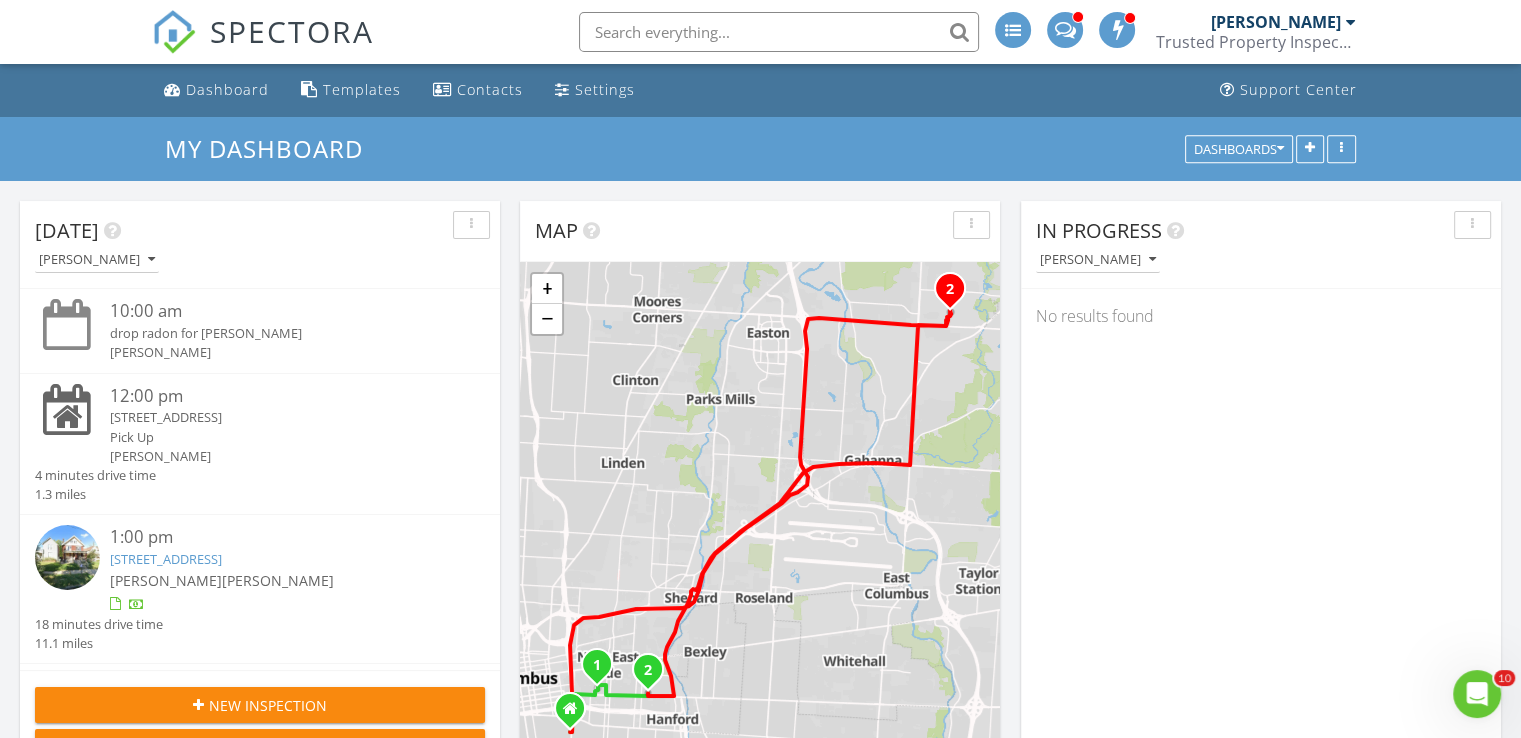 click on "Today
Ryan Schmidt
10:00 am
drop radon for michael
Ryan Schmidt
12:00 pm
263 S 20th St, Columbus, OH 43205
Pick Up
Ryan Schmidt
4 minutes drive time   1.3 miles       1:00 pm
411-413 Berkeley Rd, Columbus, OH 43205
Michael Hasson
Ryan Schmidt
18 minutes drive time   11.1 miles           4:30 pm
unavailable - Cindy
Ryan Schmidt
New Inspection     New Quote         Map               1 2 3 1 2 + − Northeast Freeway, Morse Road, , Hamilton Road, Northeast Freeway 39.7 km, 39 min Head east on Alexander Alley 30 m Turn left onto Parsons Avenue 1 km Take the ramp on the right towards I 71 North: Cleveland 700 m Merge left onto I 71 350 m 700 m 300 m 1 km 8 km 45 m 4 km" at bounding box center [760, 1216] 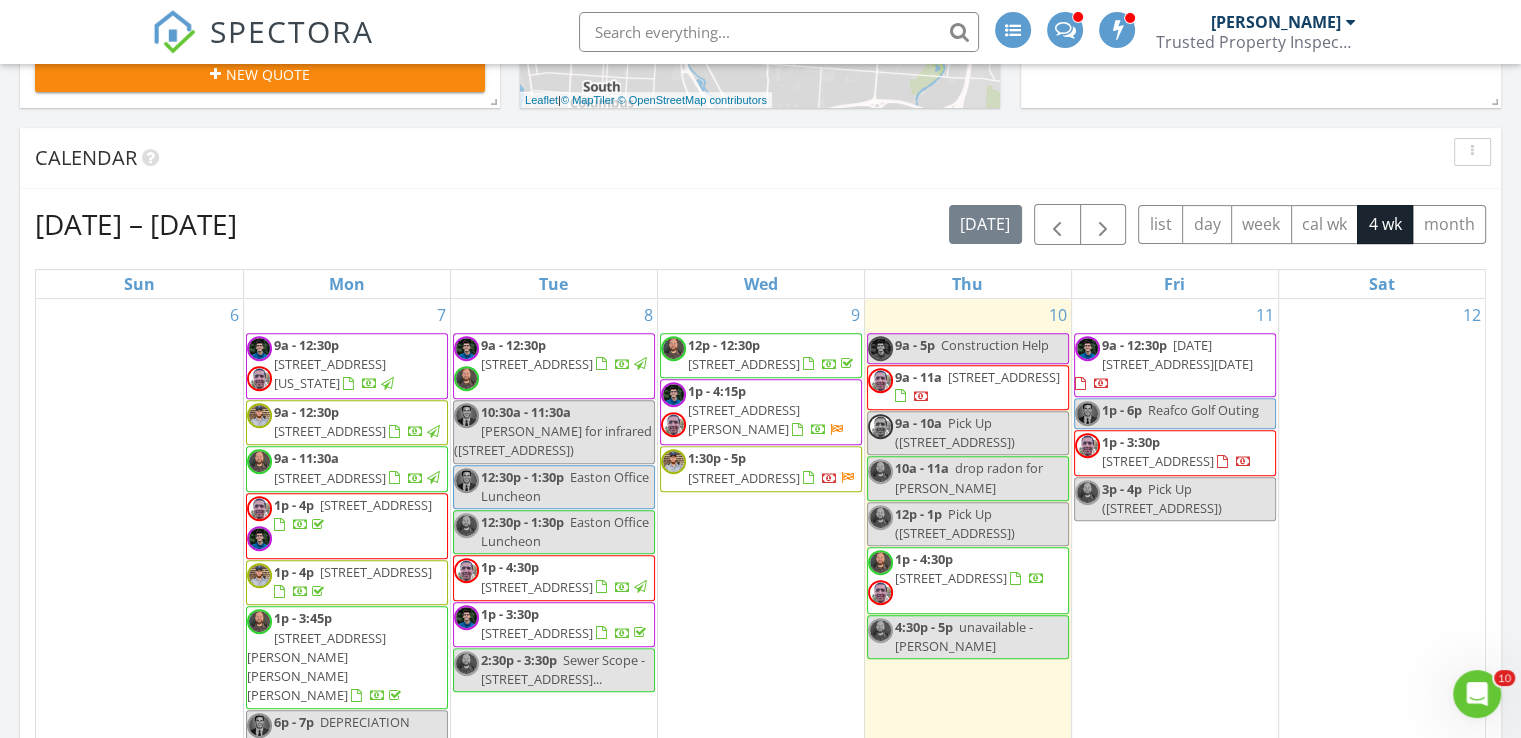 scroll, scrollTop: 700, scrollLeft: 0, axis: vertical 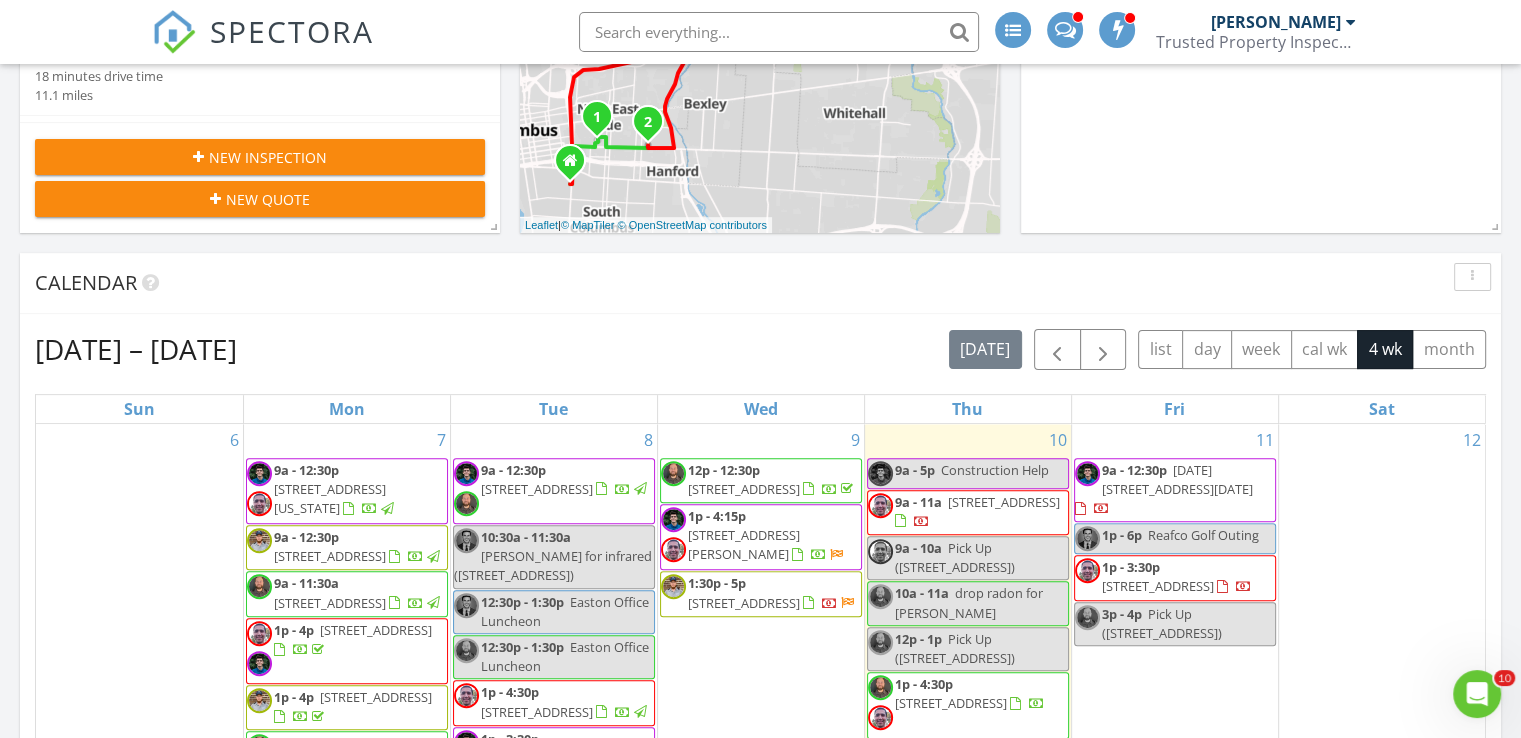 click on "Jul 6 – Aug 2, 2025 today list day week cal wk 4 wk month" at bounding box center (760, 349) 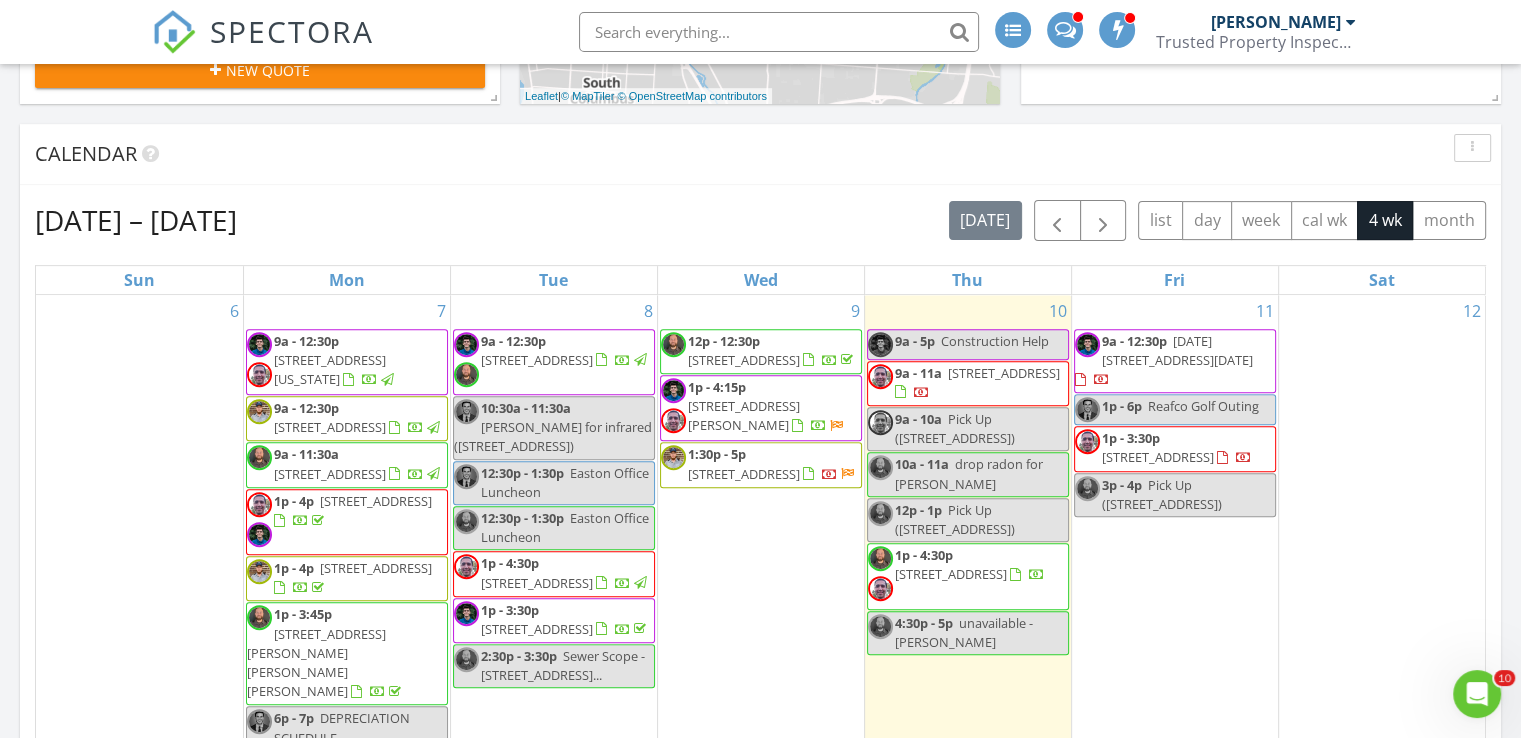 scroll, scrollTop: 690, scrollLeft: 0, axis: vertical 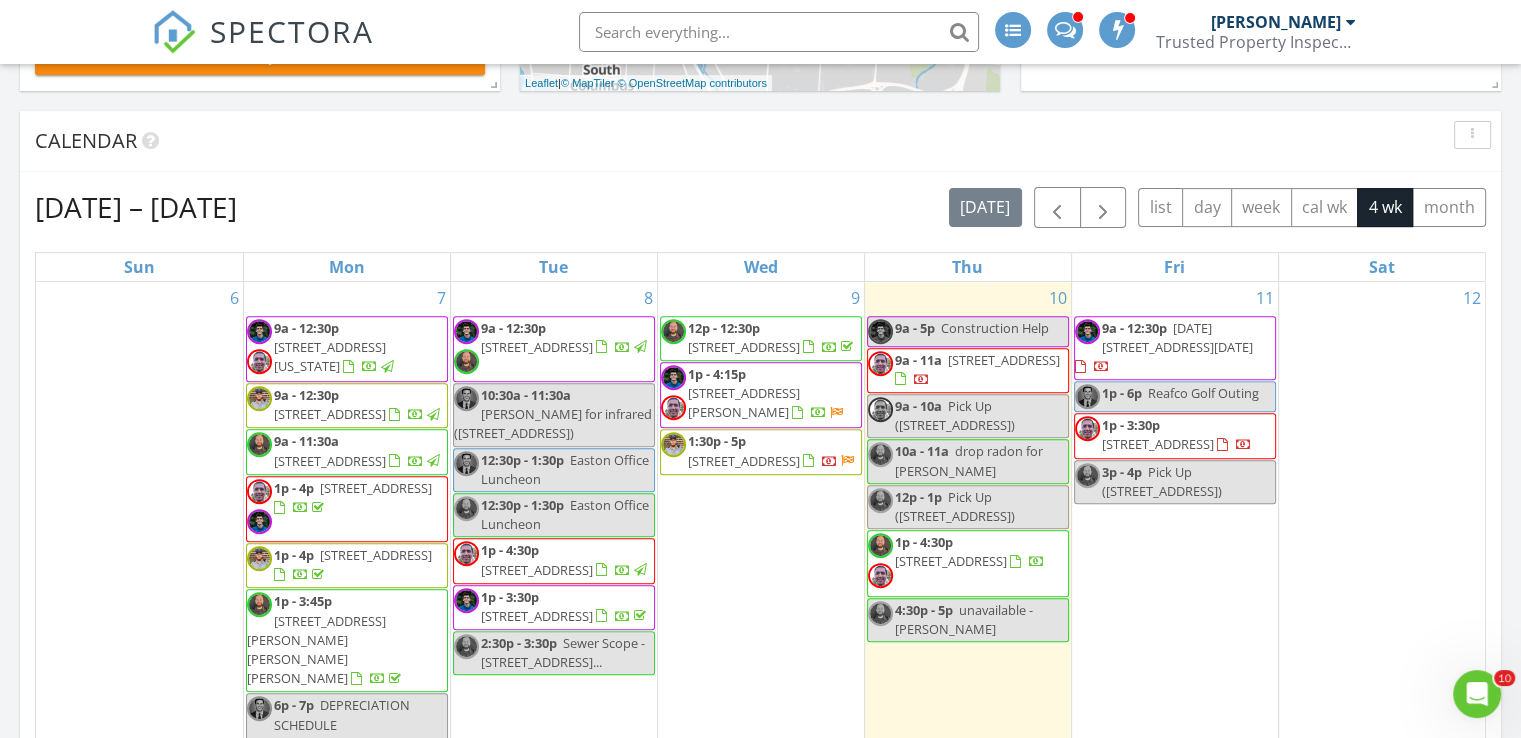 click on "Jul 6 – Aug 2, 2025 today list day week cal wk 4 wk month" at bounding box center (760, 207) 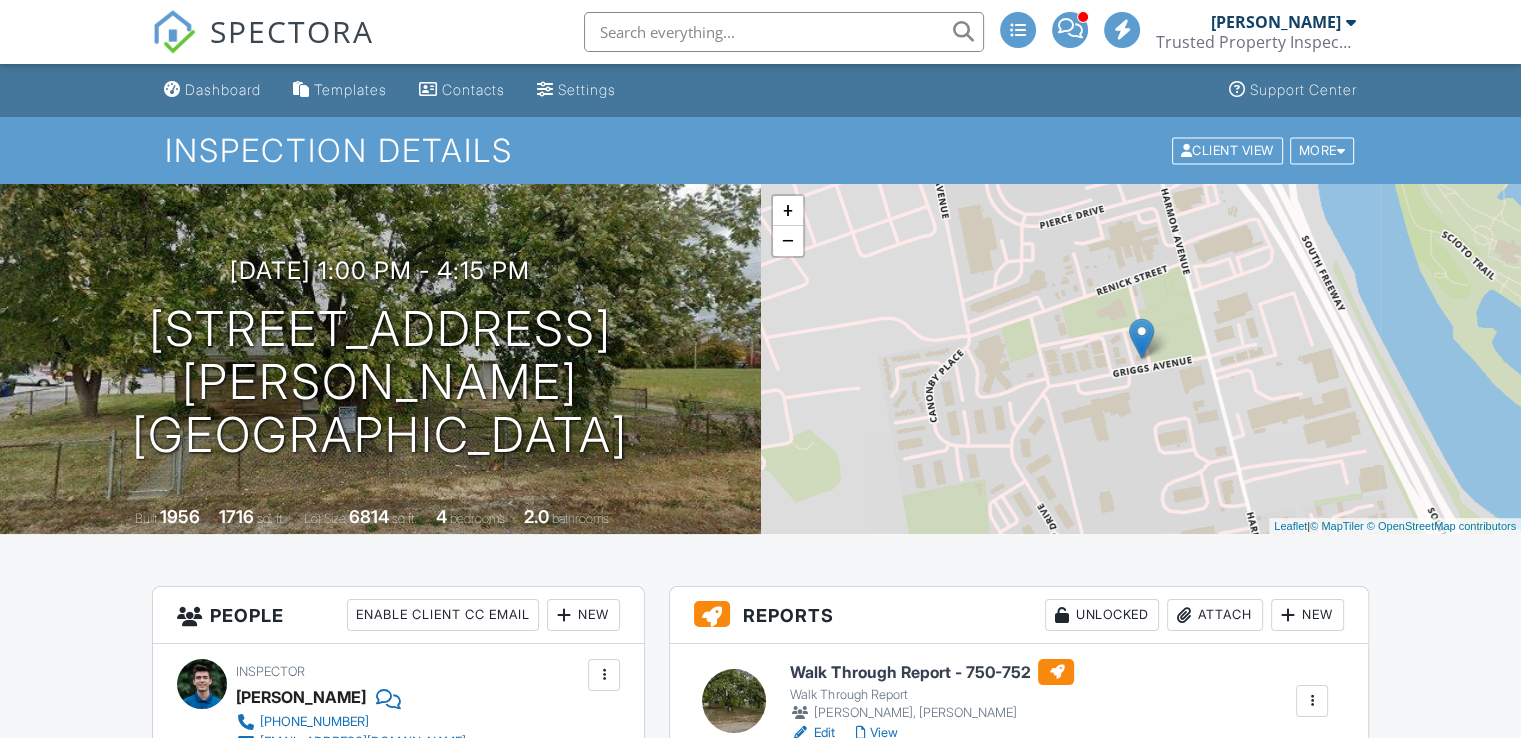 scroll, scrollTop: 148, scrollLeft: 0, axis: vertical 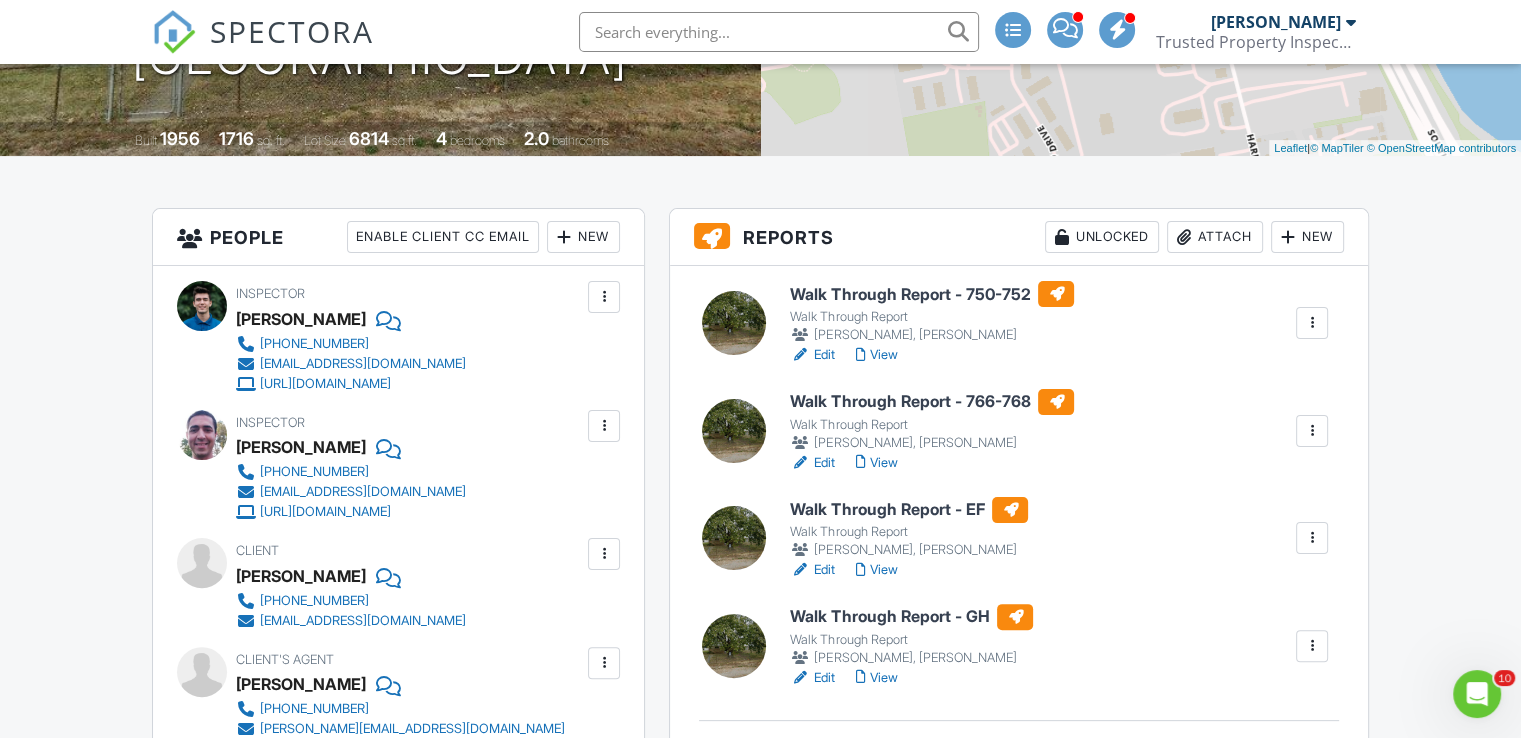 click on "People
Enable Client CC Email
New
Inspector
Client
Client's Agent
Listing Agent
Add Another Person
Inspector
Lucas Martin
614-714-6706
admin@tpipro.com
http://www.tpipro.com
Make Invisible
Mark As Requested
Remove
Inspector
Michael Hasson
614-714-6706
admin@tpipro.com
http://www.tpipro.com
Make Primary Inspector
Make Invisible
Mark As Requested
Remove
Update Client
First name
Aaron
Last name
Shakibpanah
Email (required)
aaronshakib@gmail.com
CC Email
Phone
305-746-0049
Tags
Internal notes visible only to the company
Cancel
Save
Confirm client deletion
Cancel" at bounding box center [398, 1215] 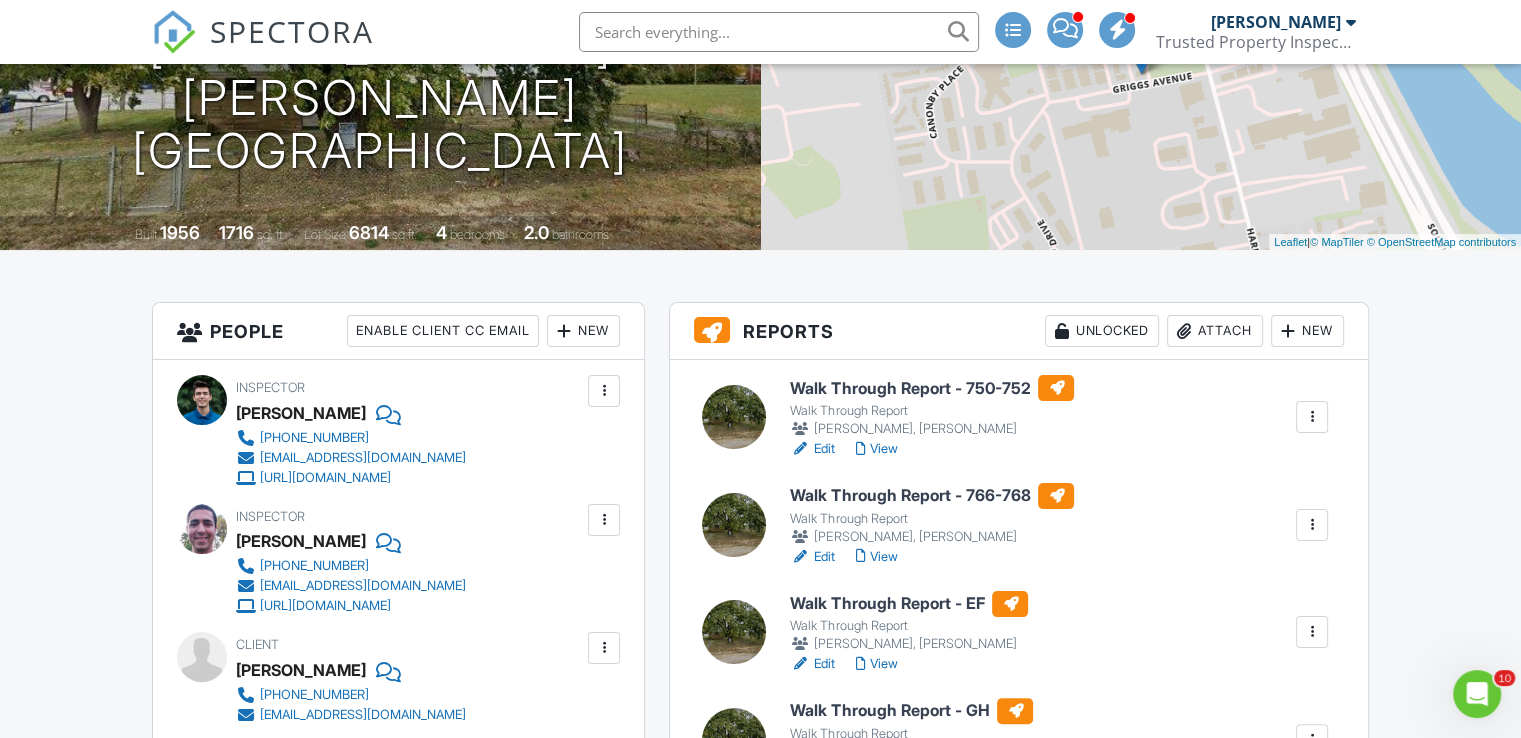 scroll, scrollTop: 348, scrollLeft: 0, axis: vertical 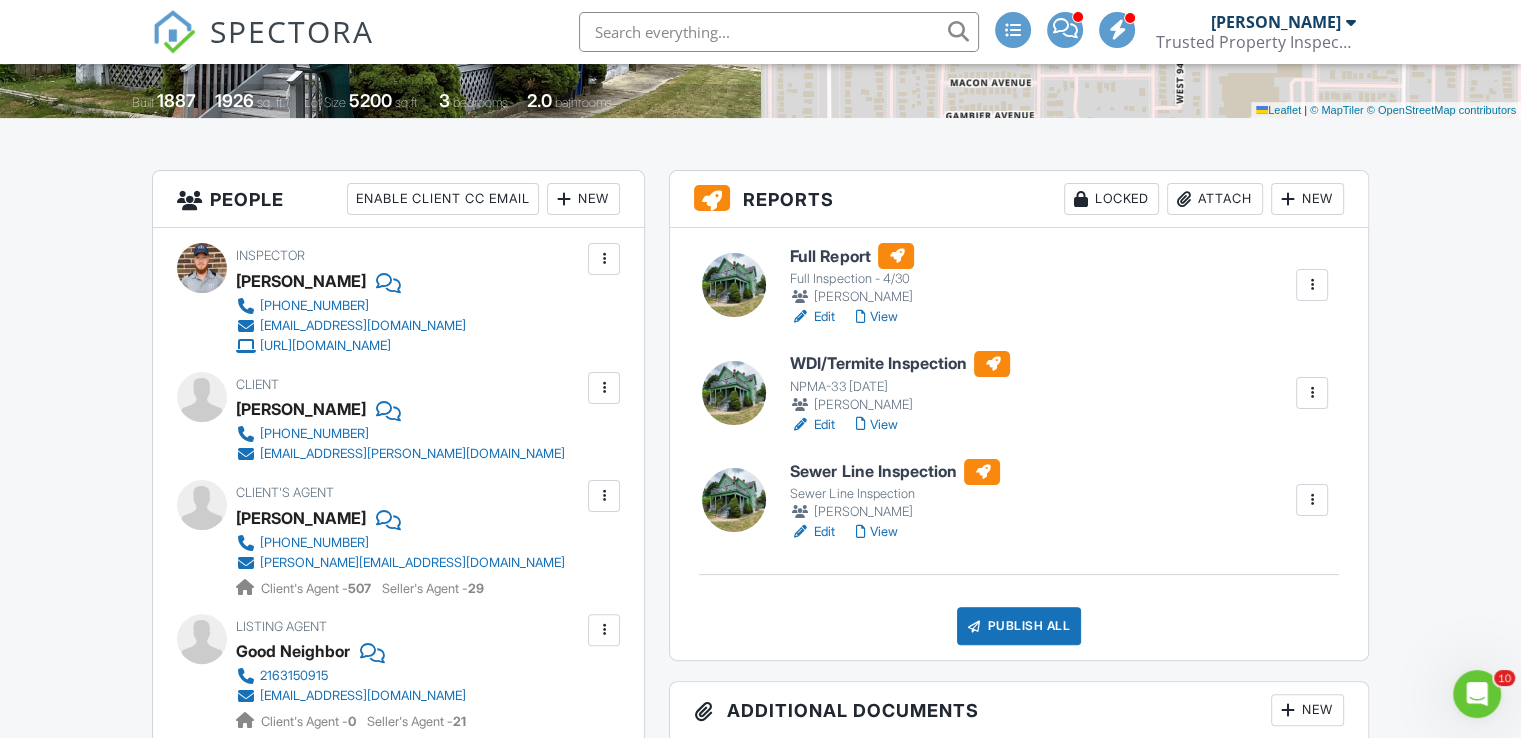 click on "People
Enable Client CC Email
New
Inspector
Client
Client's Agent
Listing Agent
Add Another Person
Inspector
[PERSON_NAME]
[PHONE_NUMBER]
[EMAIL_ADDRESS][DOMAIN_NAME]
[URL][DOMAIN_NAME]
Make Invisible
Mark As Requested
Remove
Update Client
First name
[PERSON_NAME]
Last name
[PERSON_NAME]
Email (required)
[EMAIL_ADDRESS][PERSON_NAME][DOMAIN_NAME]
CC Email
Phone
[PHONE_NUMBER]
Tags
Internal notes visible only to the company
Cancel
Save
Confirm client deletion
This will remove the client from this inspection. All email reminders and follow-ups will be removed as well. Note that this is only an option before publishing a report.
Cancel
Remove Client
Client
[PERSON_NAME]" at bounding box center [398, 1416] 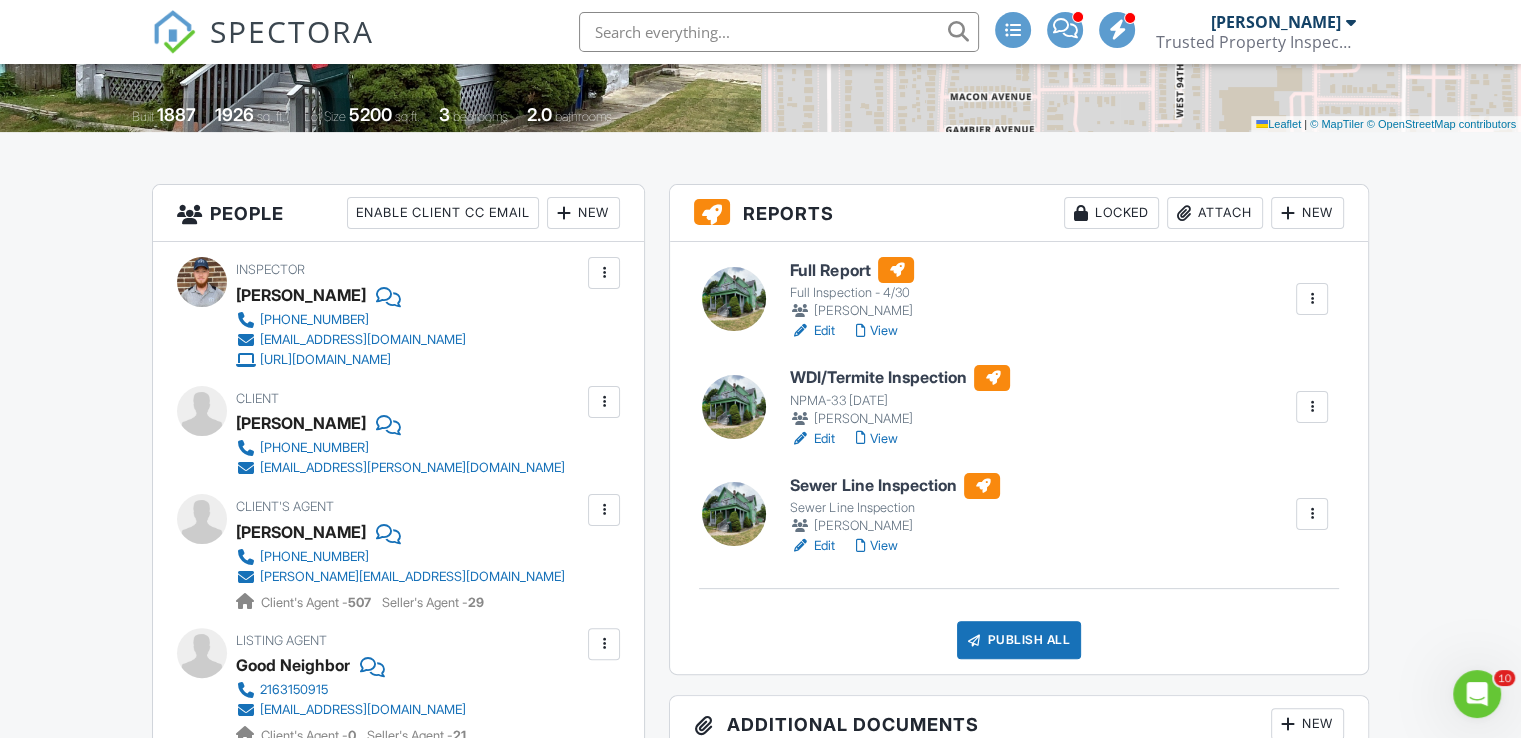 scroll, scrollTop: 388, scrollLeft: 0, axis: vertical 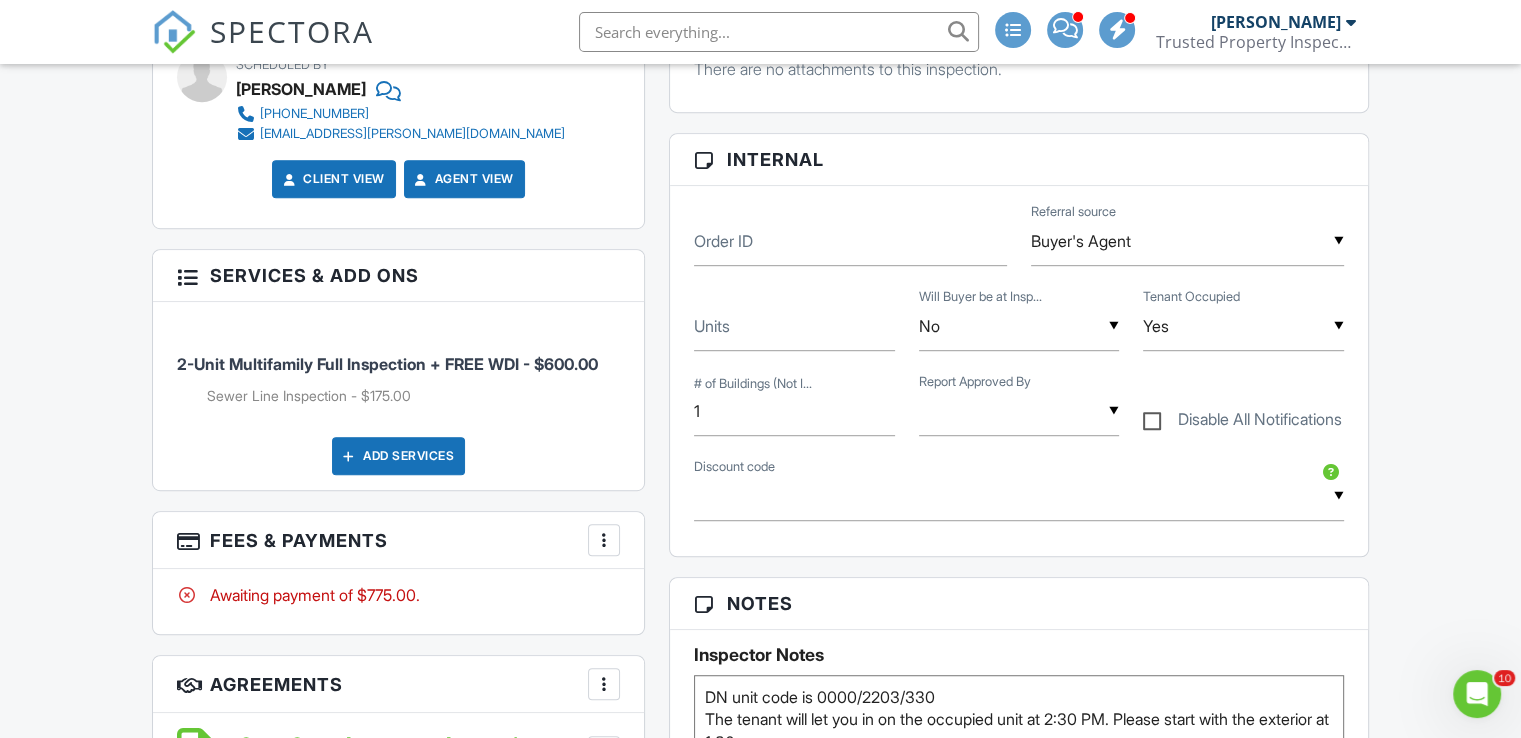click at bounding box center (604, 540) 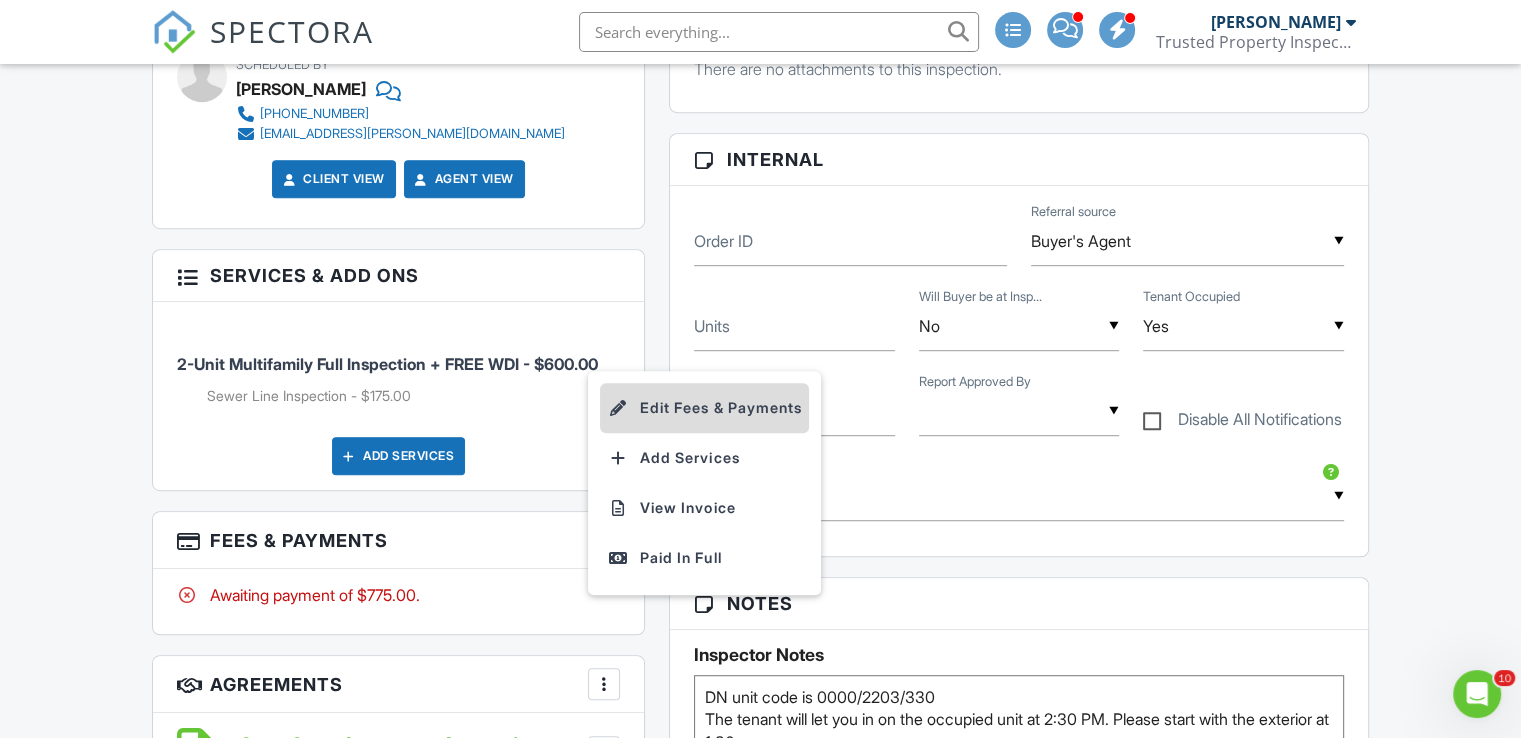 click on "Edit Fees & Payments" at bounding box center [704, 408] 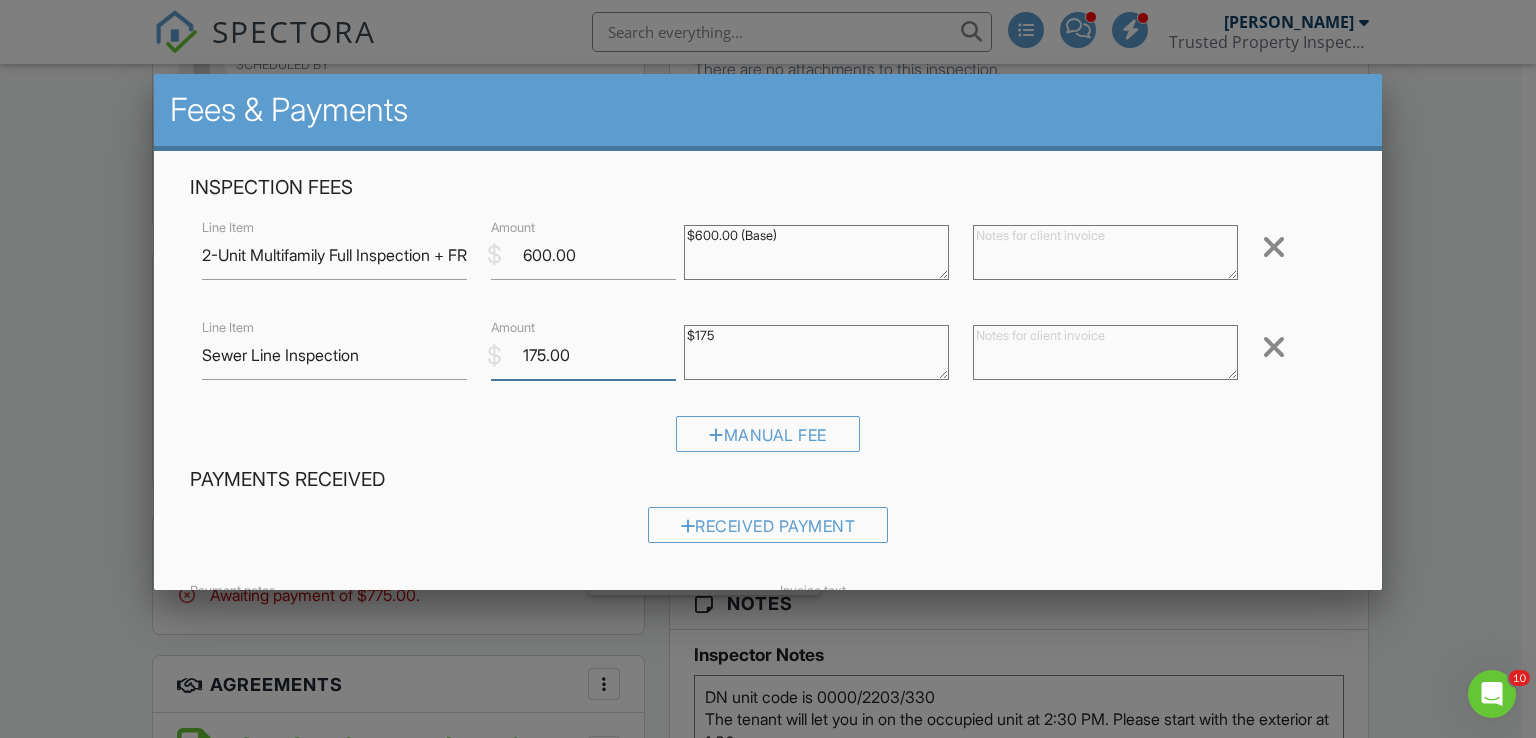 drag, startPoint x: 612, startPoint y: 359, endPoint x: 445, endPoint y: 365, distance: 167.10774 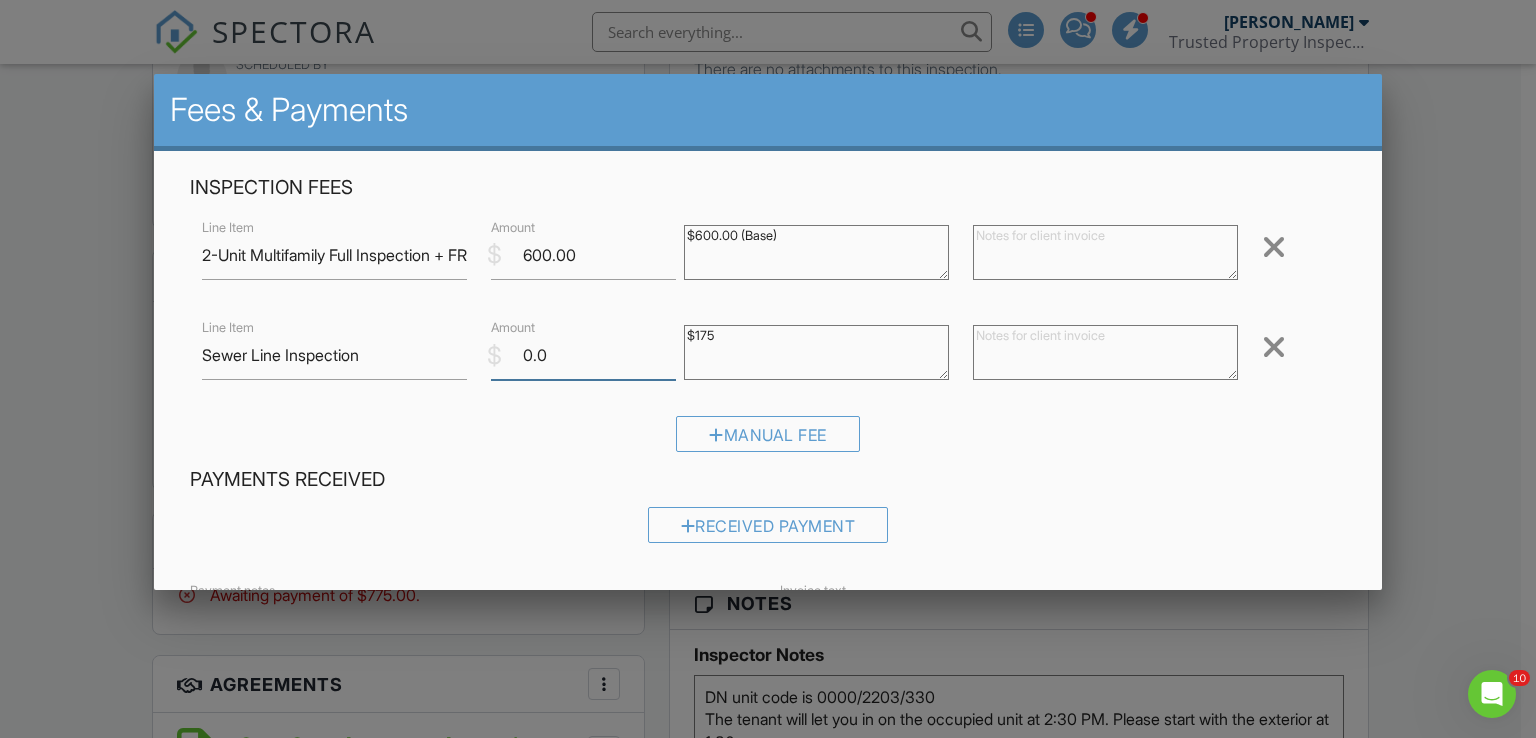 type on "0.00" 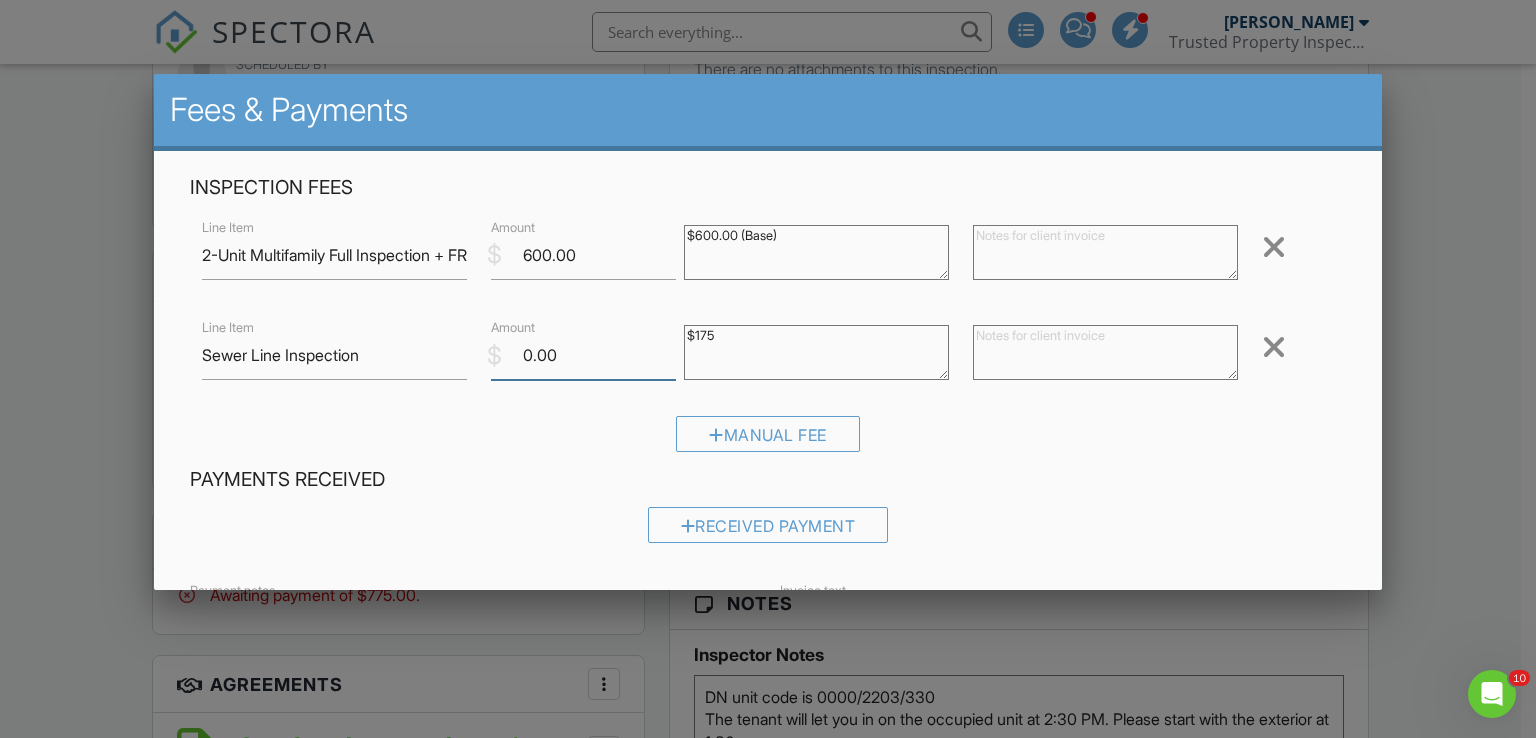 click on "Save" at bounding box center (1305, 828) 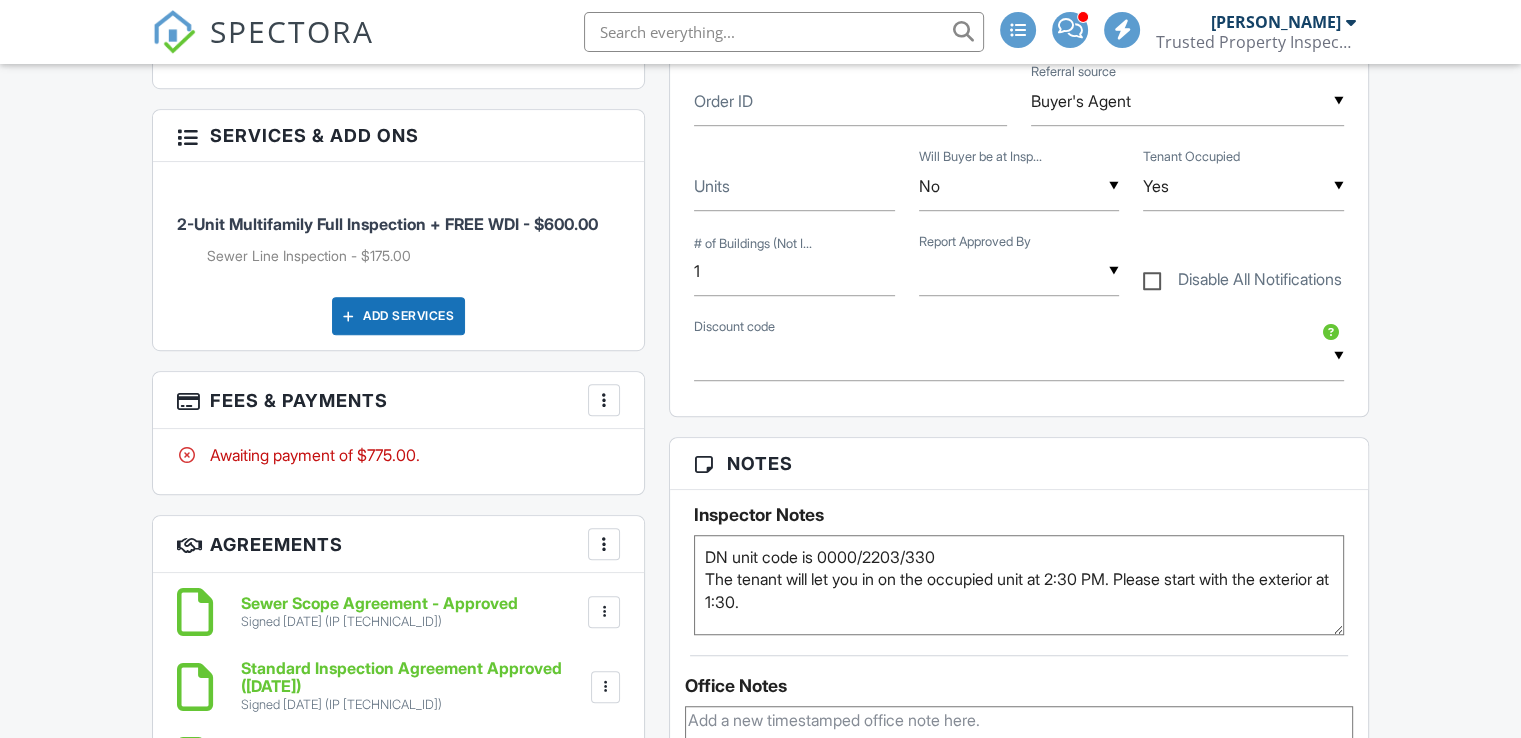 scroll, scrollTop: 1252, scrollLeft: 0, axis: vertical 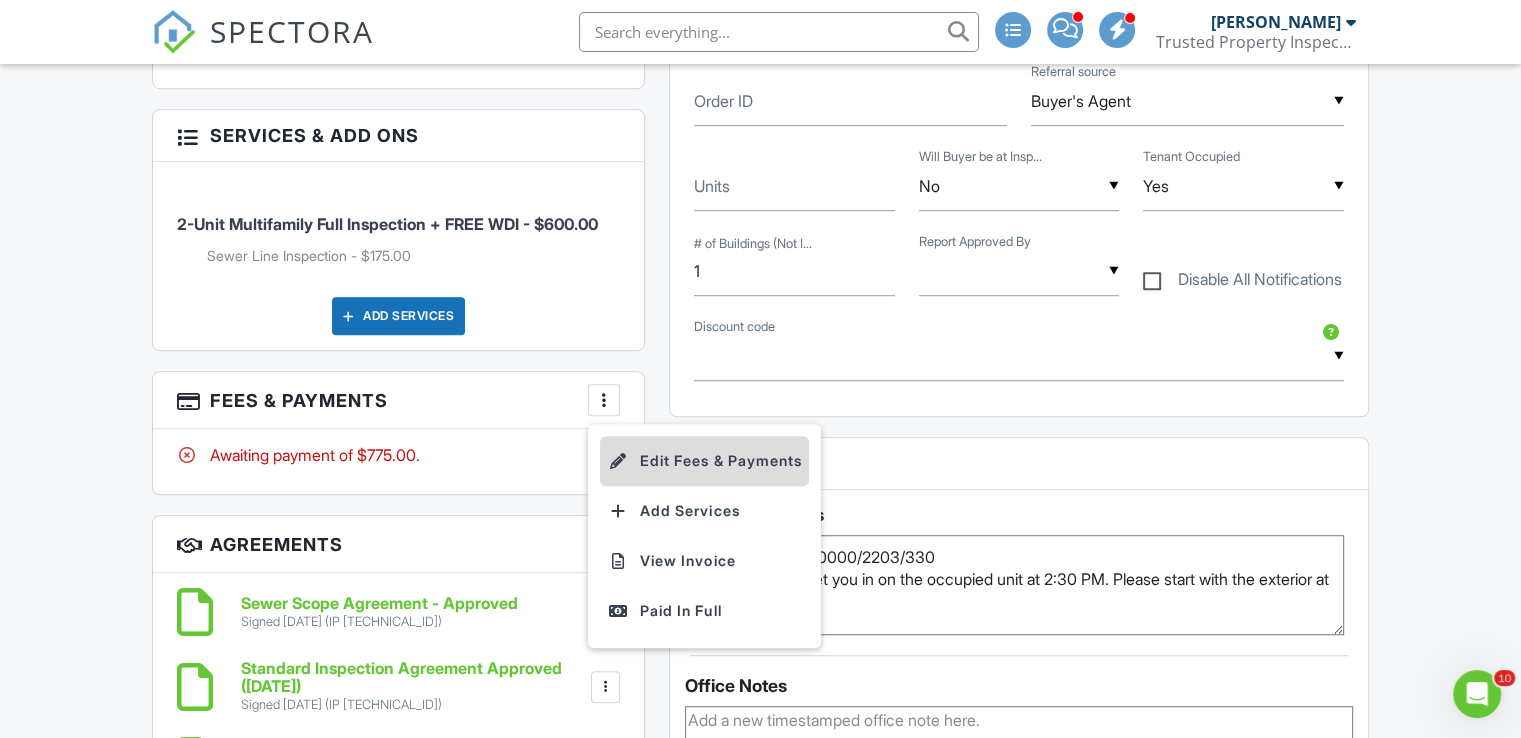 click on "Edit Fees & Payments" at bounding box center [704, 461] 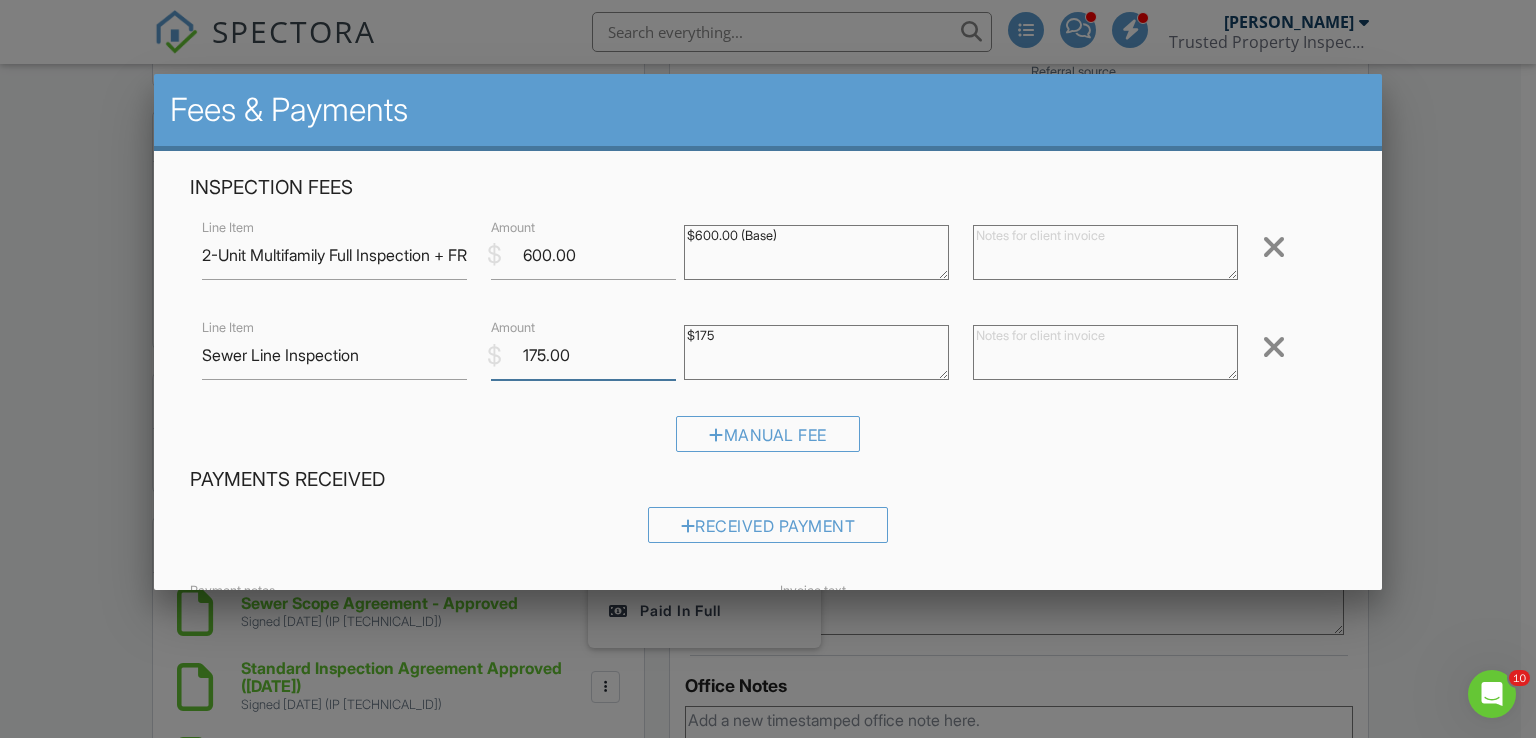 drag, startPoint x: 528, startPoint y: 353, endPoint x: 539, endPoint y: 355, distance: 11.18034 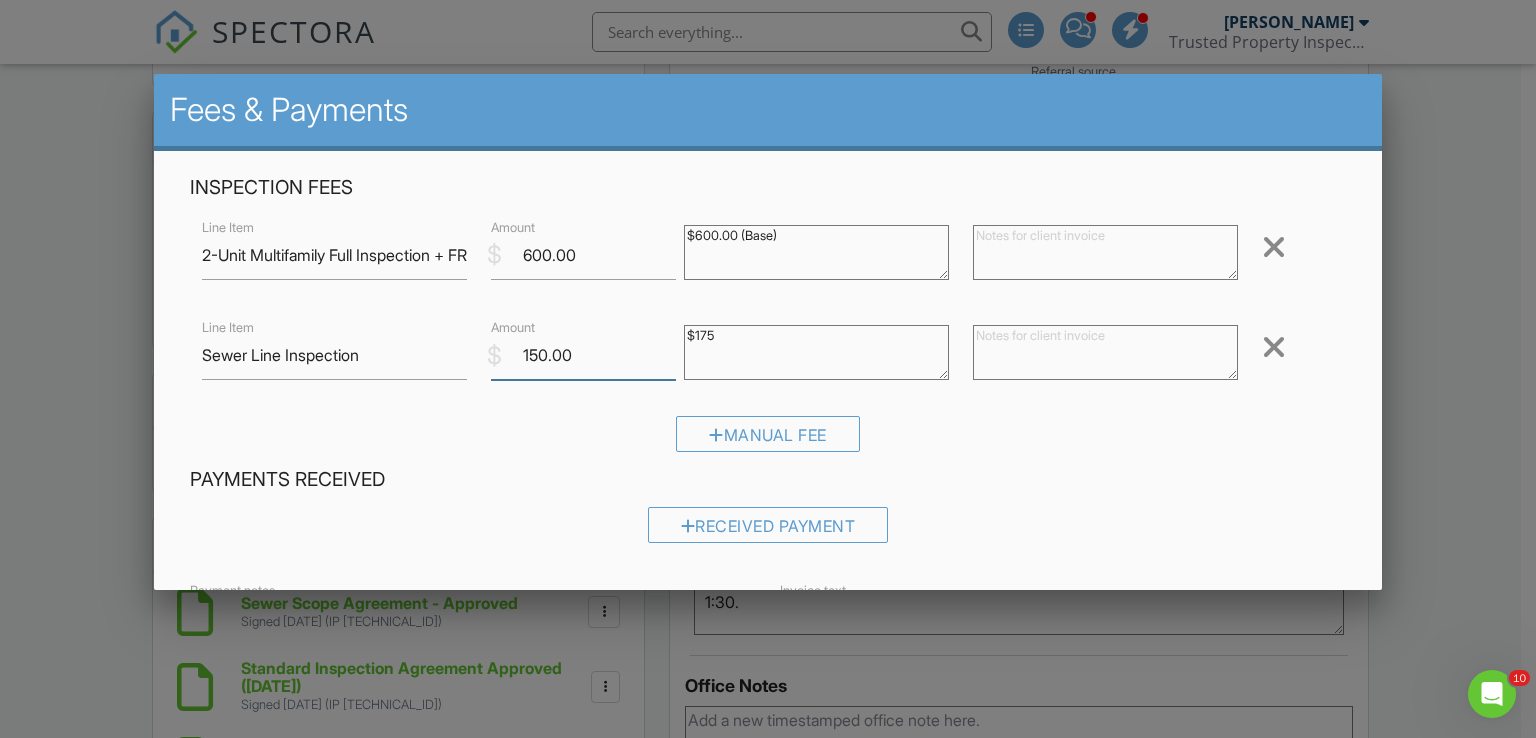type on "150.00" 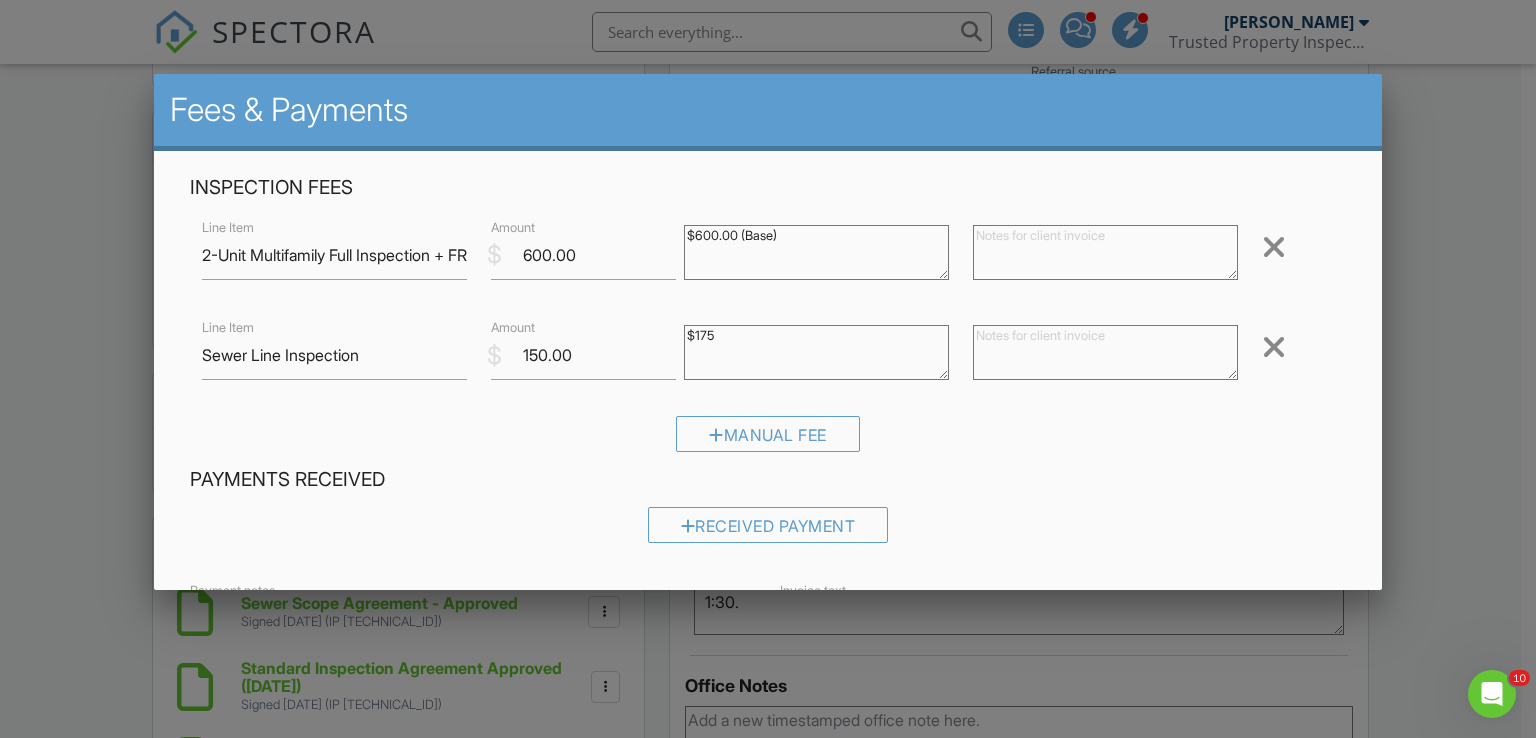 drag, startPoint x: 713, startPoint y: 332, endPoint x: 693, endPoint y: 332, distance: 20 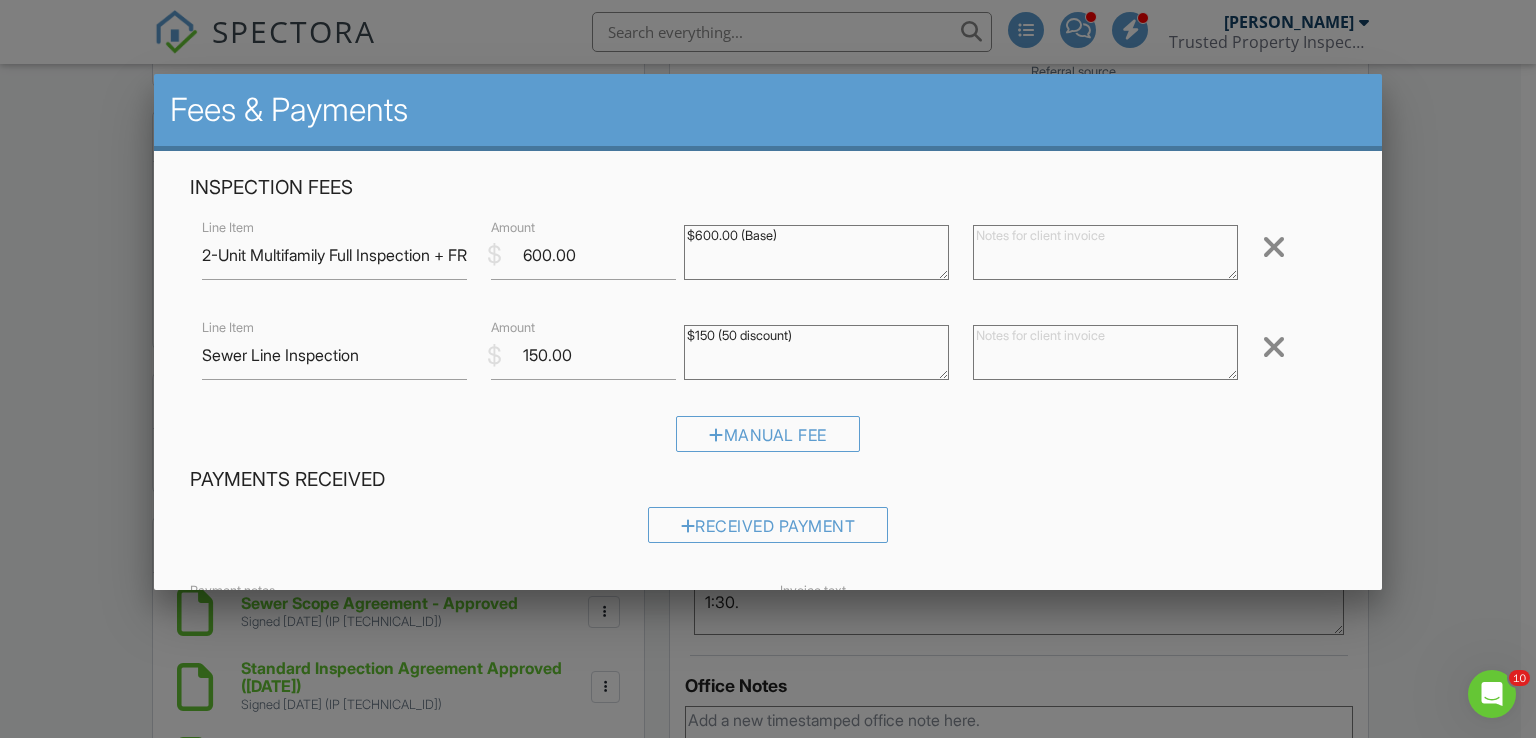 type on "$150 (50 discount)" 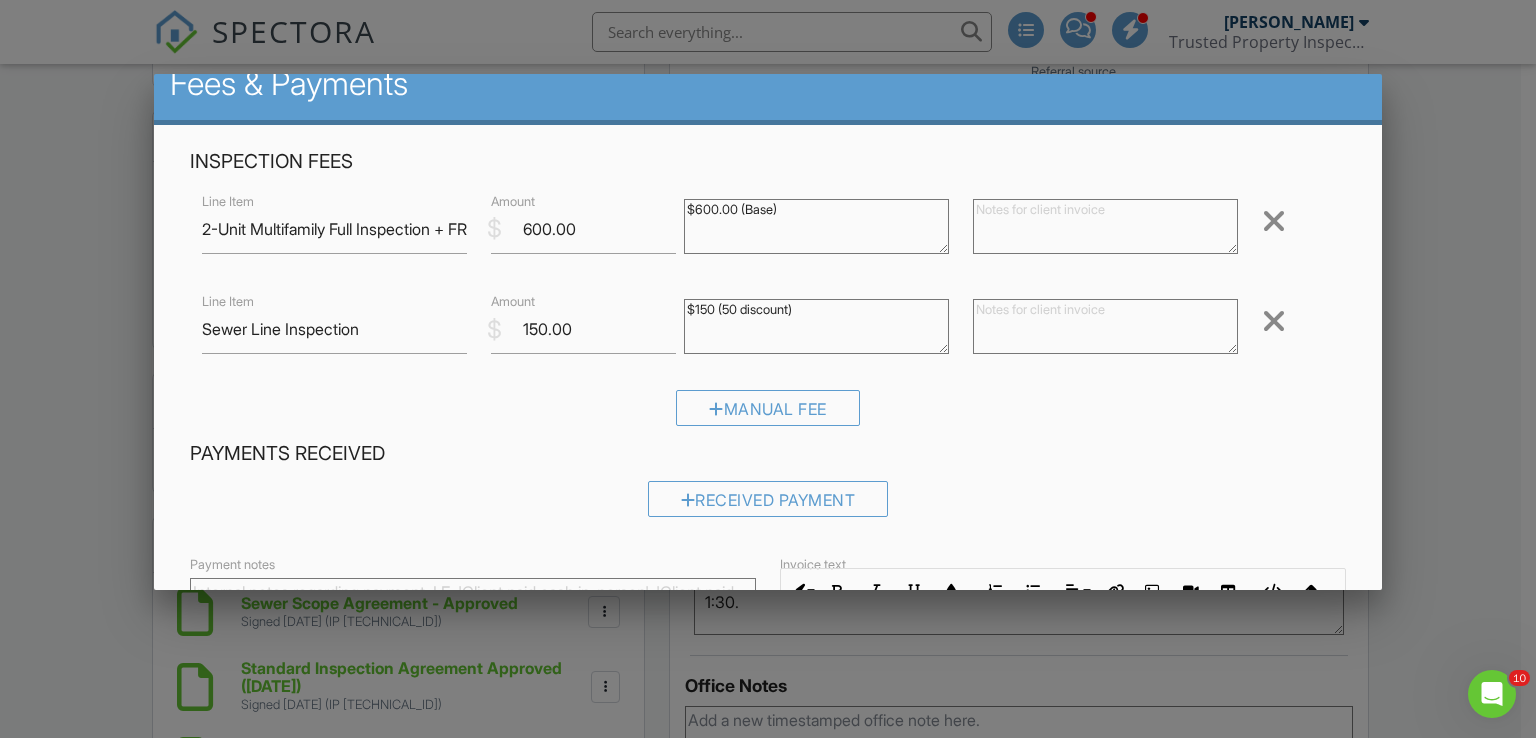 scroll, scrollTop: 294, scrollLeft: 0, axis: vertical 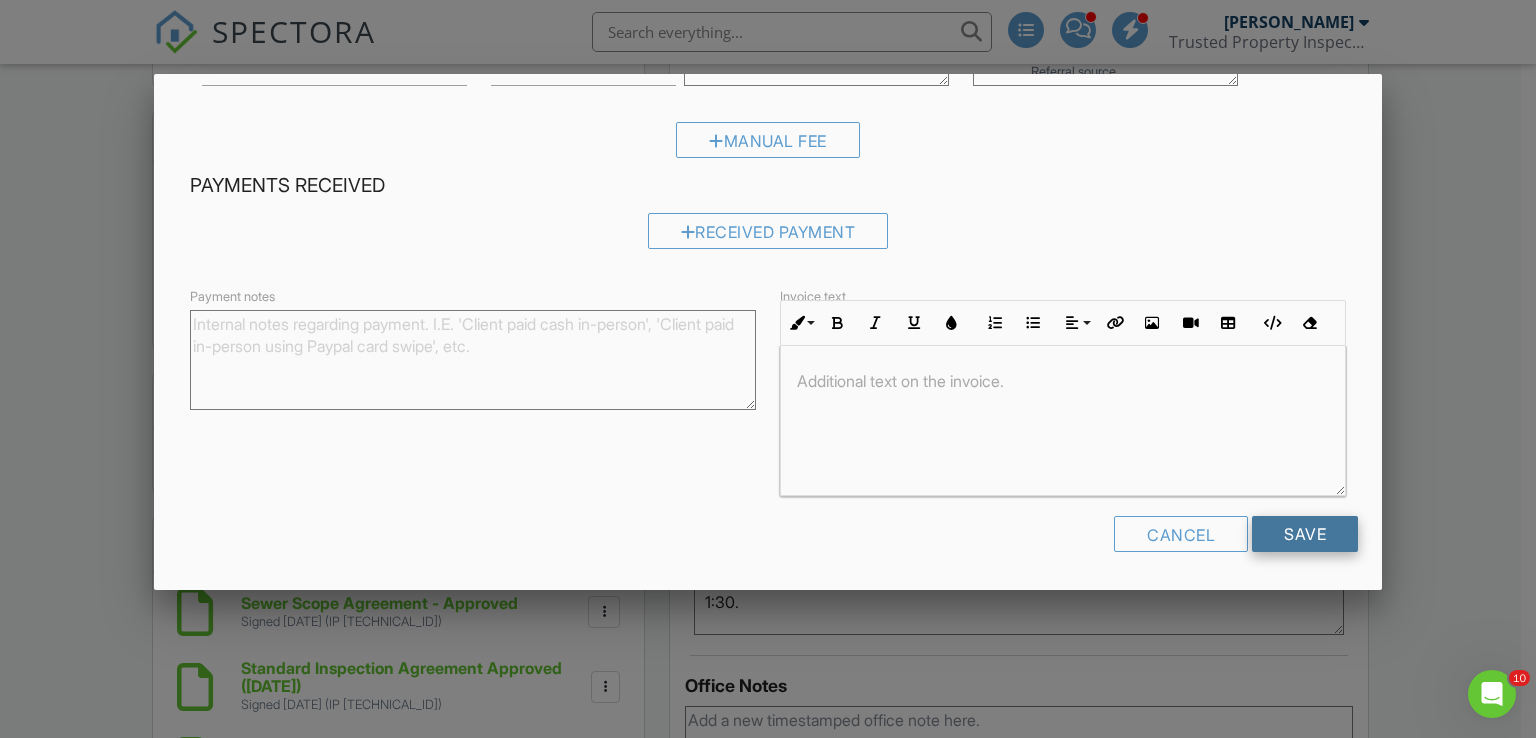 click on "Save" at bounding box center (1305, 534) 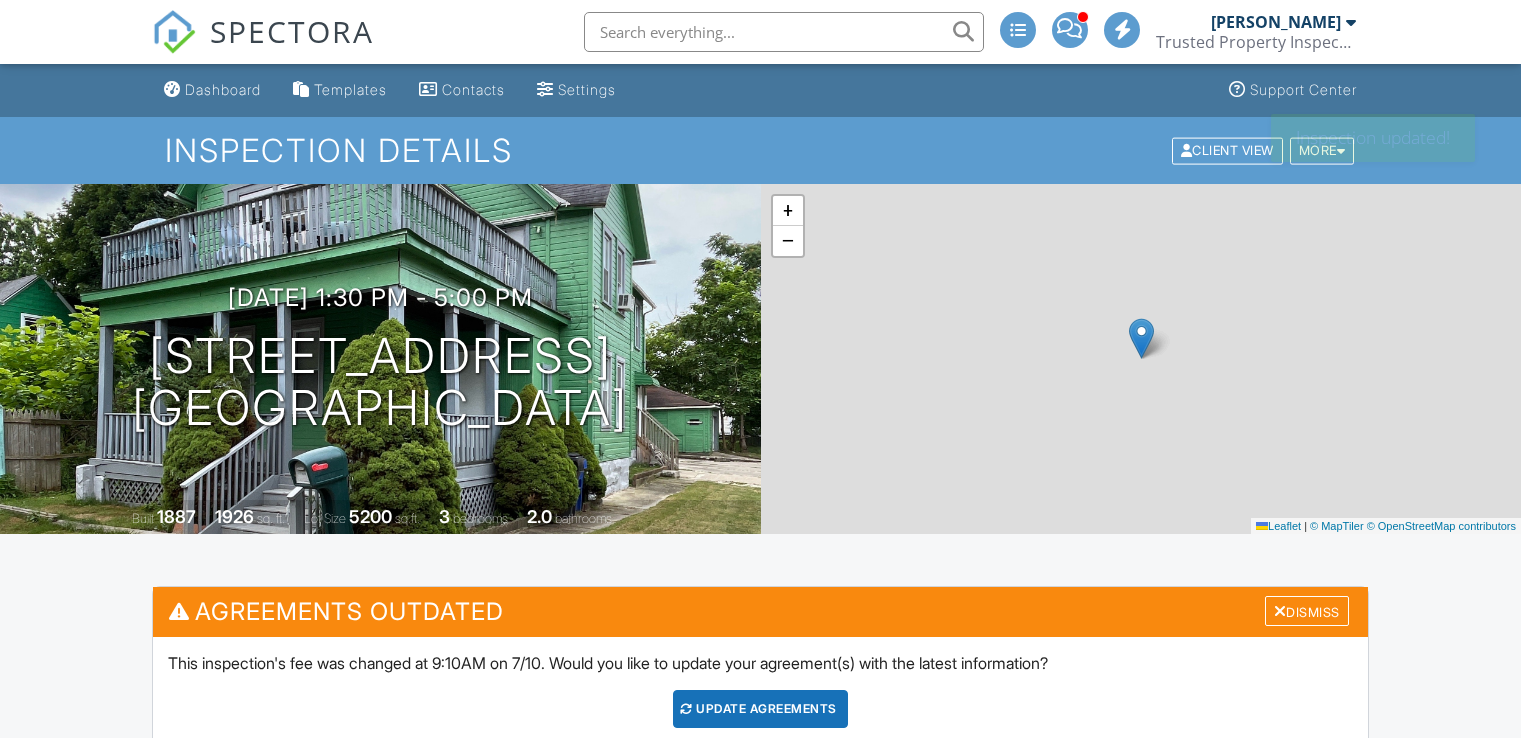scroll, scrollTop: 0, scrollLeft: 0, axis: both 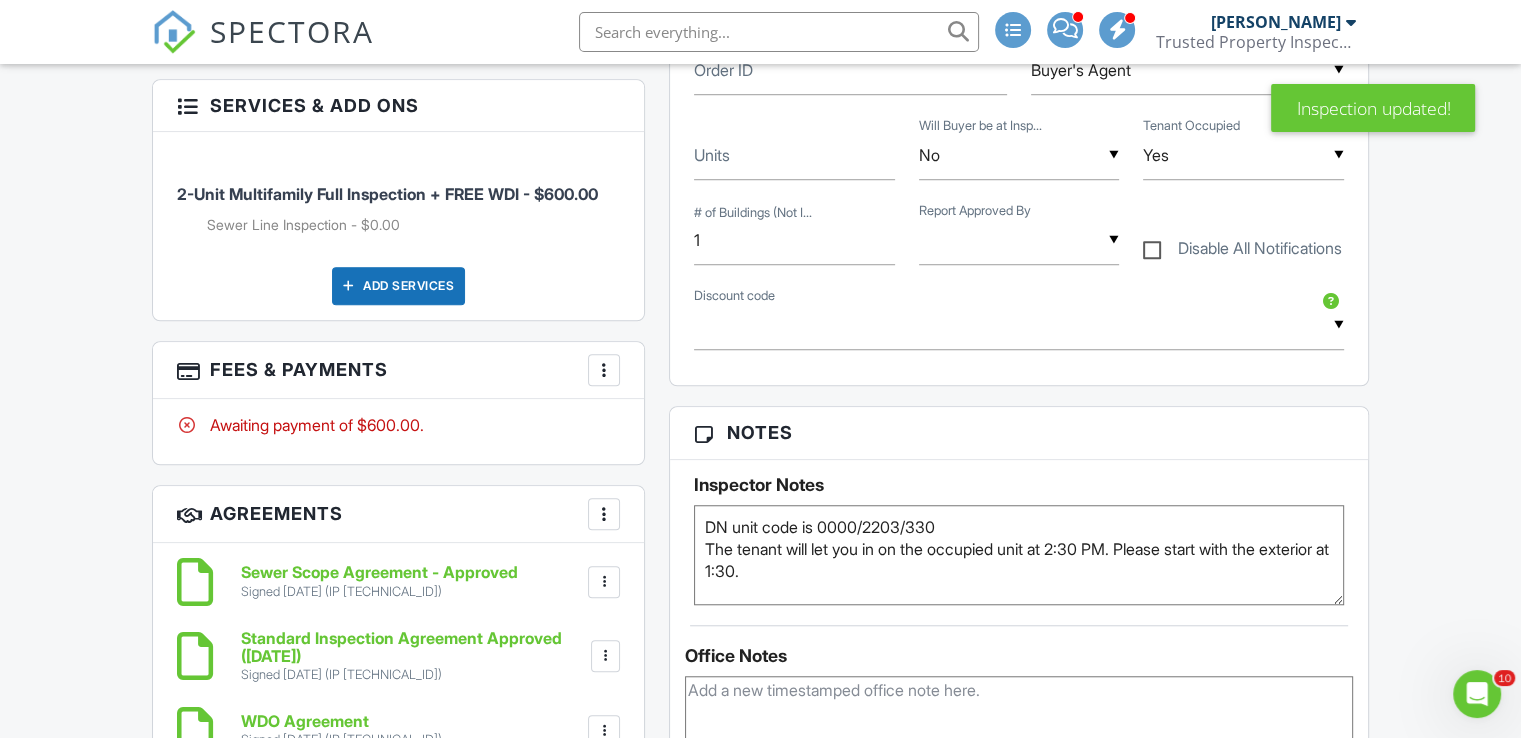 click at bounding box center (604, 370) 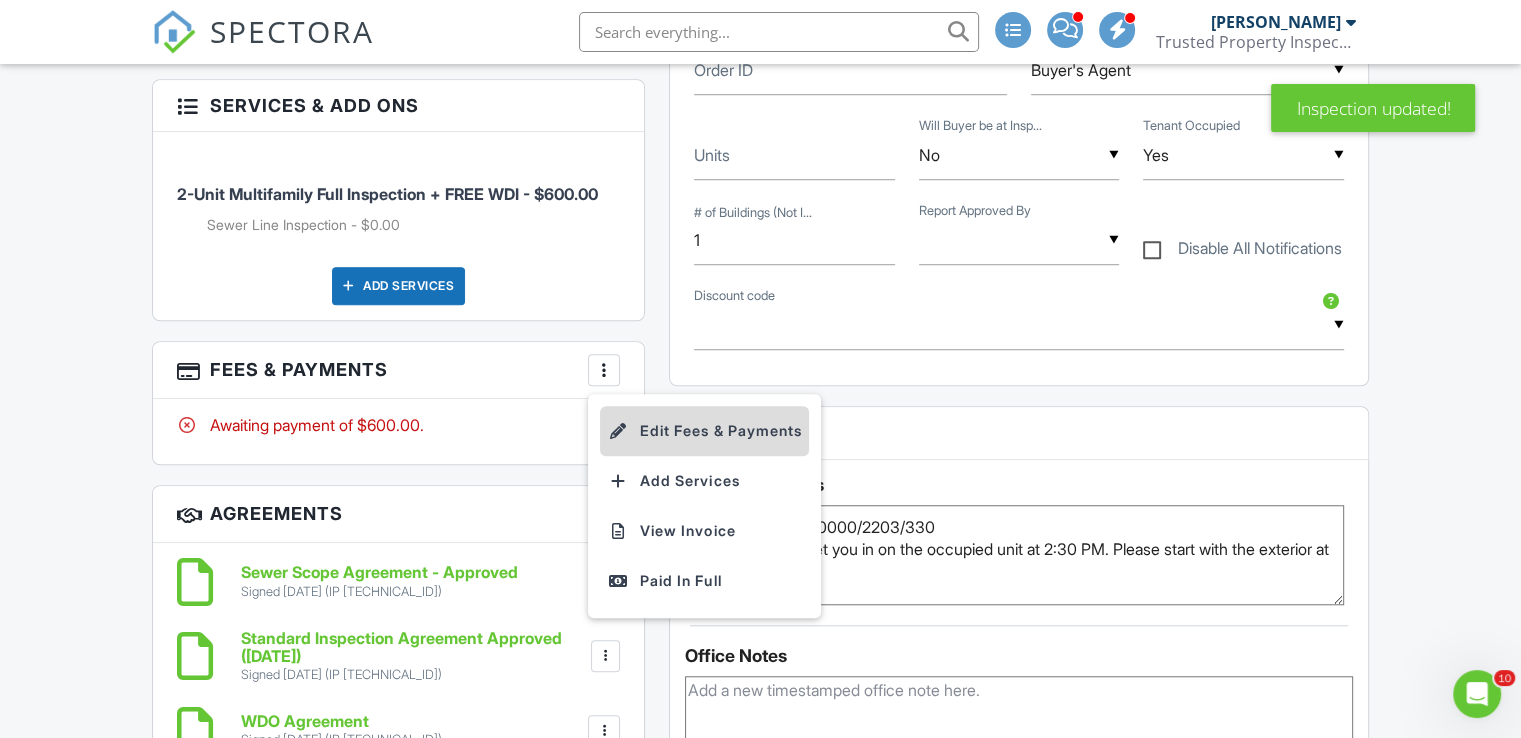click on "Edit Fees & Payments" at bounding box center (704, 431) 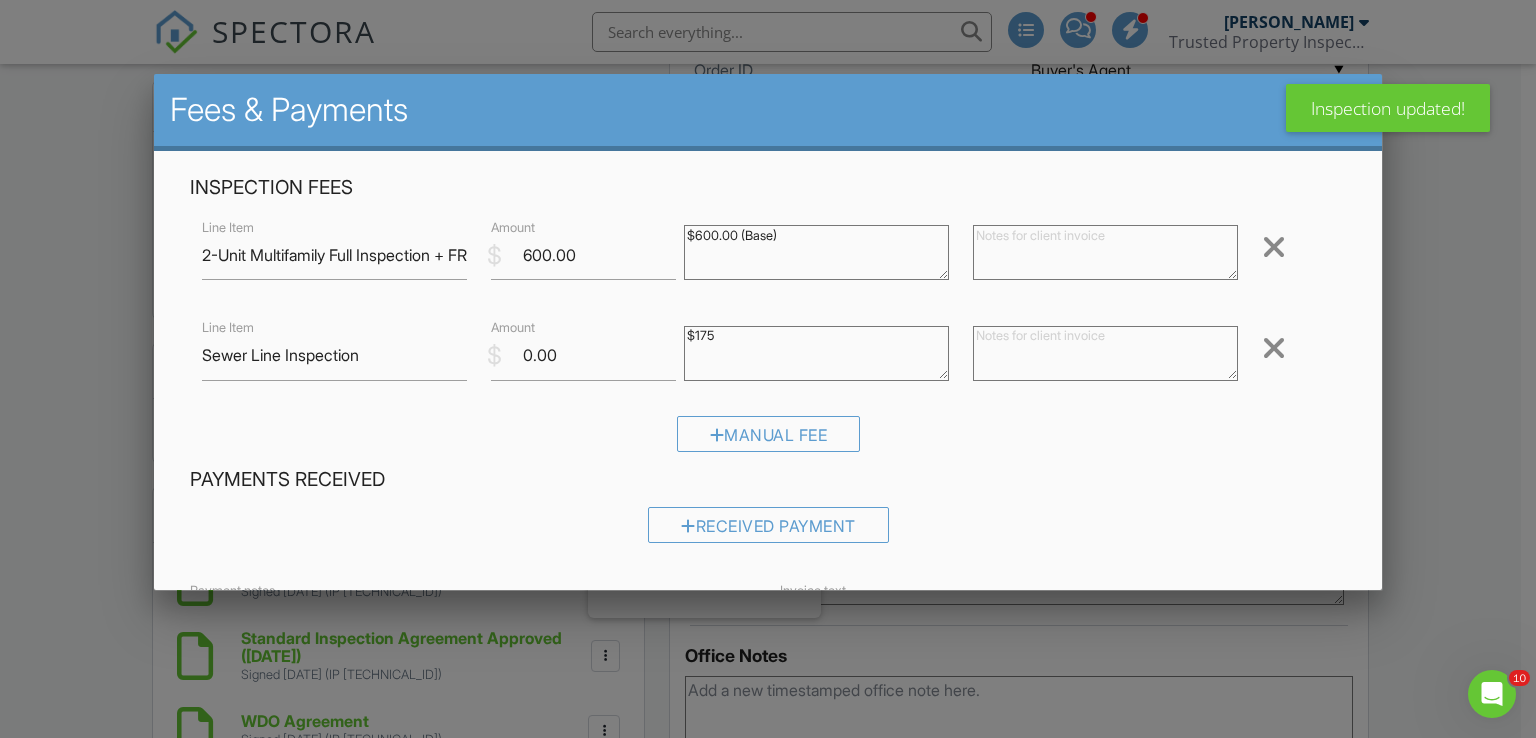 drag, startPoint x: 734, startPoint y: 348, endPoint x: 598, endPoint y: 325, distance: 137.93114 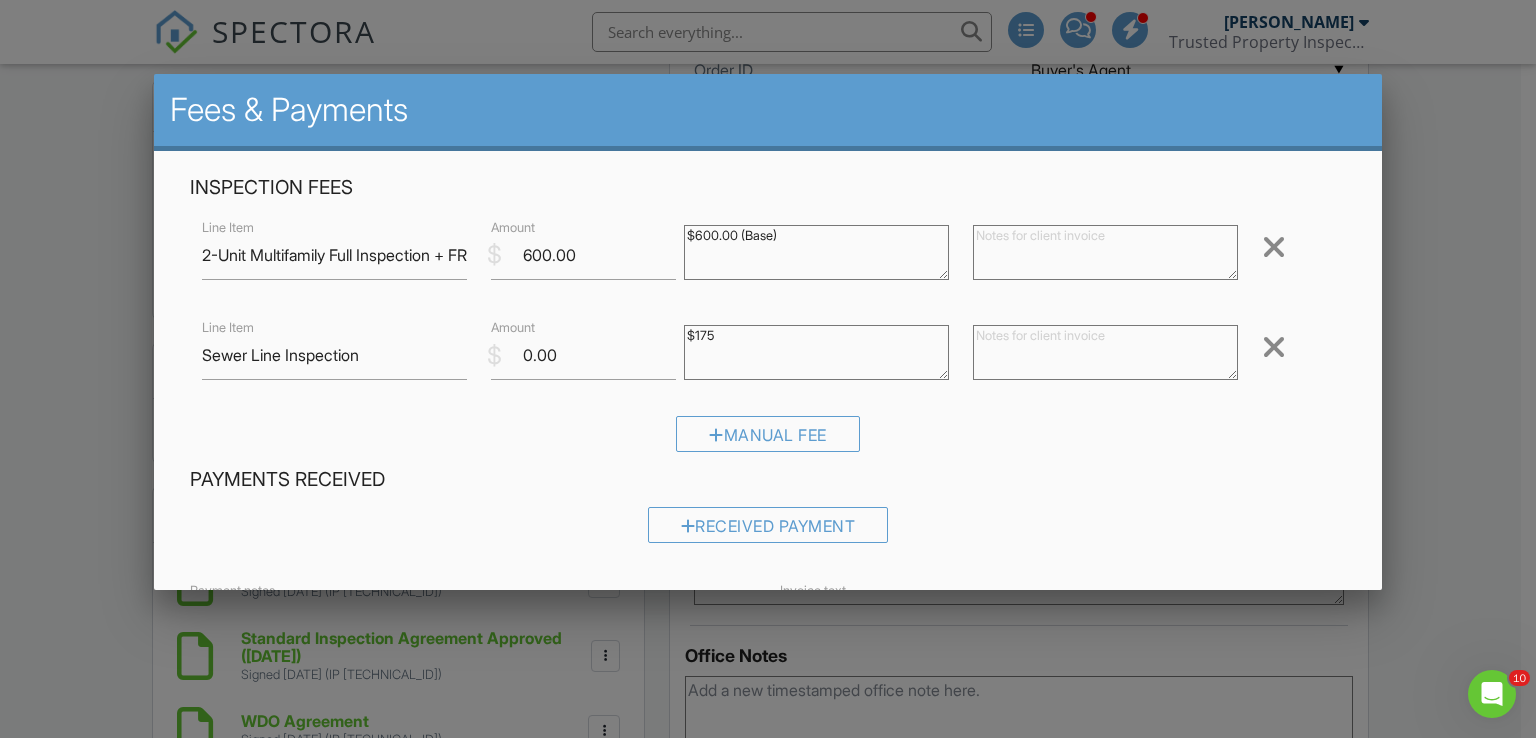 click at bounding box center (1105, 352) 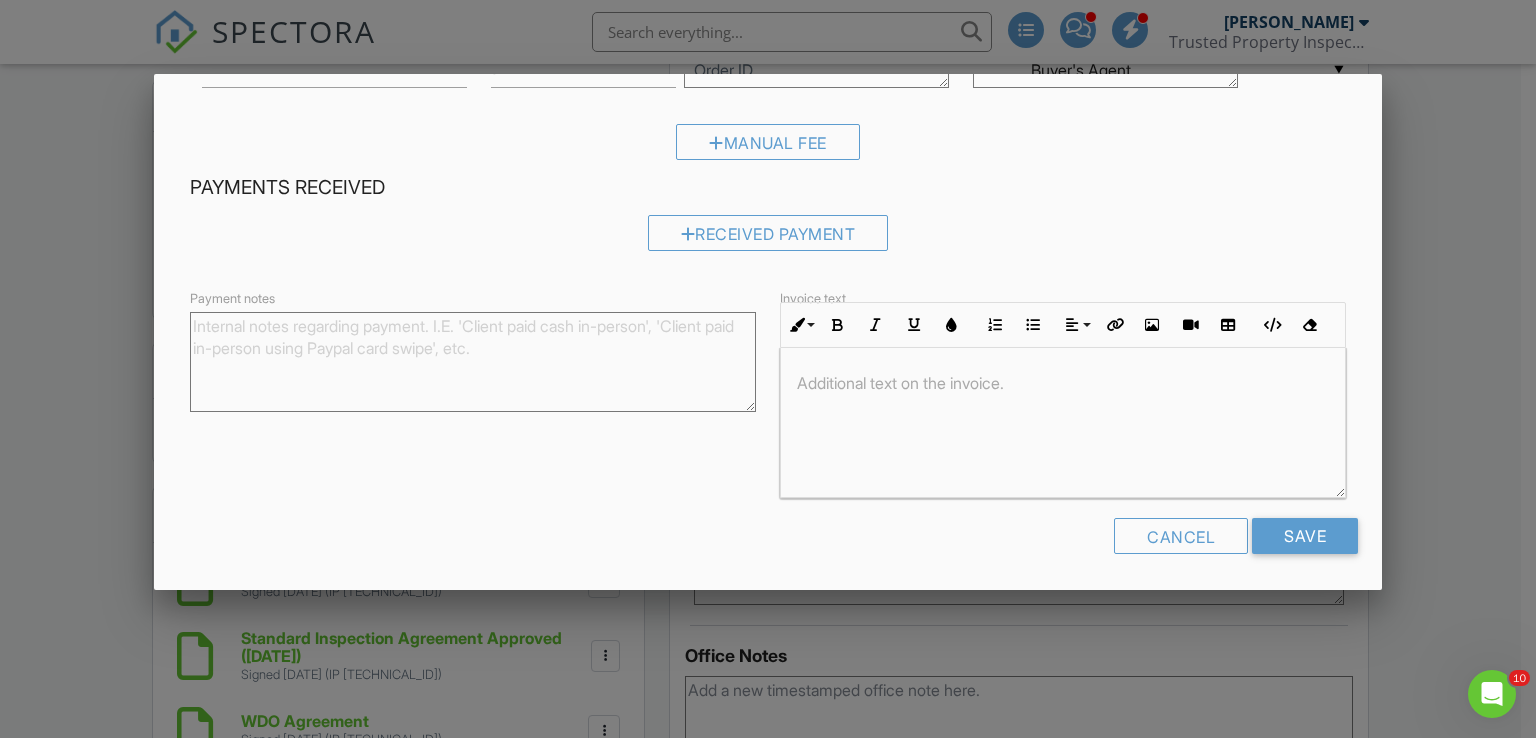 scroll, scrollTop: 294, scrollLeft: 0, axis: vertical 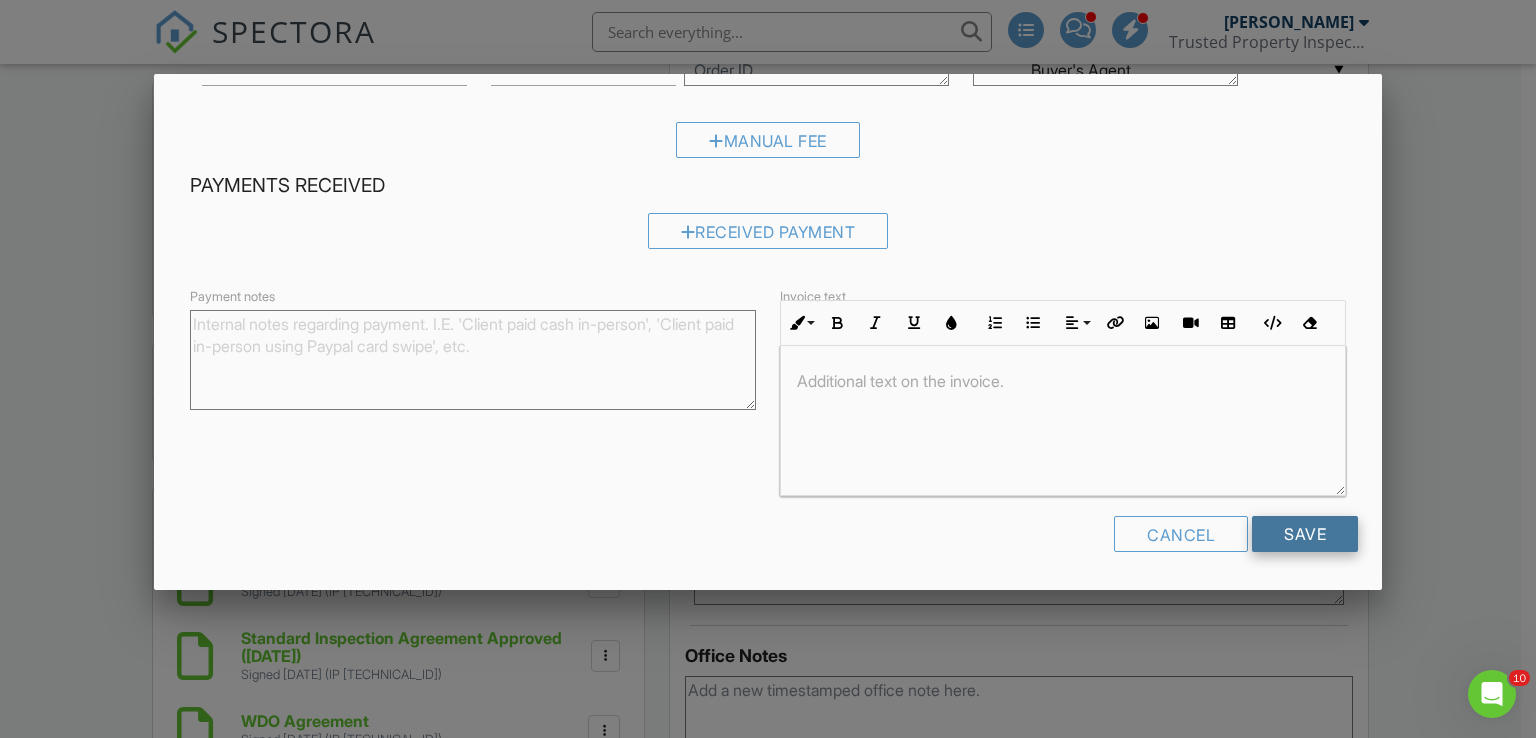 type on "The cleanout could not be opened." 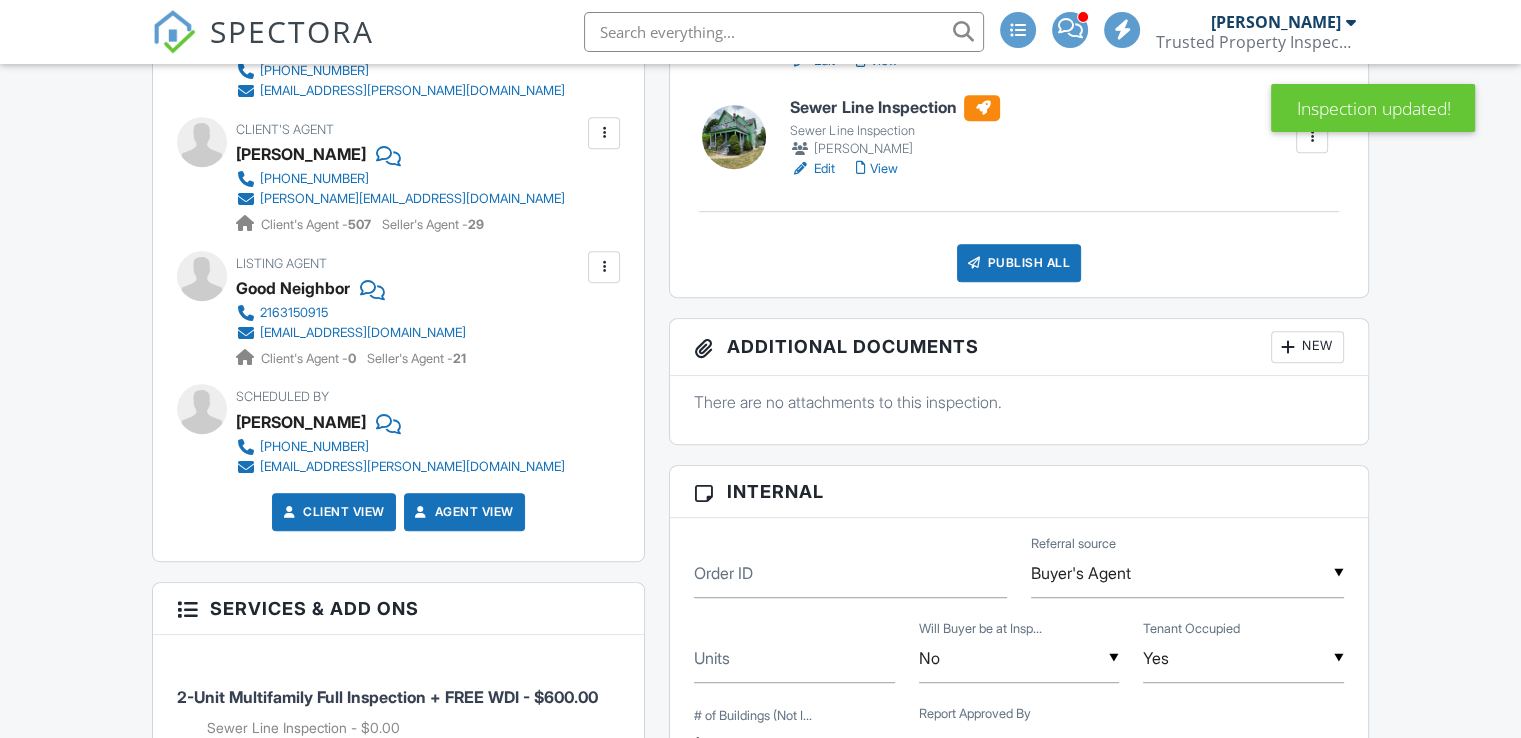 scroll, scrollTop: 1518, scrollLeft: 0, axis: vertical 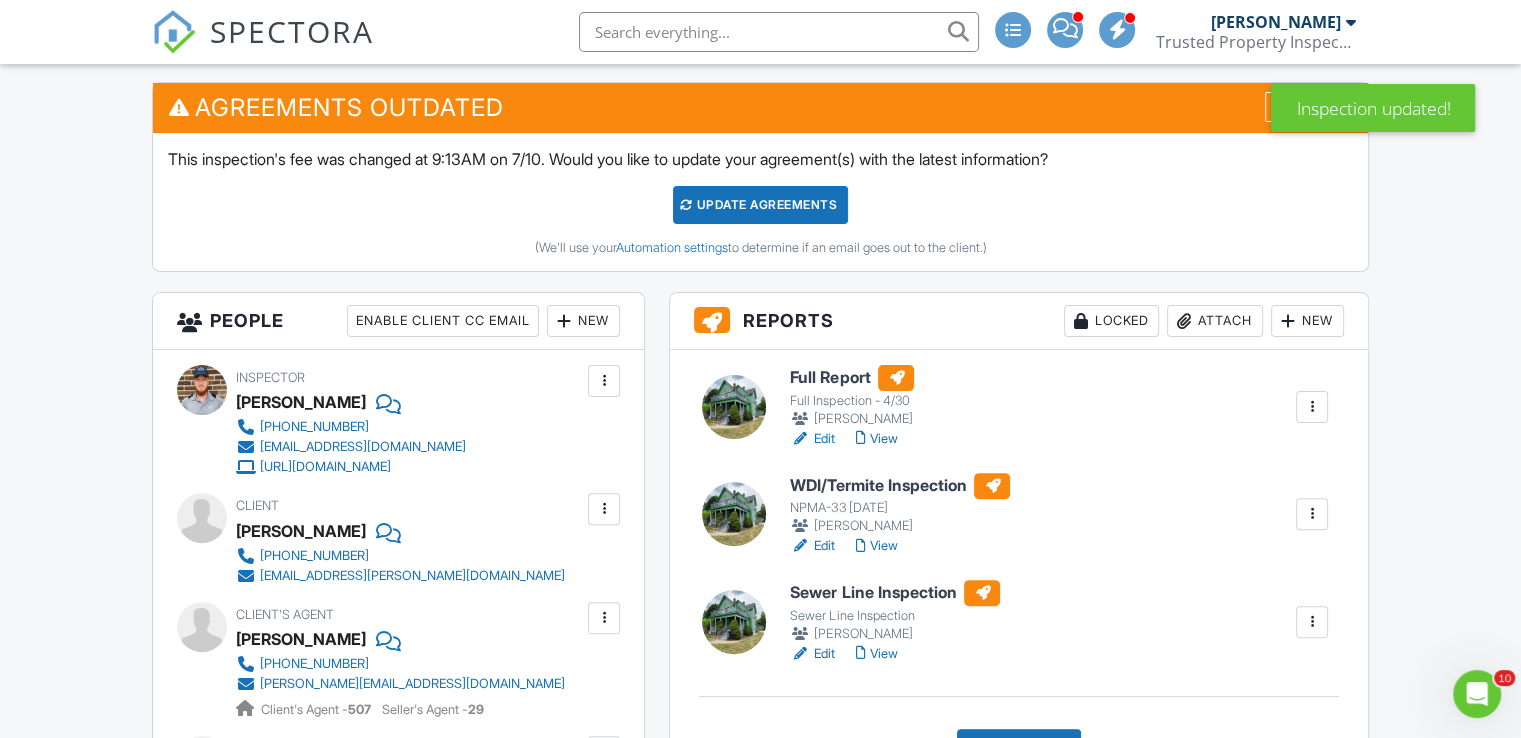 click on "People
Enable Client CC Email
New
Inspector
Client
Client's Agent
Listing Agent
Add Another Person
Inspector
Kyle Boling
614-714-6706
admin@tpipro.com
http://www.tpipro.com
Make Invisible
Mark As Requested
Remove
Update Client
First name
Dhrubajyoti
Last name
Kalita
Email (required)
dhrubajy.kalita@gmail.com
CC Email
Phone
678-429-2118
Tags
Internal notes visible only to the company
Cancel
Save
Confirm client deletion
This will remove the client from this inspection. All email reminders and follow-ups will be removed as well. Note that this is only an option before publishing a report.
Cancel
Remove Client
Client
Dhrubajyoti Kalita" at bounding box center (398, 1538) 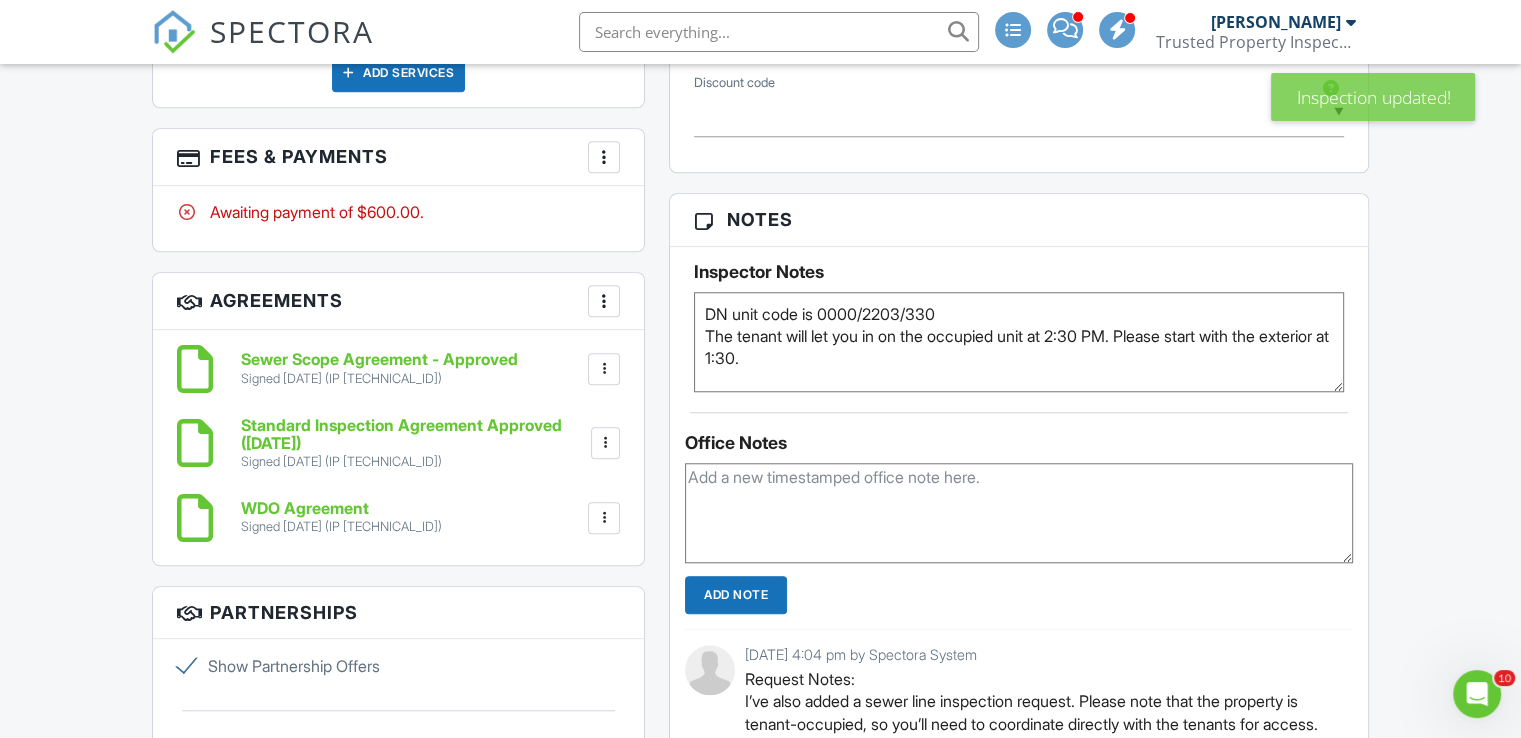 scroll, scrollTop: 1906, scrollLeft: 0, axis: vertical 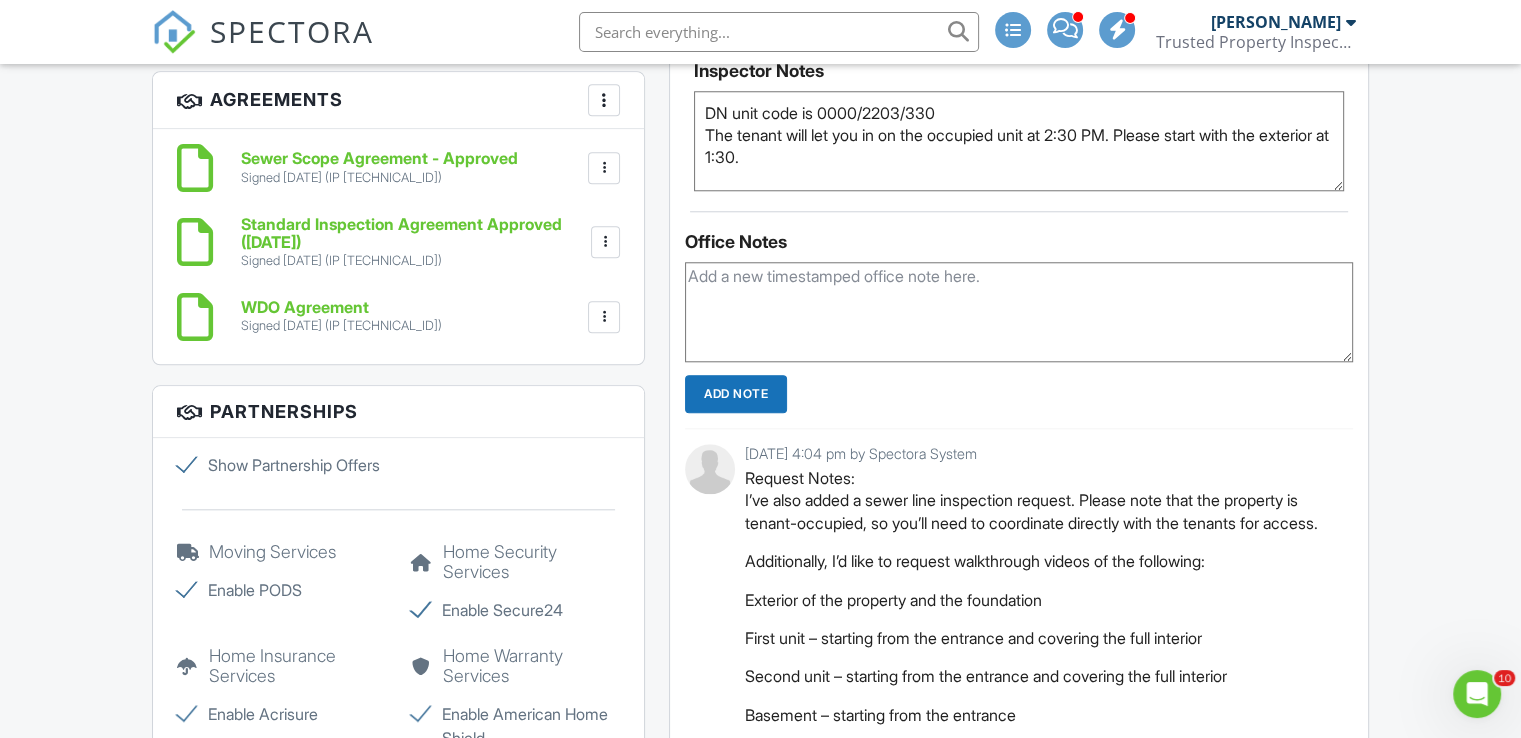 click on "People
Enable Client CC Email
New
Inspector
Client
Client's Agent
Listing Agent
Add Another Person
Inspector
Kyle Boling
614-714-6706
admin@tpipro.com
http://www.tpipro.com
Make Invisible
Mark As Requested
Remove
Update Client
First name
Dhrubajyoti
Last name
Kalita
Email (required)
dhrubajy.kalita@gmail.com
CC Email
Phone
678-429-2118
Tags
Internal notes visible only to the company
Cancel
Save
Confirm client deletion
This will remove the client from this inspection. All email reminders and follow-ups will be removed as well. Note that this is only an option before publishing a report.
Cancel
Remove Client
Client
Dhrubajyoti Kalita" at bounding box center [398, 136] 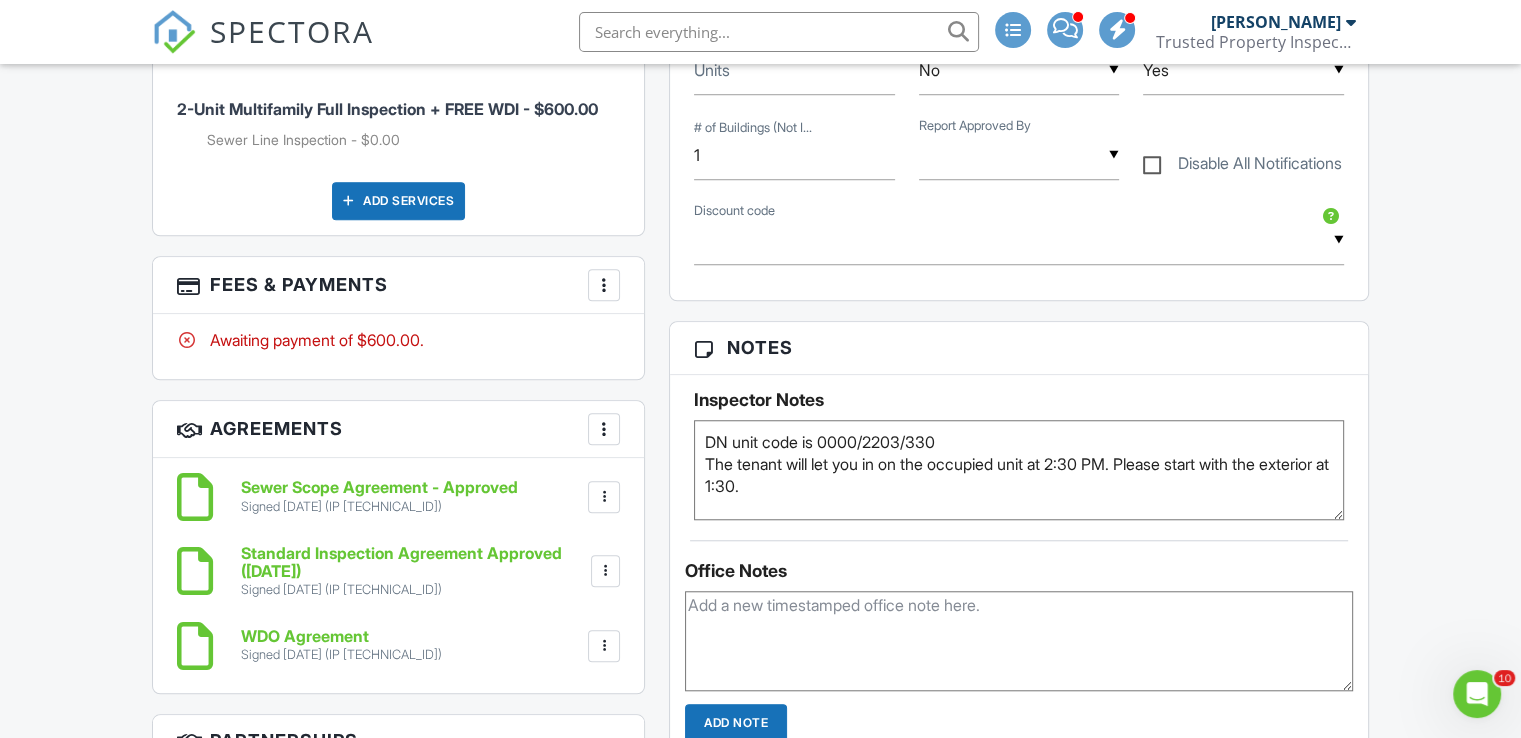 scroll, scrollTop: 1553, scrollLeft: 0, axis: vertical 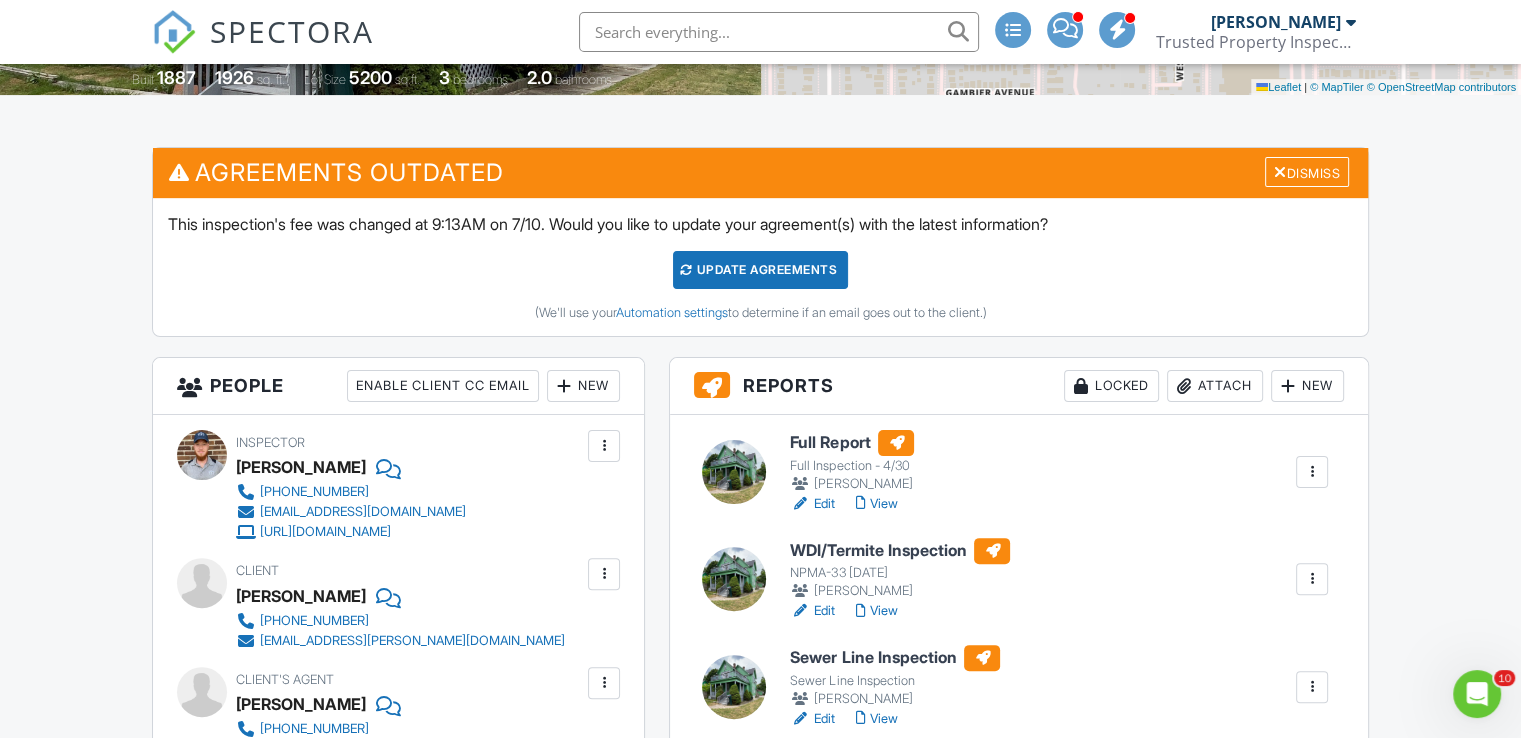 click on "Reports
Locked
Attach
New
Full Report
Full Inspection - 4/30
Kyle Boling
Edit
View
Quick Publish
Assign Inspectors
Copy
Delete
WDI/Termite Inspection
NPMA-33 October 2019
Kyle Boling
Edit
View
Quick Publish
Assign Inspectors
Copy
Delete
Sewer Line Inspection
Sewer Line Inspection
Kyle Boling
Edit
View
Quick Publish
Assign Inspectors
Copy
Delete
Publish All
Checking report completion" at bounding box center [1019, 602] 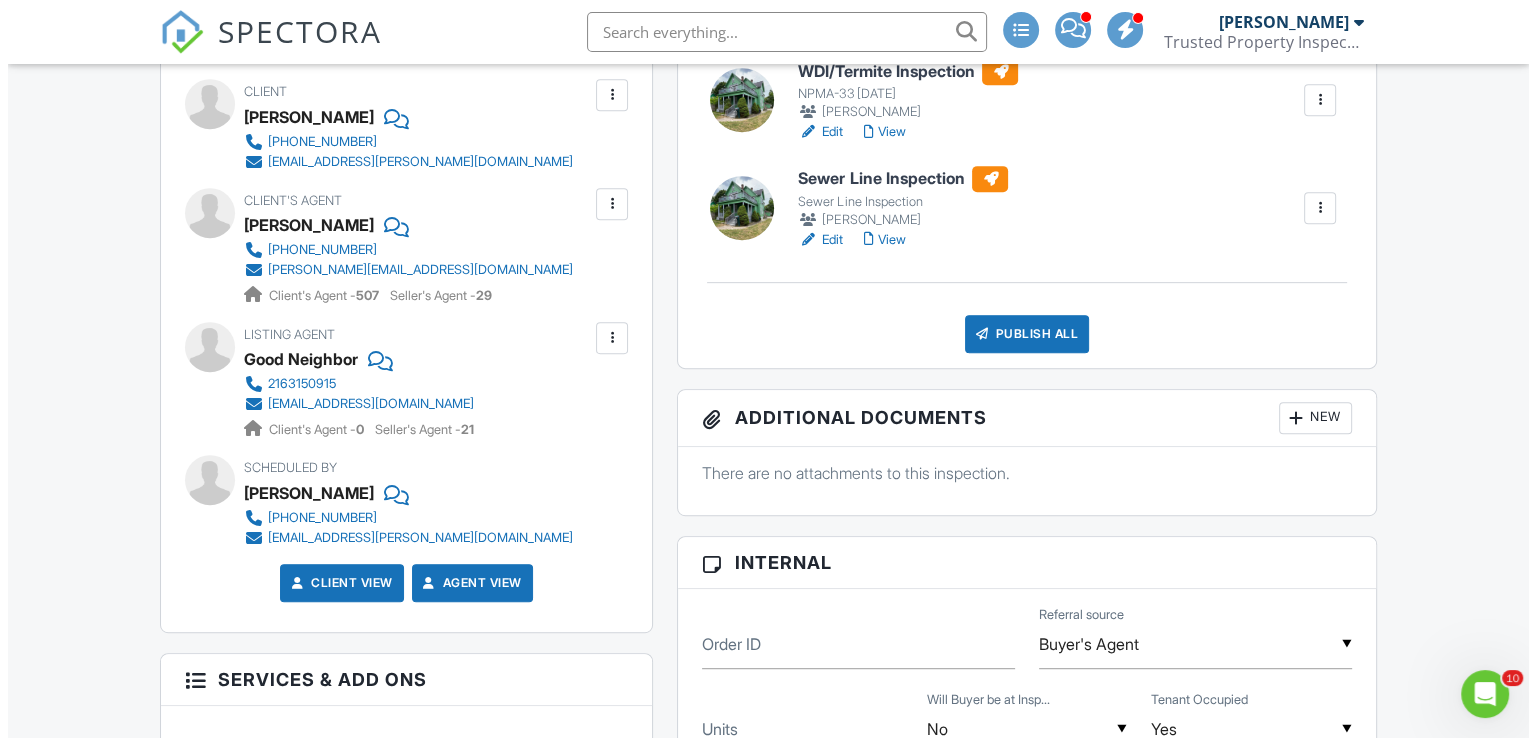 scroll, scrollTop: 840, scrollLeft: 0, axis: vertical 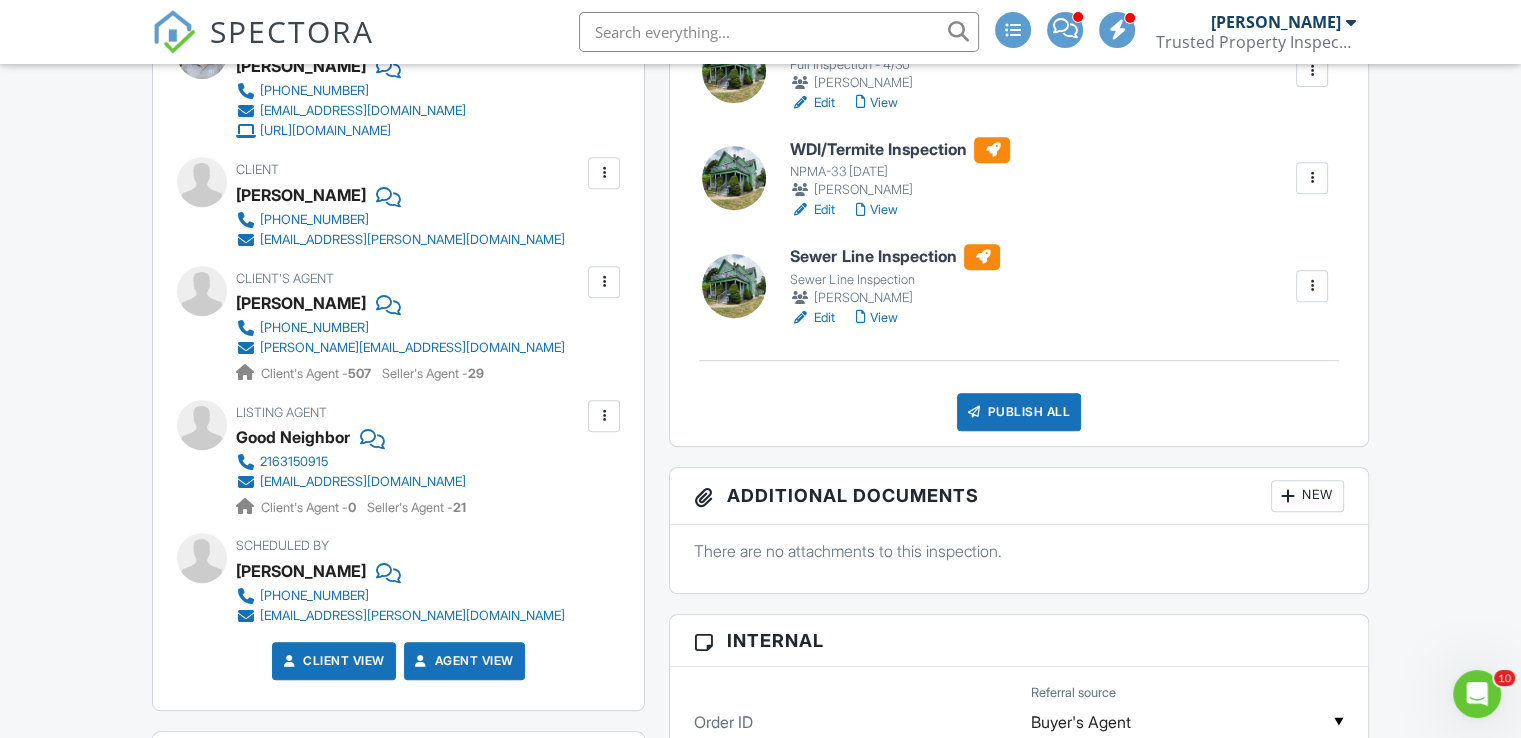click on "Full Report
Full Inspection - 4/30
Kyle Boling
Edit
View
Quick Publish
Assign Inspectors
Copy
Delete
WDI/Termite Inspection
NPMA-33 October 2019
Kyle Boling
Edit
View
Quick Publish
Assign Inspectors
Copy
Delete
Sewer Line Inspection
Sewer Line Inspection
Kyle Boling
Edit
View
Quick Publish
Assign Inspectors
Copy
Delete
Publish All
Checking report completion" at bounding box center (1019, 230) 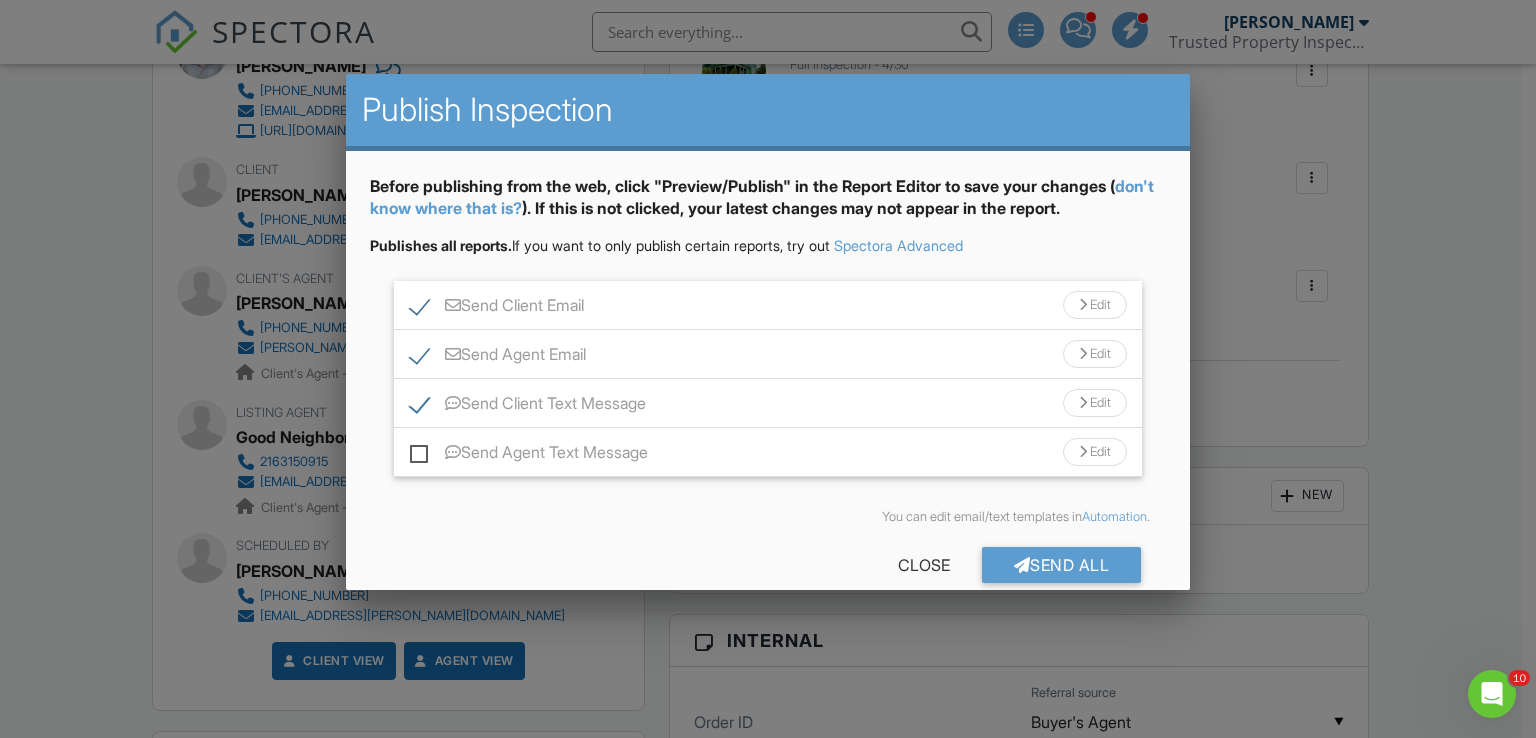 click on "Send Client Email
Edit" at bounding box center (768, 305) 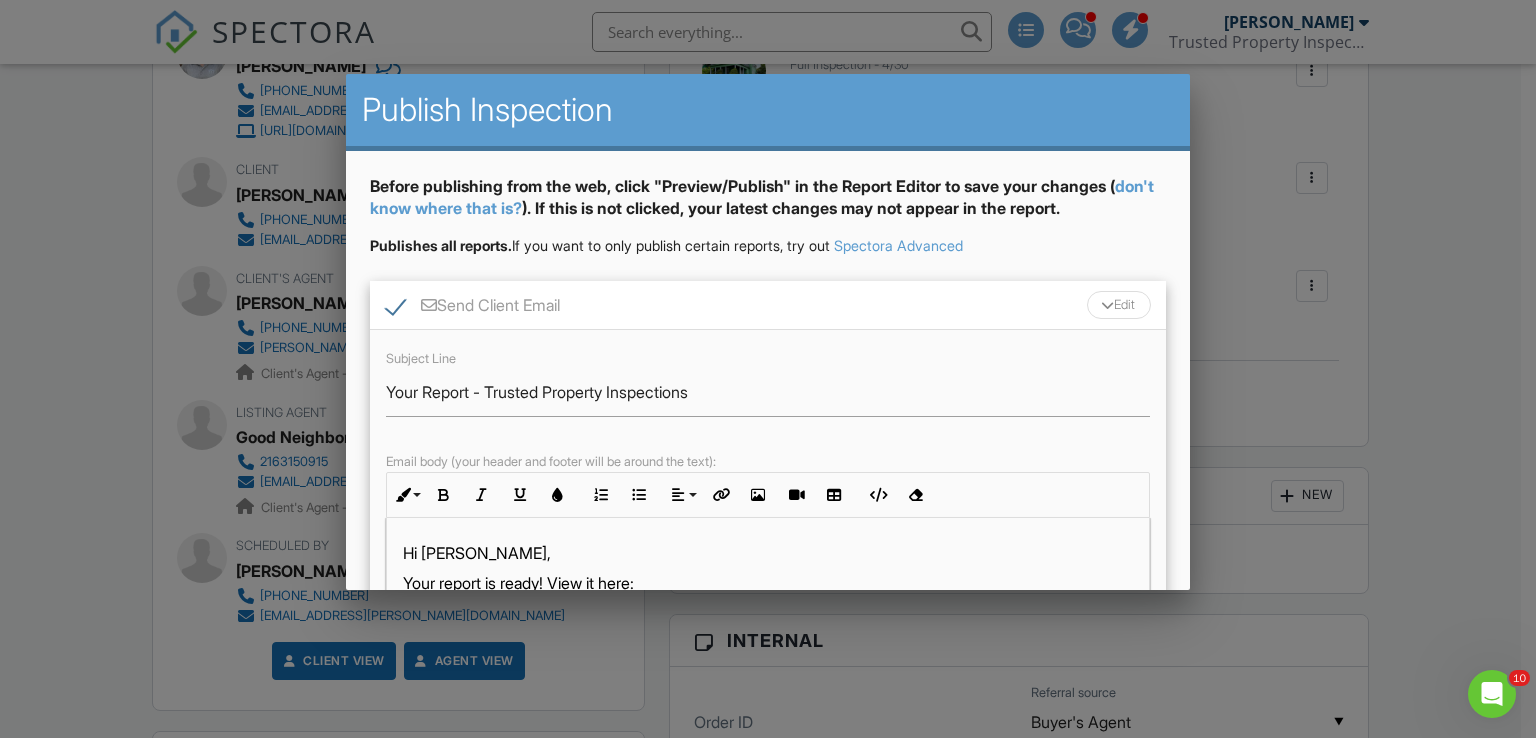scroll, scrollTop: 399, scrollLeft: 0, axis: vertical 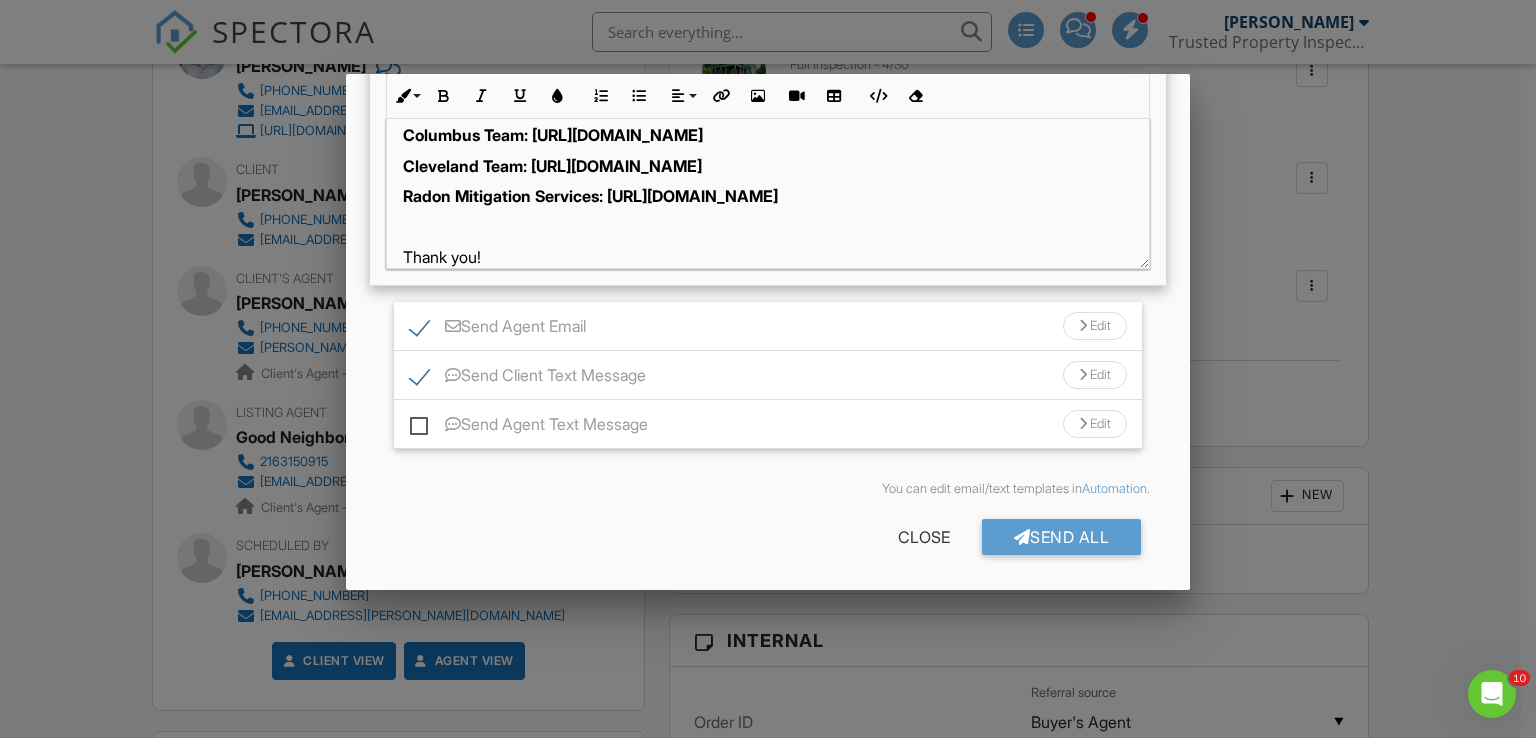 click on "Cleveland Team: [URL][DOMAIN_NAME]" at bounding box center [552, 166] 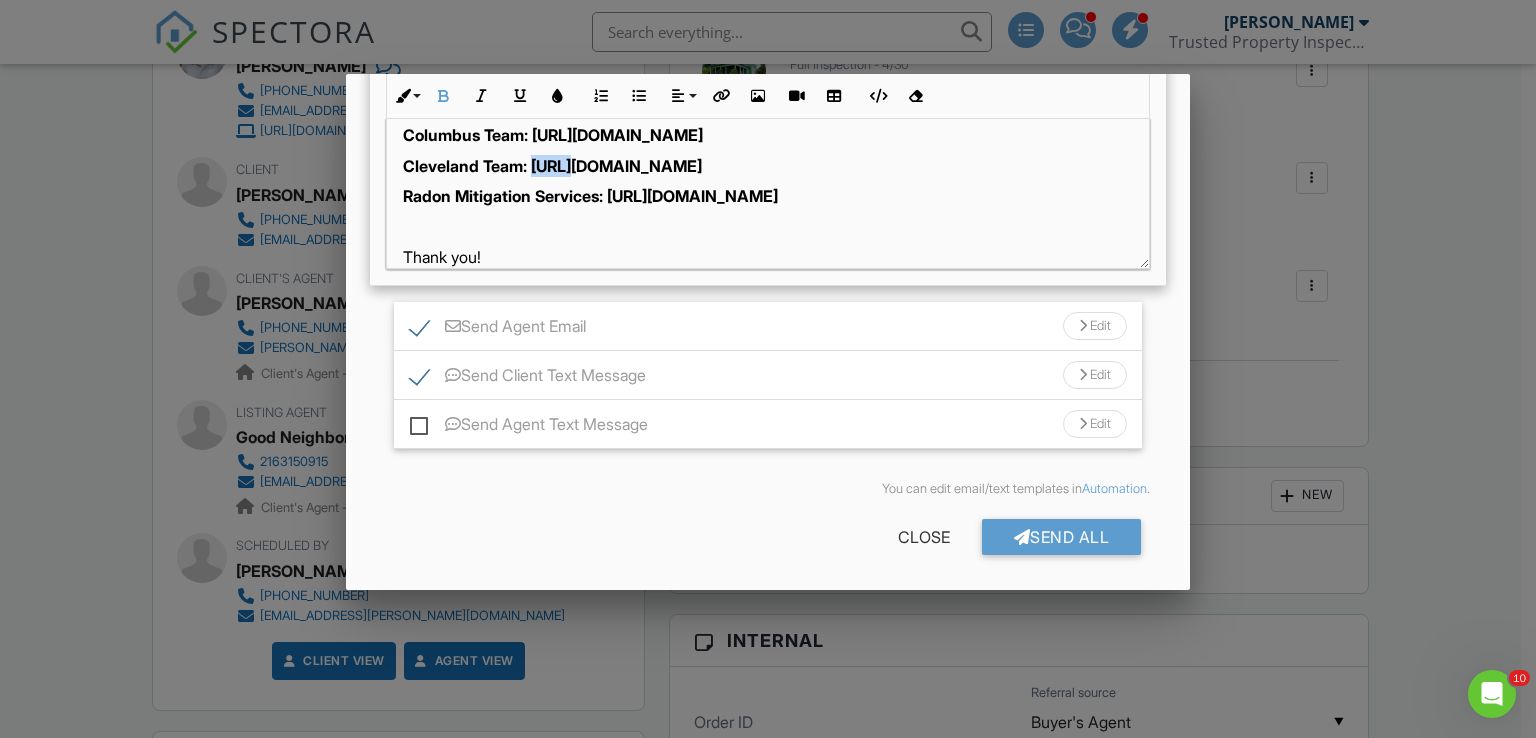 click on "Cleveland Team: [URL][DOMAIN_NAME]" at bounding box center [552, 166] 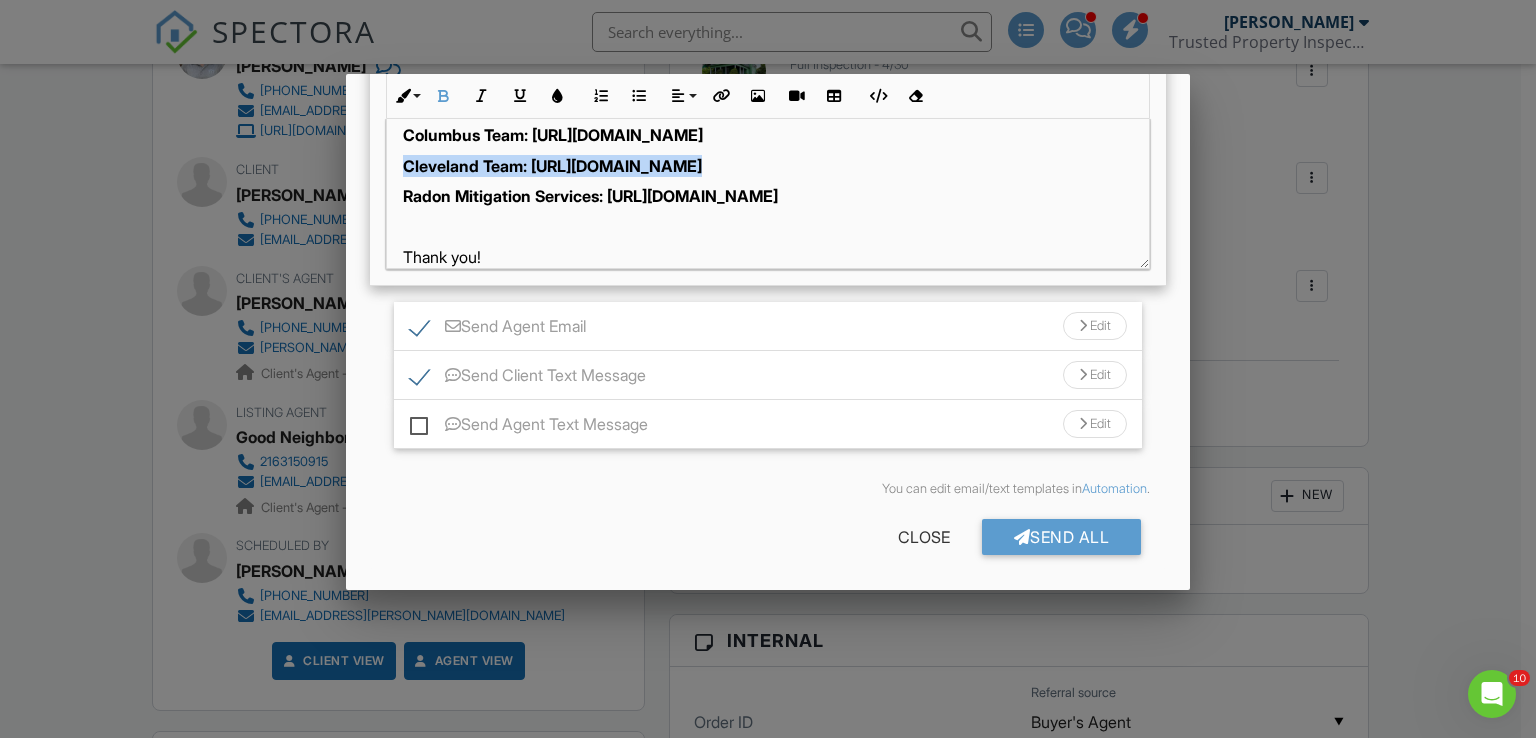 click on "Cleveland Team: [URL][DOMAIN_NAME]" at bounding box center [552, 166] 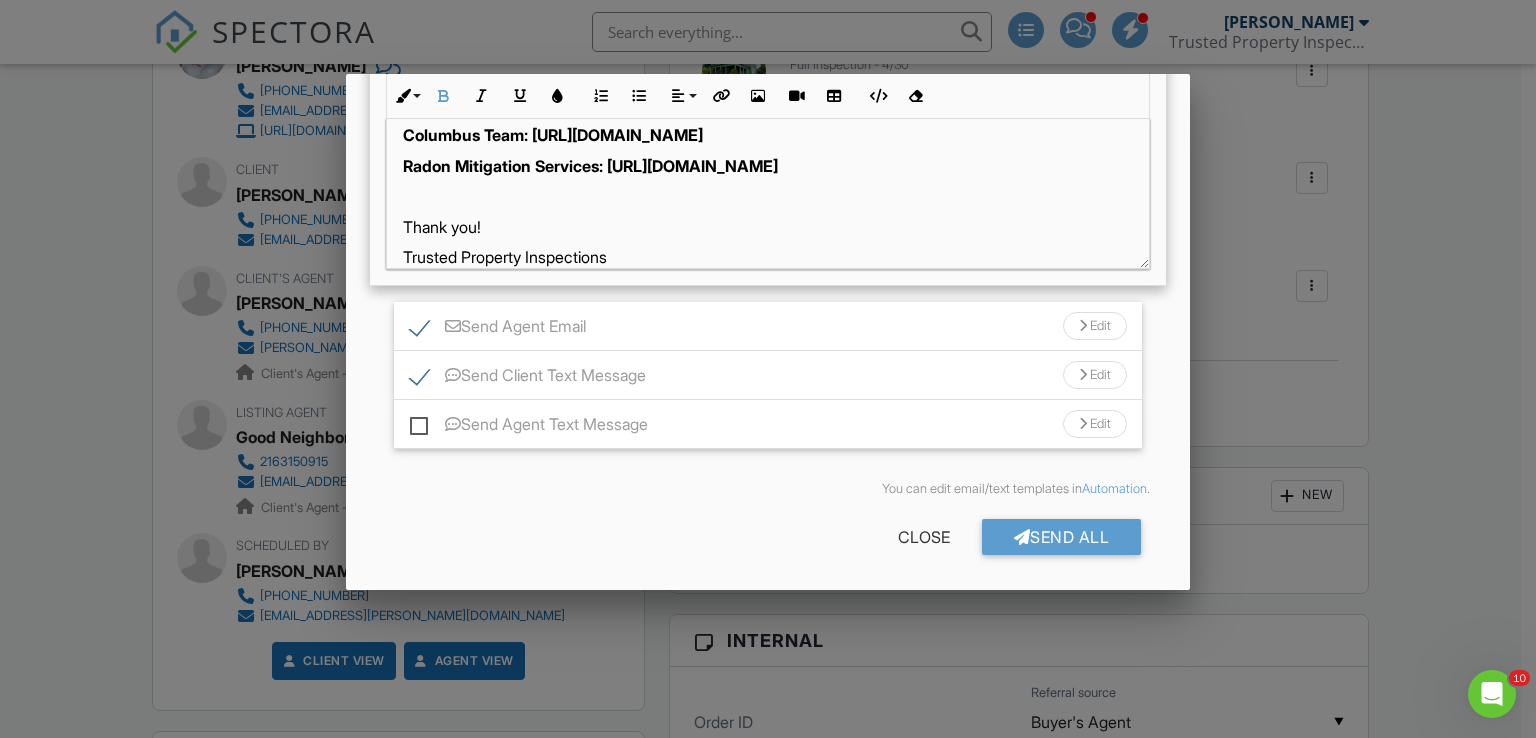 click on "Radon Mitigation Services: [URL][DOMAIN_NAME]" at bounding box center (590, 166) 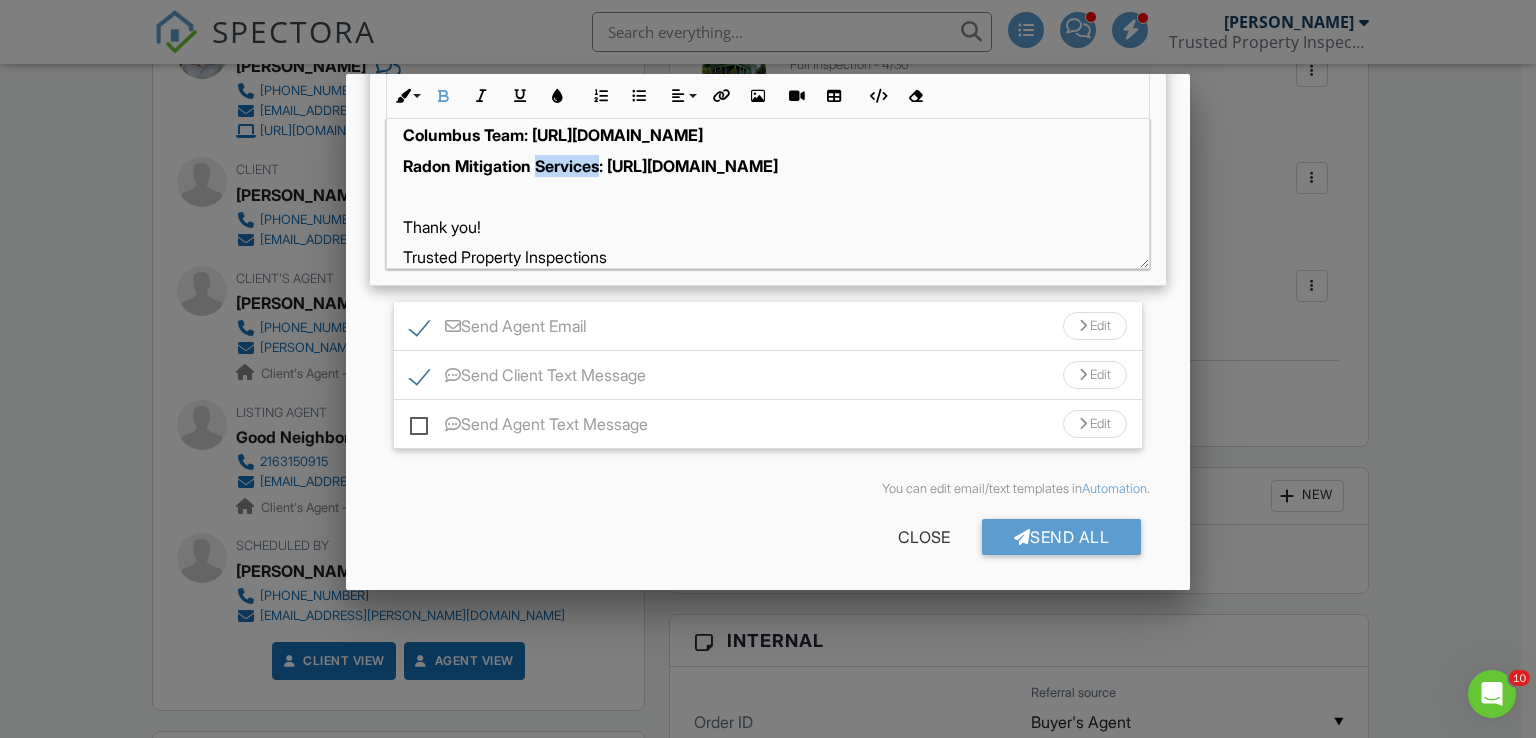 click on "Radon Mitigation Services: [URL][DOMAIN_NAME]" at bounding box center [590, 166] 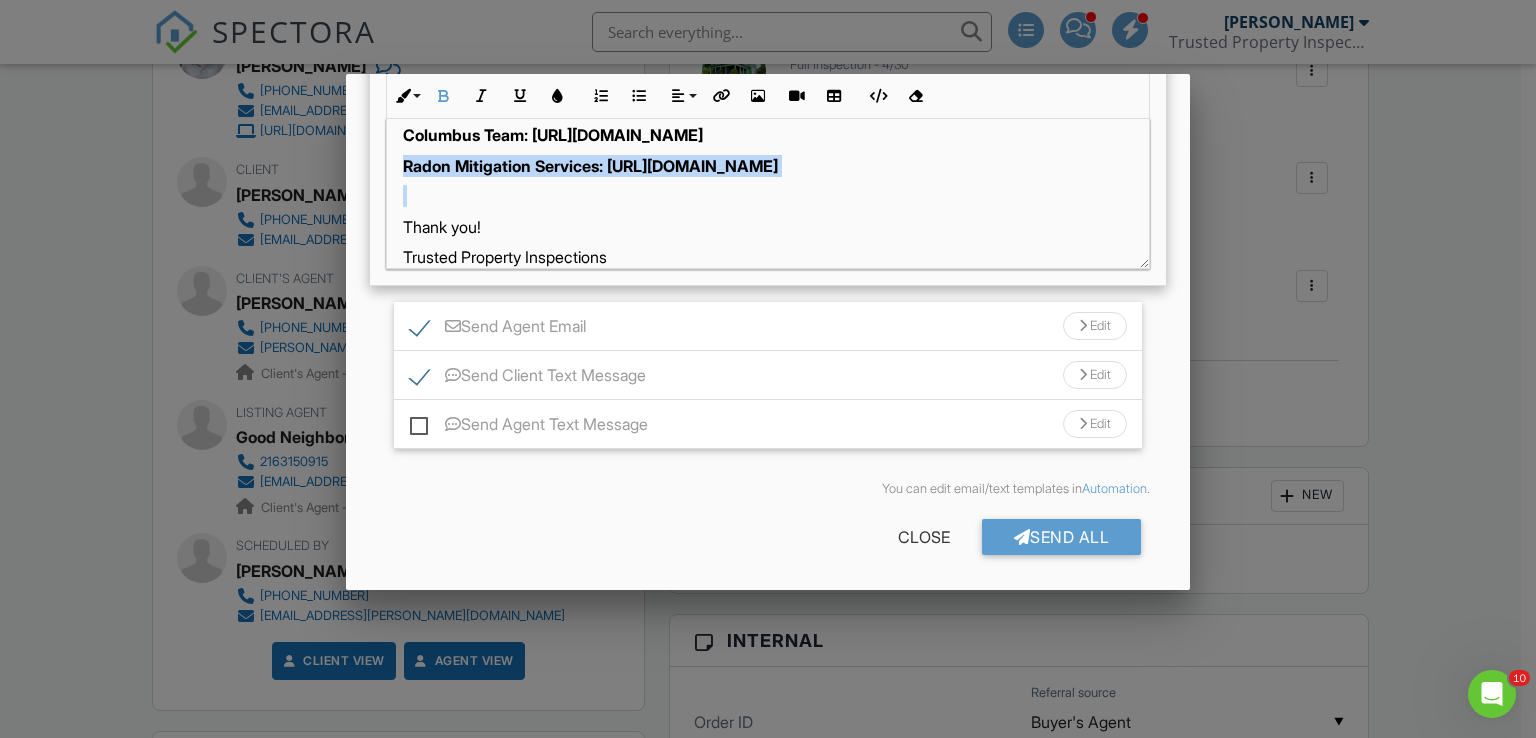 click on "Radon Mitigation Services: [URL][DOMAIN_NAME]" at bounding box center [590, 166] 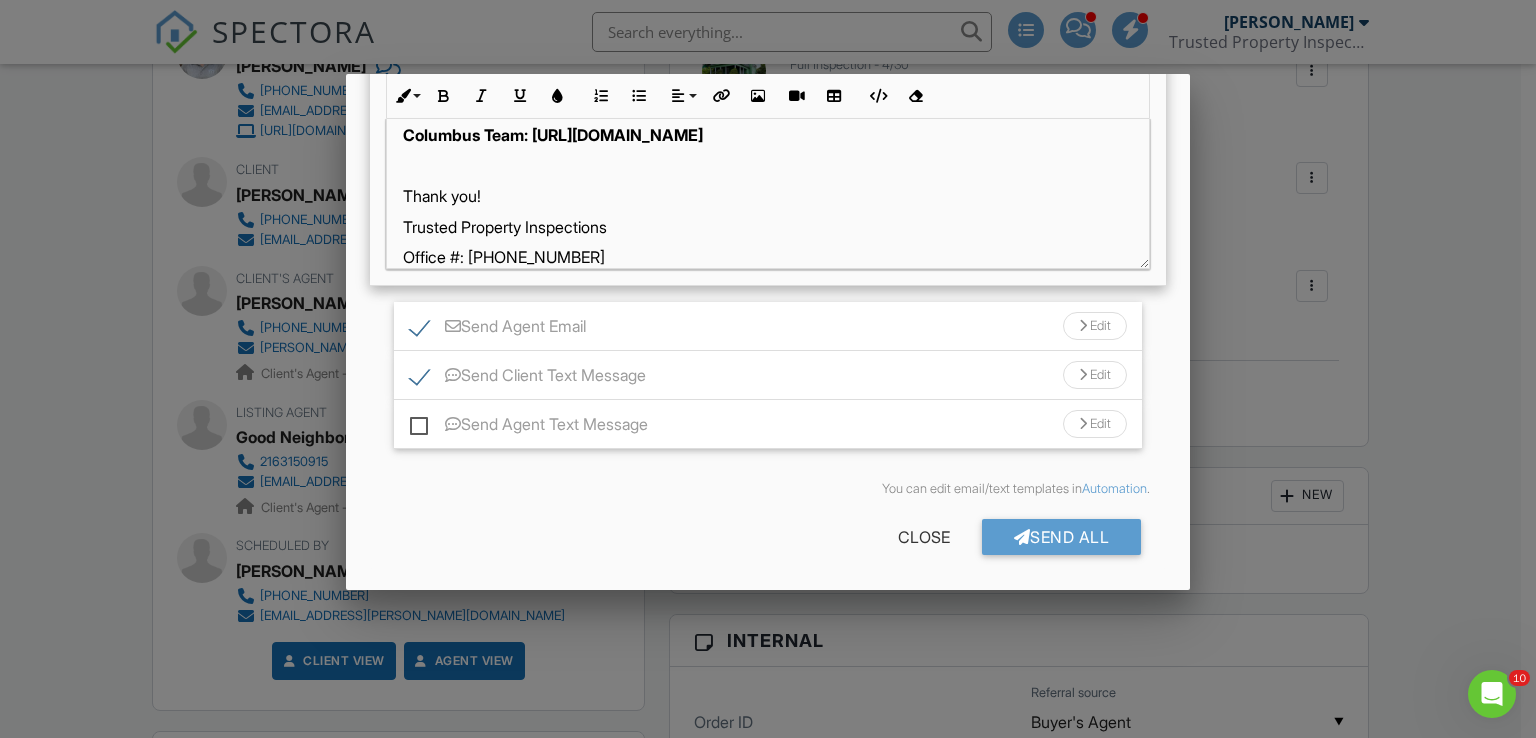 click on "Send Agent Email
Edit" at bounding box center [768, 326] 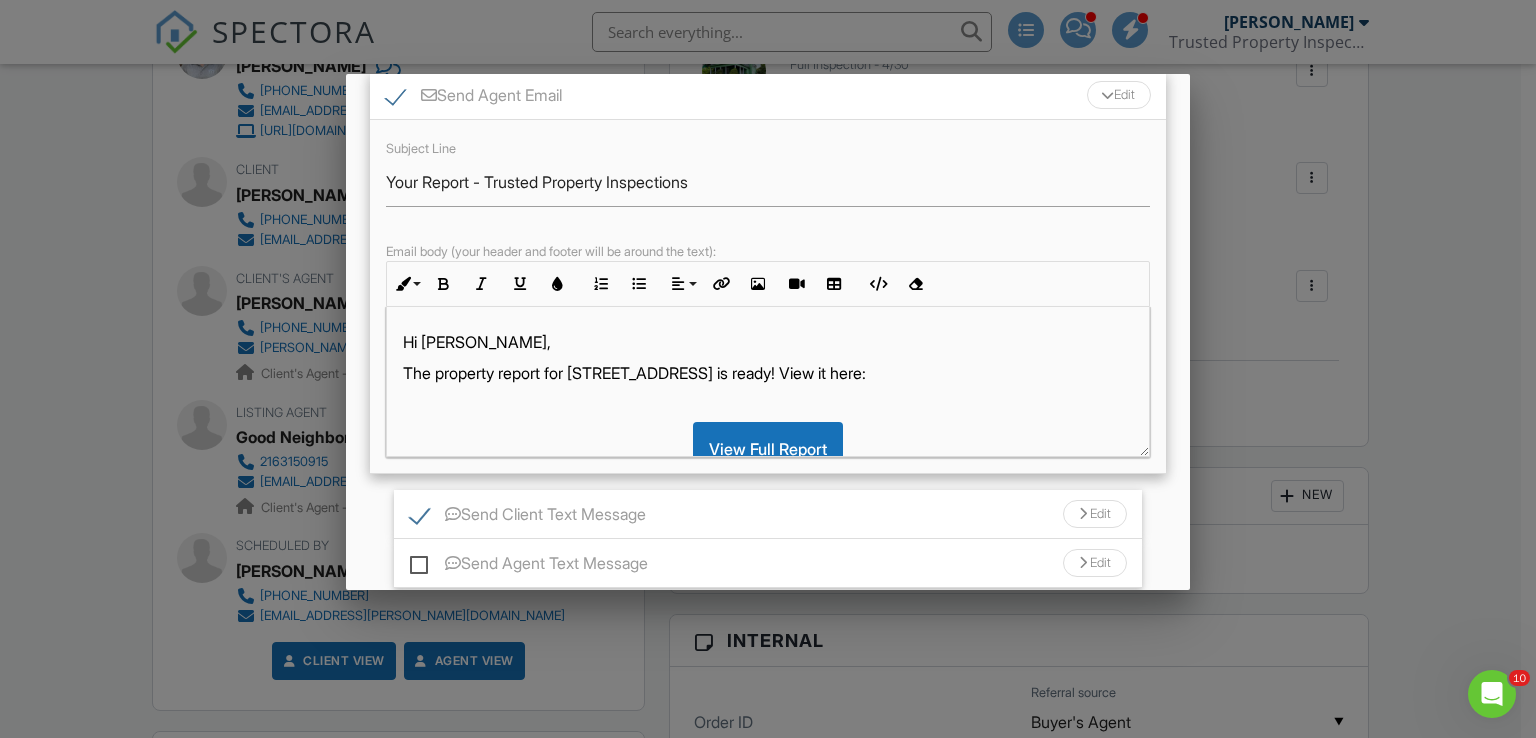 scroll, scrollTop: 769, scrollLeft: 0, axis: vertical 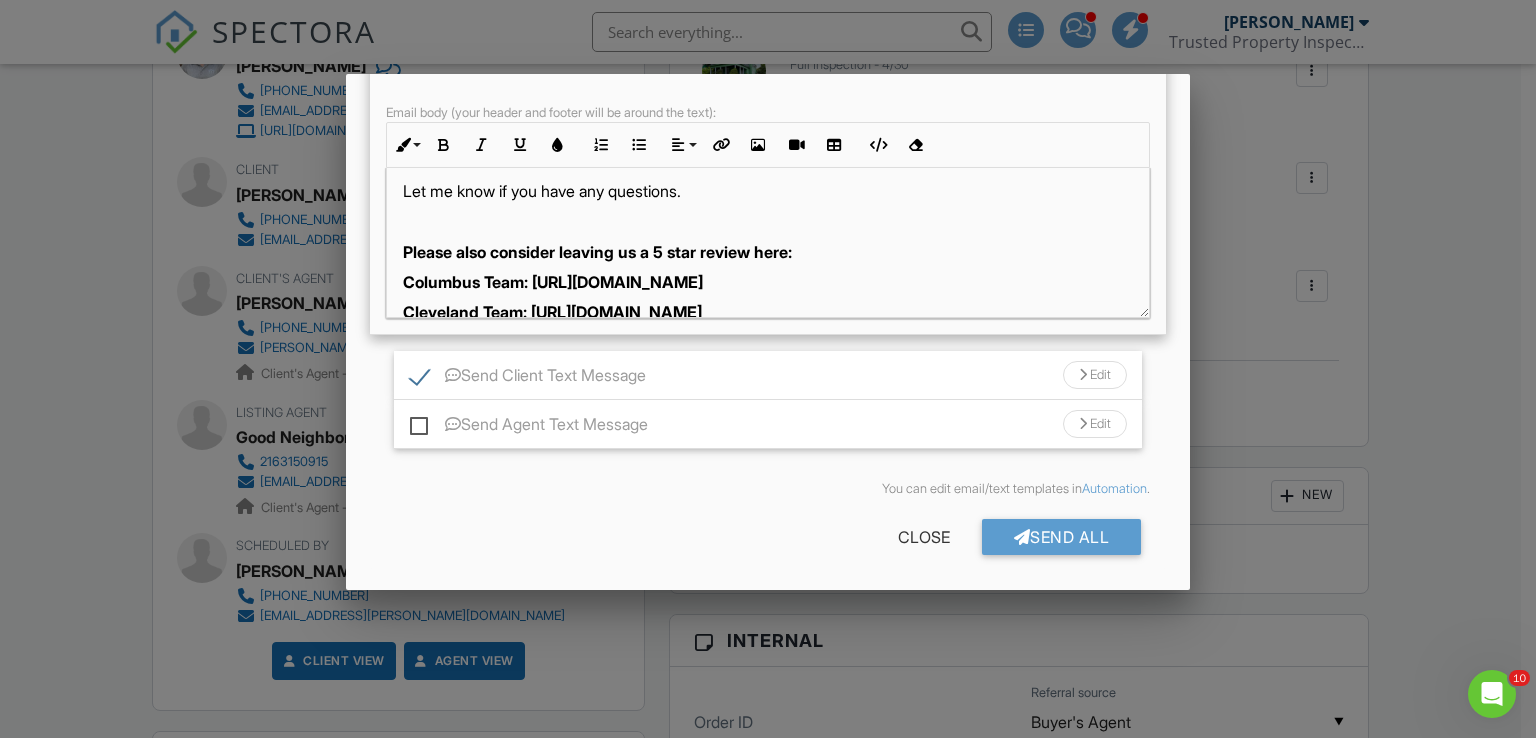 click on "Columbus Team: [URL][DOMAIN_NAME]" at bounding box center (553, 282) 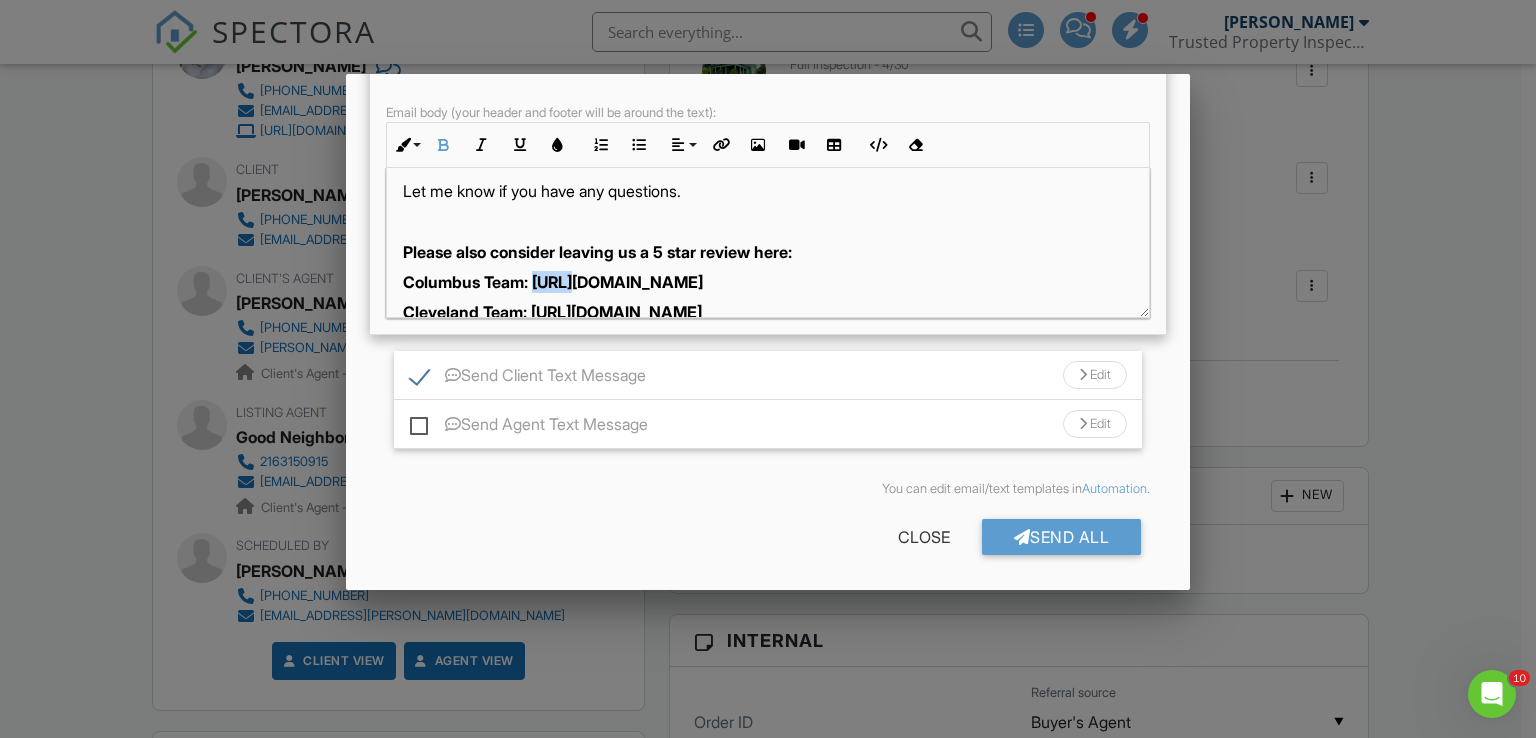 click on "Columbus Team: [URL][DOMAIN_NAME]" at bounding box center (553, 282) 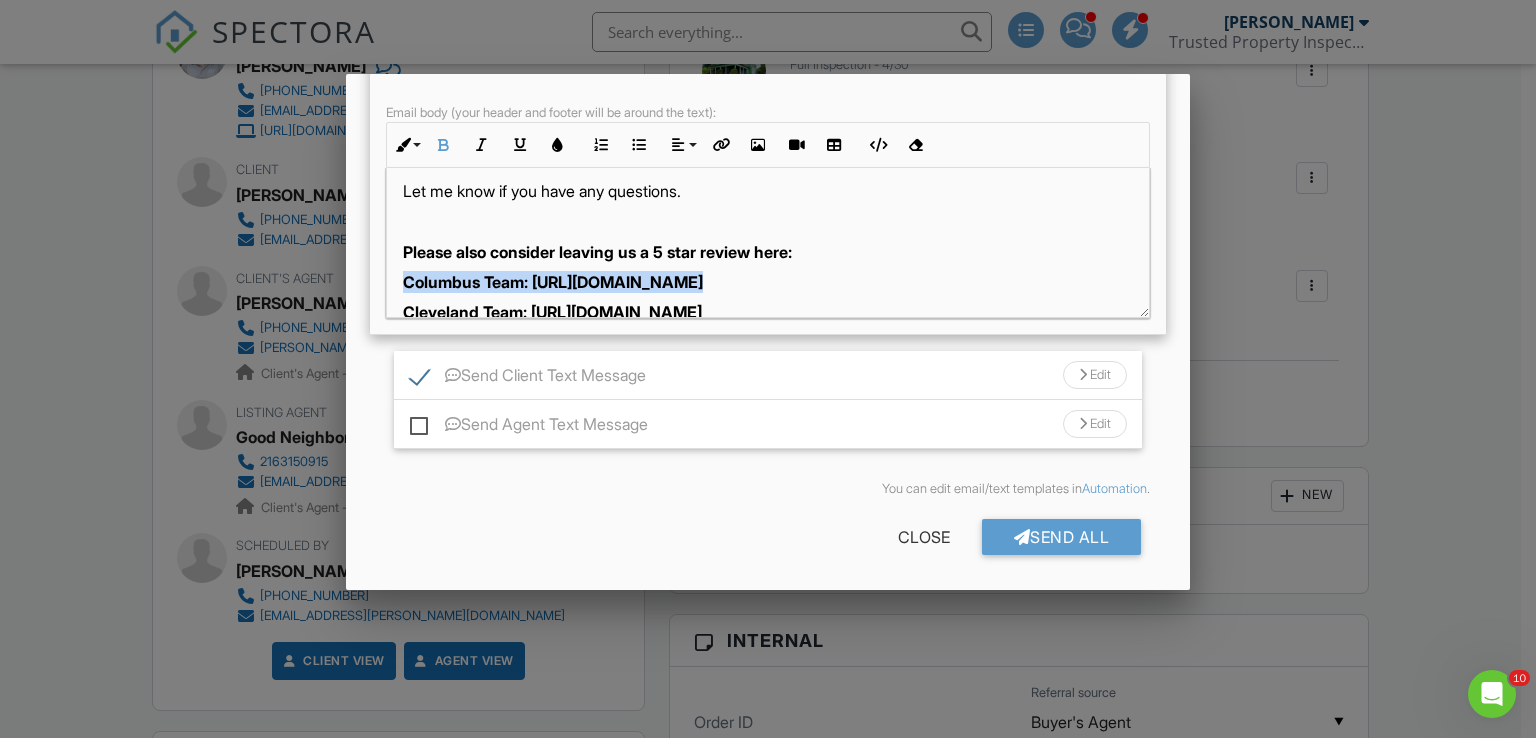 click on "Columbus Team: [URL][DOMAIN_NAME]" at bounding box center [553, 282] 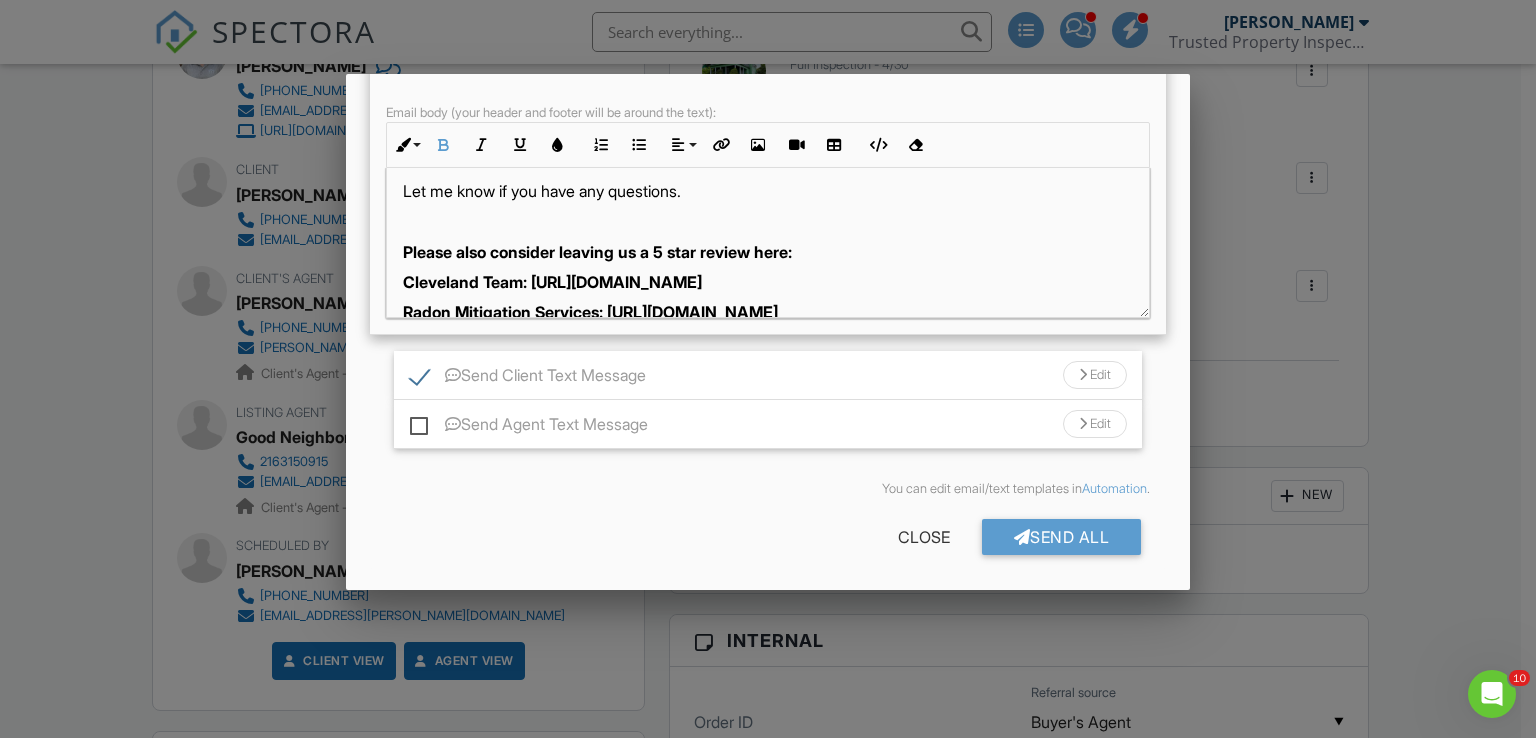 click on "Subject Line
Your Report - Trusted Property Inspections
Email body (your header and footer will be around the text):
Inline Style XLarge Large Normal Small Light Small/Light Bold Italic Underline Colors Ordered List Unordered List Align Align Left Align Center Align Right Align Justify Insert Link Insert Image Insert Video Insert Table Code View Clear Formatting Hi Josh, The property report for 2100 W 95th St is ready! View it here: View Full Report View WDI/Termite Inspection View Sewer Line Inspection Let me know if you have any questions. Please also consider leaving us a 5 star review here:  Cleveland Team: https://g.page/r/CUAsgCzTdmg-EBM/review Radon Mitigation Services: https://g.page/r/CV7HxGNzfcFdEBM/review Thank you! Kyle Boling Trusted Property Inspections - 614-714-6706" at bounding box center [768, 158] 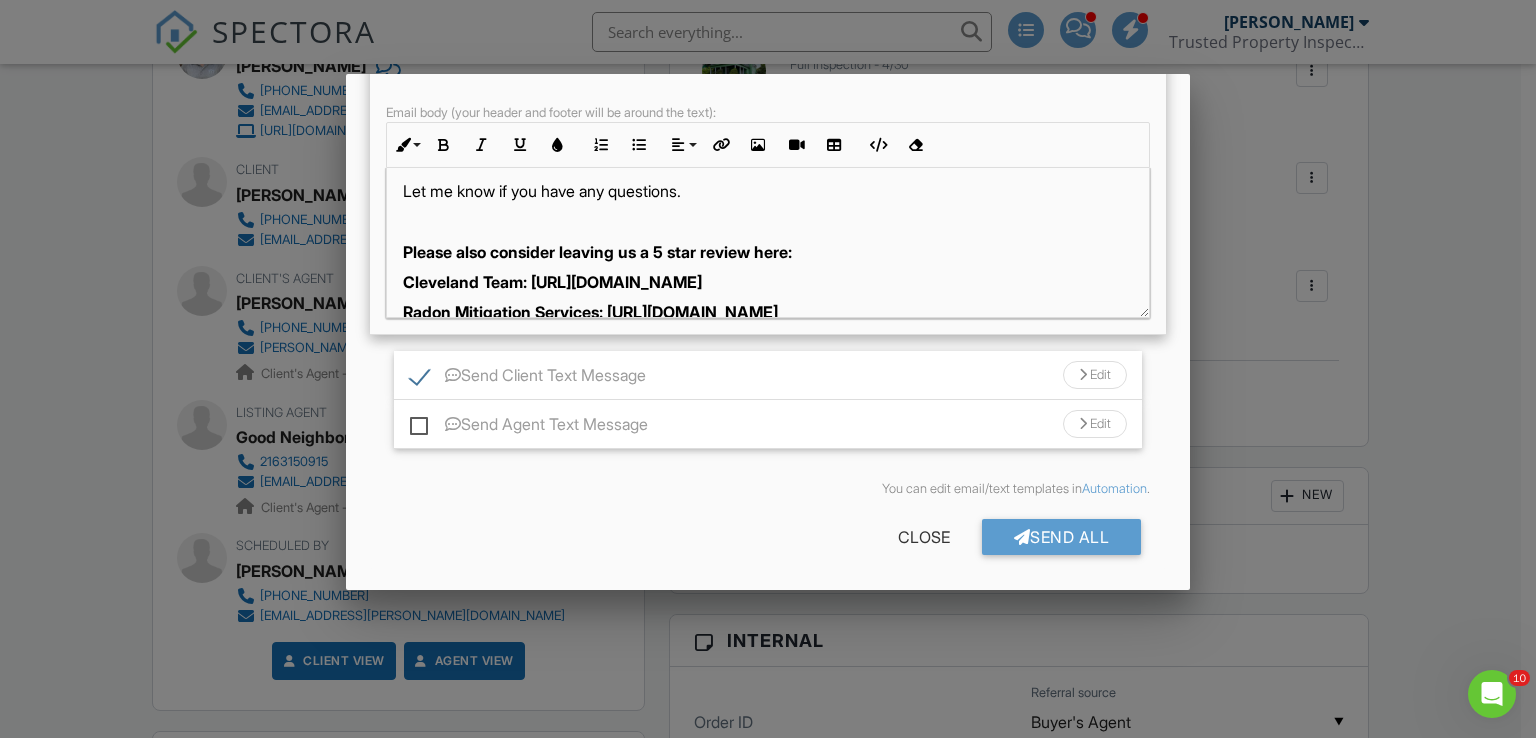 click on "Radon Mitigation Services: [URL][DOMAIN_NAME]" at bounding box center (590, 312) 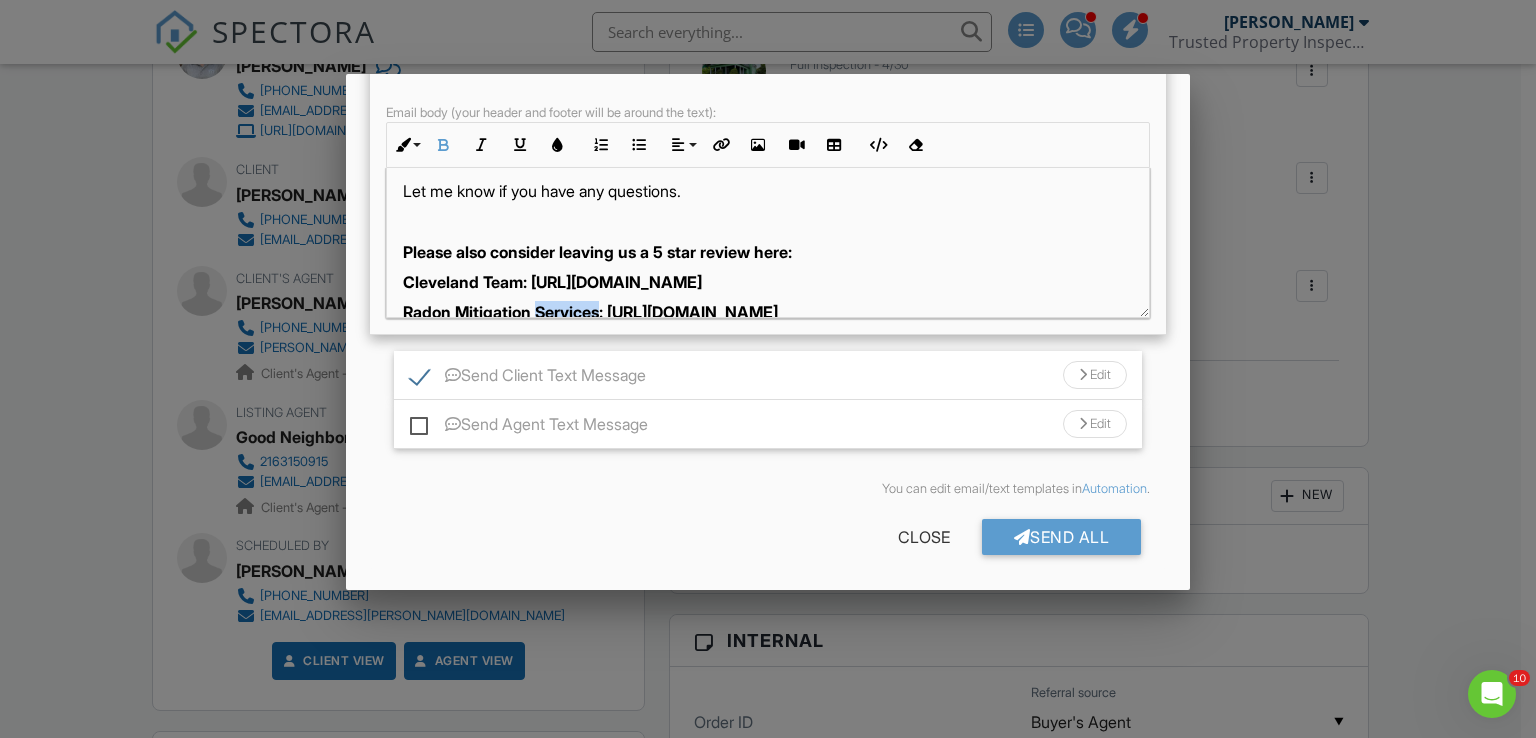 click on "Radon Mitigation Services: [URL][DOMAIN_NAME]" at bounding box center (590, 312) 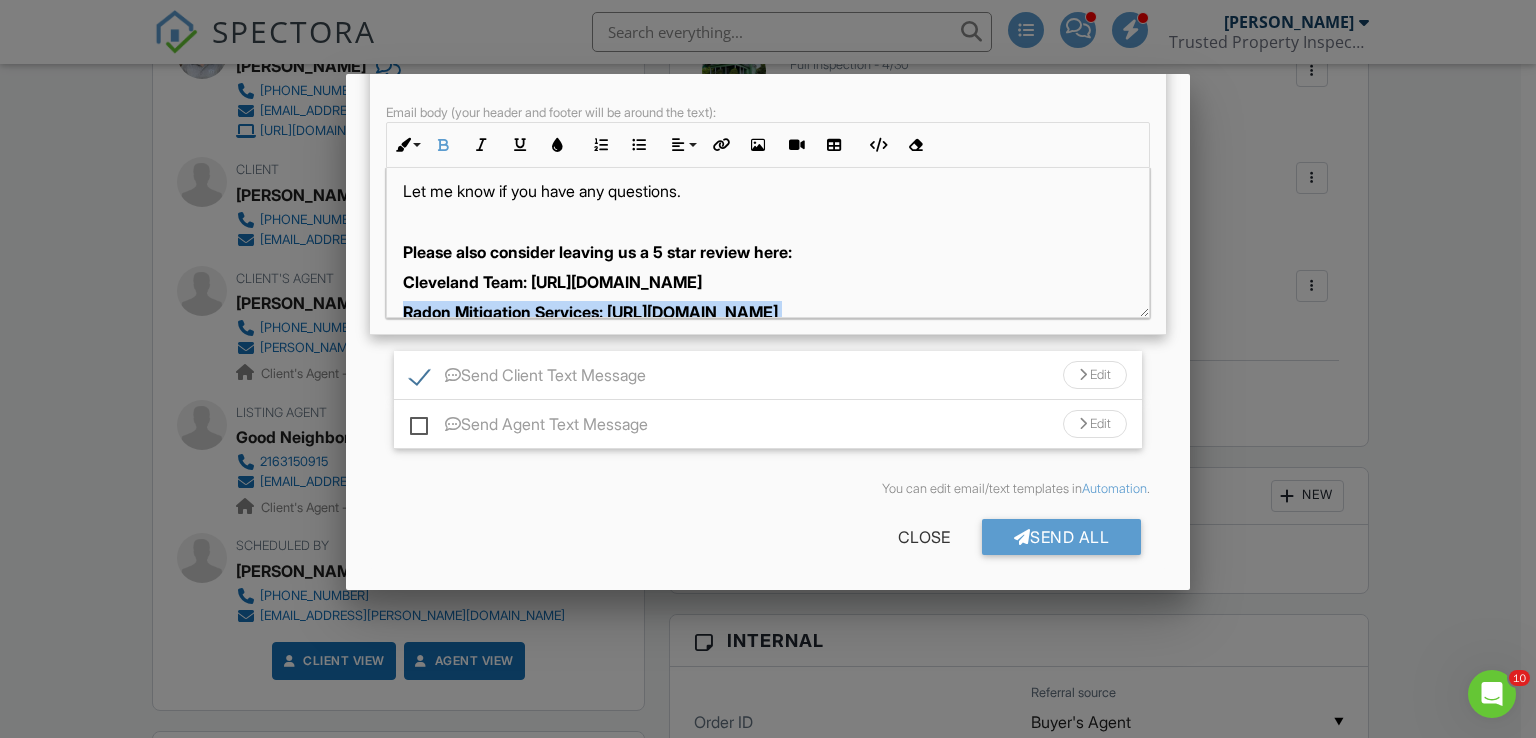 click on "Radon Mitigation Services: [URL][DOMAIN_NAME]" at bounding box center [590, 312] 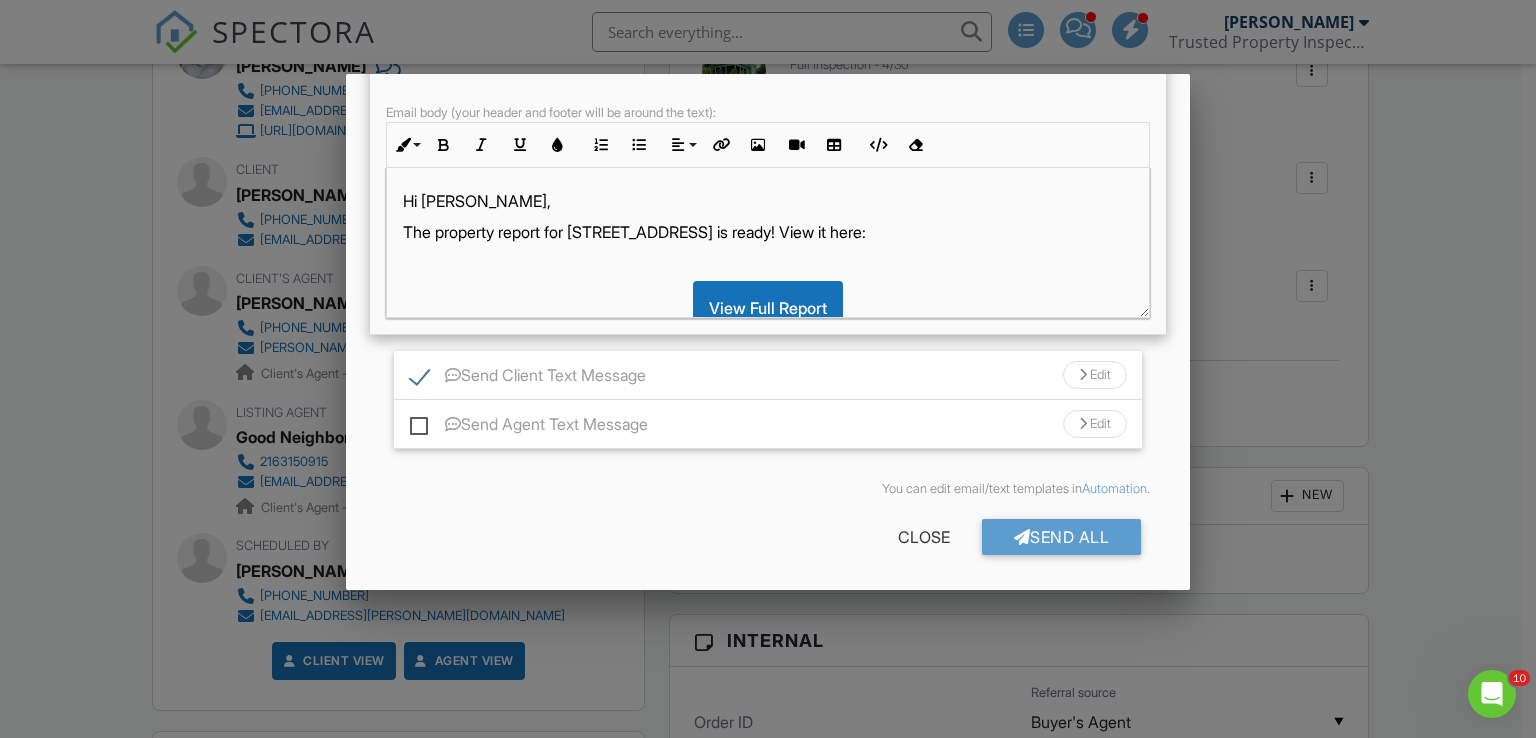 scroll, scrollTop: 0, scrollLeft: 0, axis: both 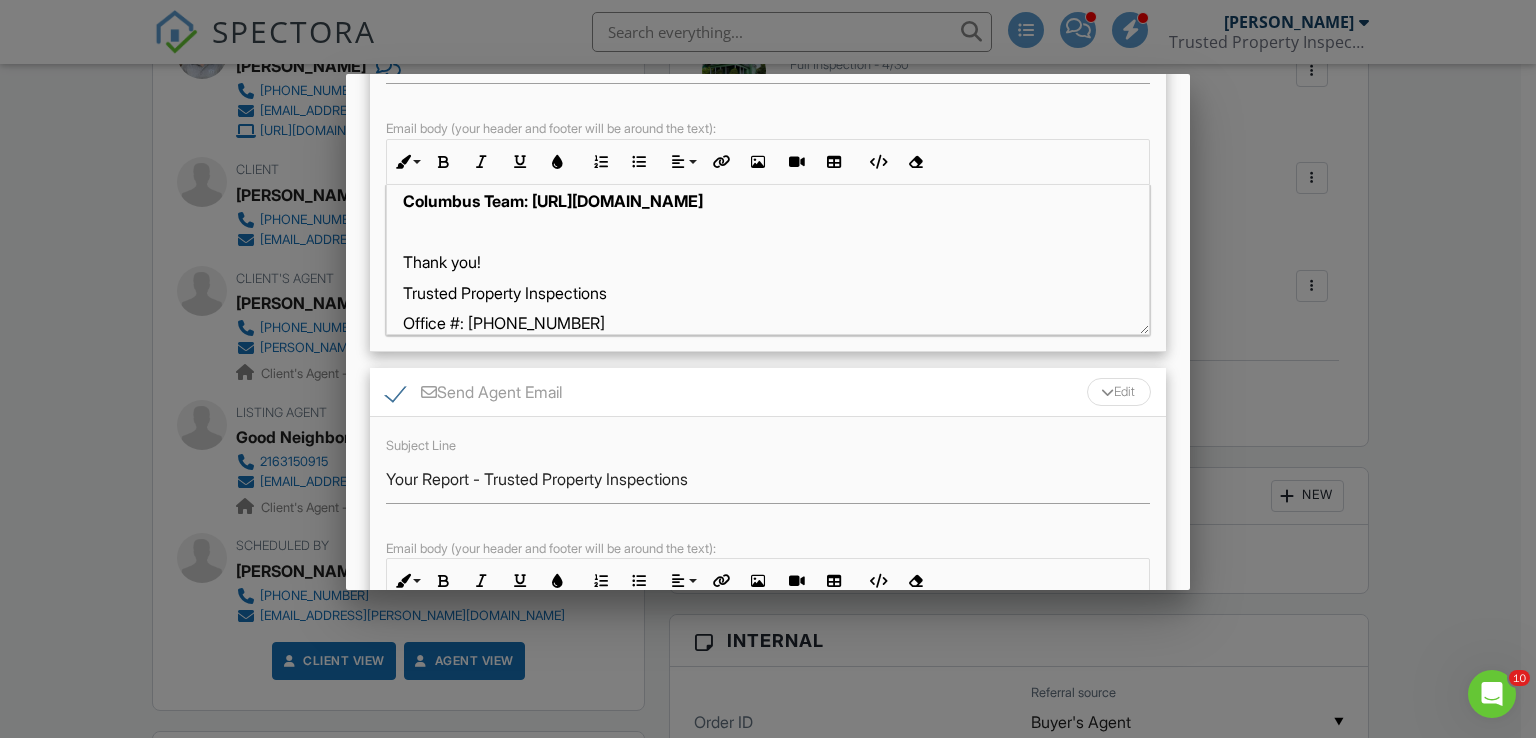 click on "Columbus Team: [URL][DOMAIN_NAME]" at bounding box center (553, 201) 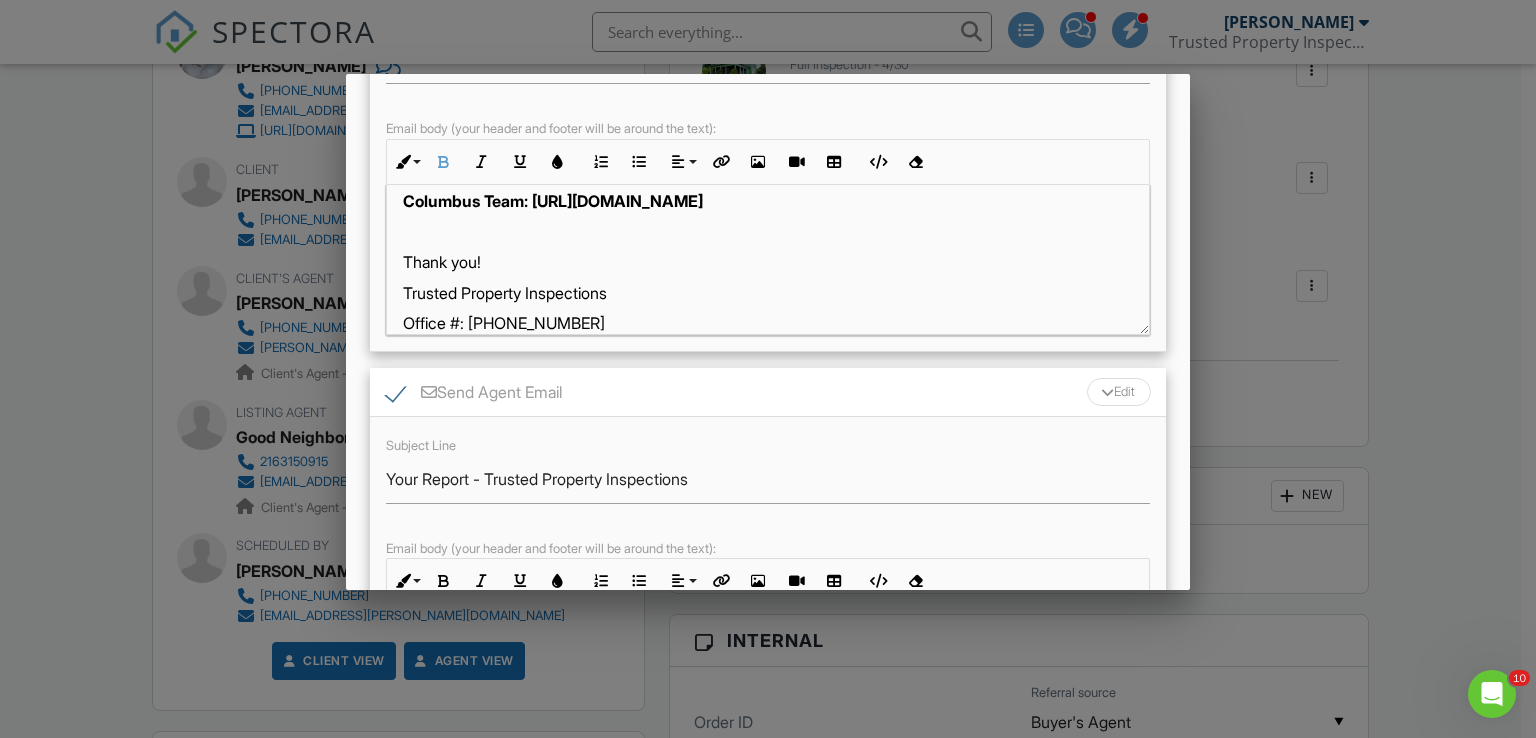 click on "​ ​" at bounding box center (768, 232) 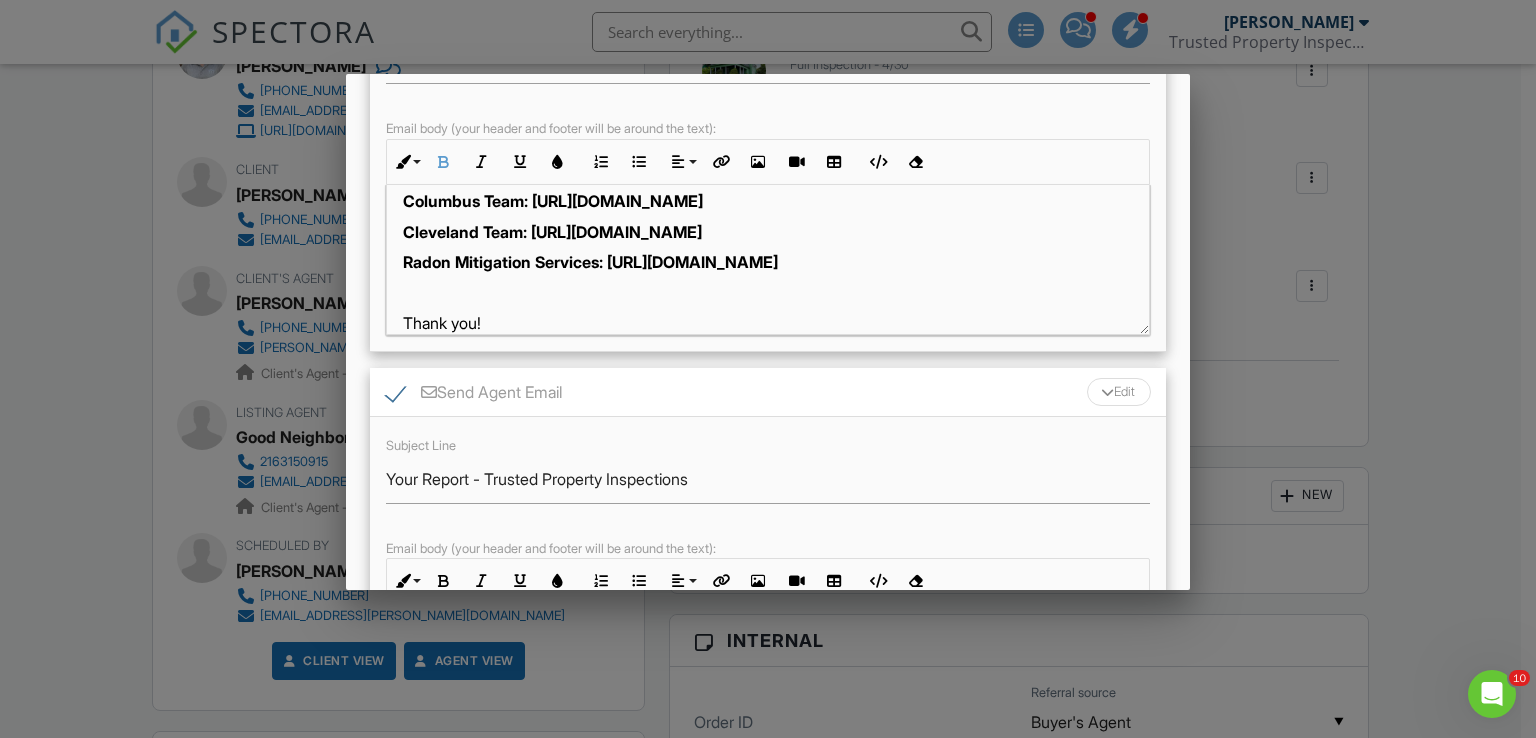 click on "Hi Dhrubajyoti, Your report is ready! View it here: Inspection Details Thank you so much for your business and good luck on your purchase! Please keep in mind if you purchased additional services such as radon, mold, or WDI they will be added to your portal as they become available. If you have questions about your report please text or email/text the office to schedule a call with your inspector/service provider, or if unavailable our lead inspector/owner, Reece Iovine.  For Property Inspection Services  We are happy to help explain any defects, however, we can not help determine pricing to repair or provide opinions. We recommend you consult with a contractor on defects within the report and the pricing/effort required to repair them. Please also consider leaving us a 5 star review here:  Columbus Team: https://g.page/r/CfxLmYncGQcbEAg/review Cleveland Team: https://g.page/r/CUAsgCzTdmg-EBM/review Radon Mitigation Services: https://g.page/r/CV7HxGNzfcFdEBM/review Thank you! Trusted Property Inspections" at bounding box center [768, -11] 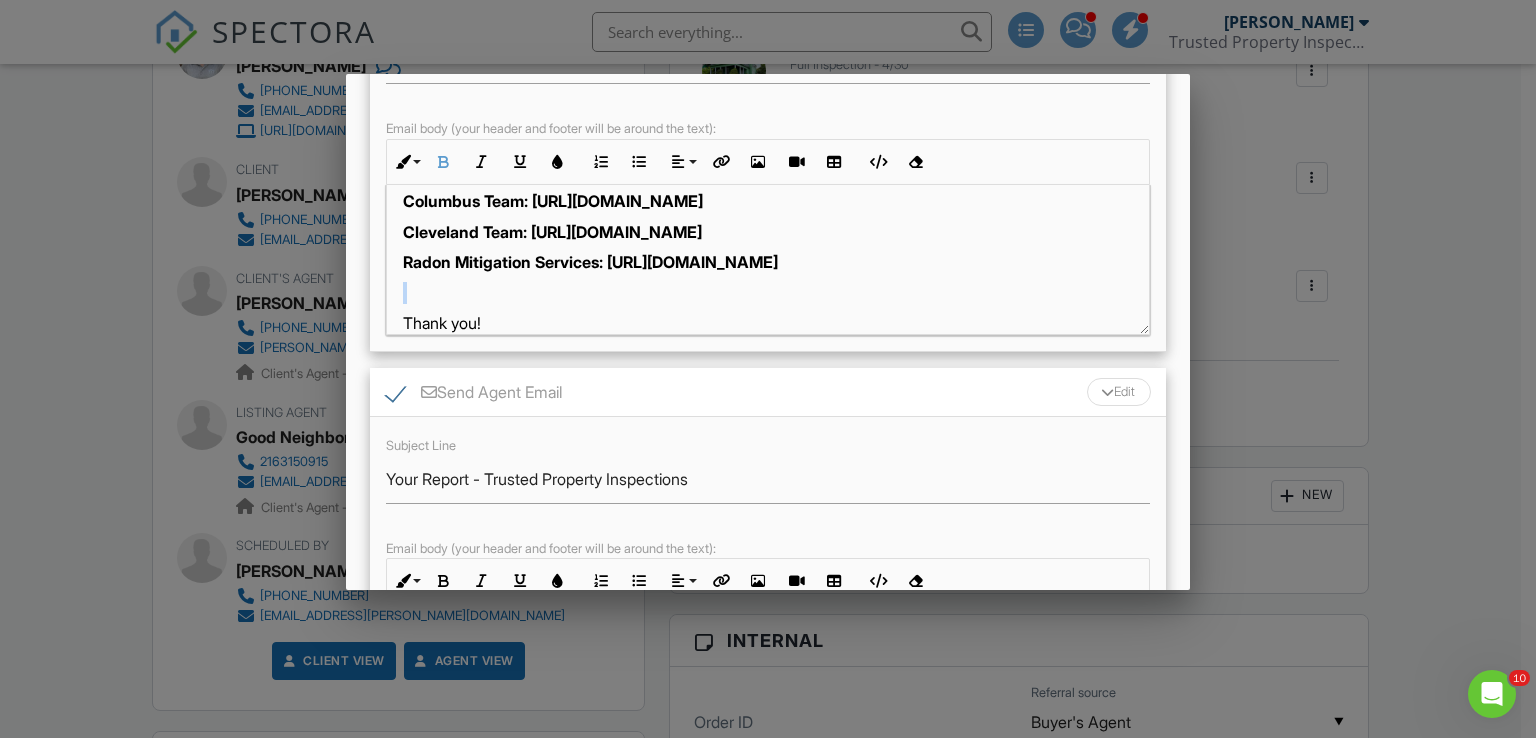 click on "Hi Dhrubajyoti, Your report is ready! View it here: Inspection Details Thank you so much for your business and good luck on your purchase! Please keep in mind if you purchased additional services such as radon, mold, or WDI they will be added to your portal as they become available. If you have questions about your report please text or email/text the office to schedule a call with your inspector/service provider, or if unavailable our lead inspector/owner, Reece Iovine.  For Property Inspection Services  We are happy to help explain any defects, however, we can not help determine pricing to repair or provide opinions. We recommend you consult with a contractor on defects within the report and the pricing/effort required to repair them. Please also consider leaving us a 5 star review here:  Columbus Team: https://g.page/r/CfxLmYncGQcbEAg/review Cleveland Team: https://g.page/r/CUAsgCzTdmg-EBM/review Radon Mitigation Services: https://g.page/r/CV7HxGNzfcFdEBM/review Thank you! Trusted Property Inspections" at bounding box center [768, -11] 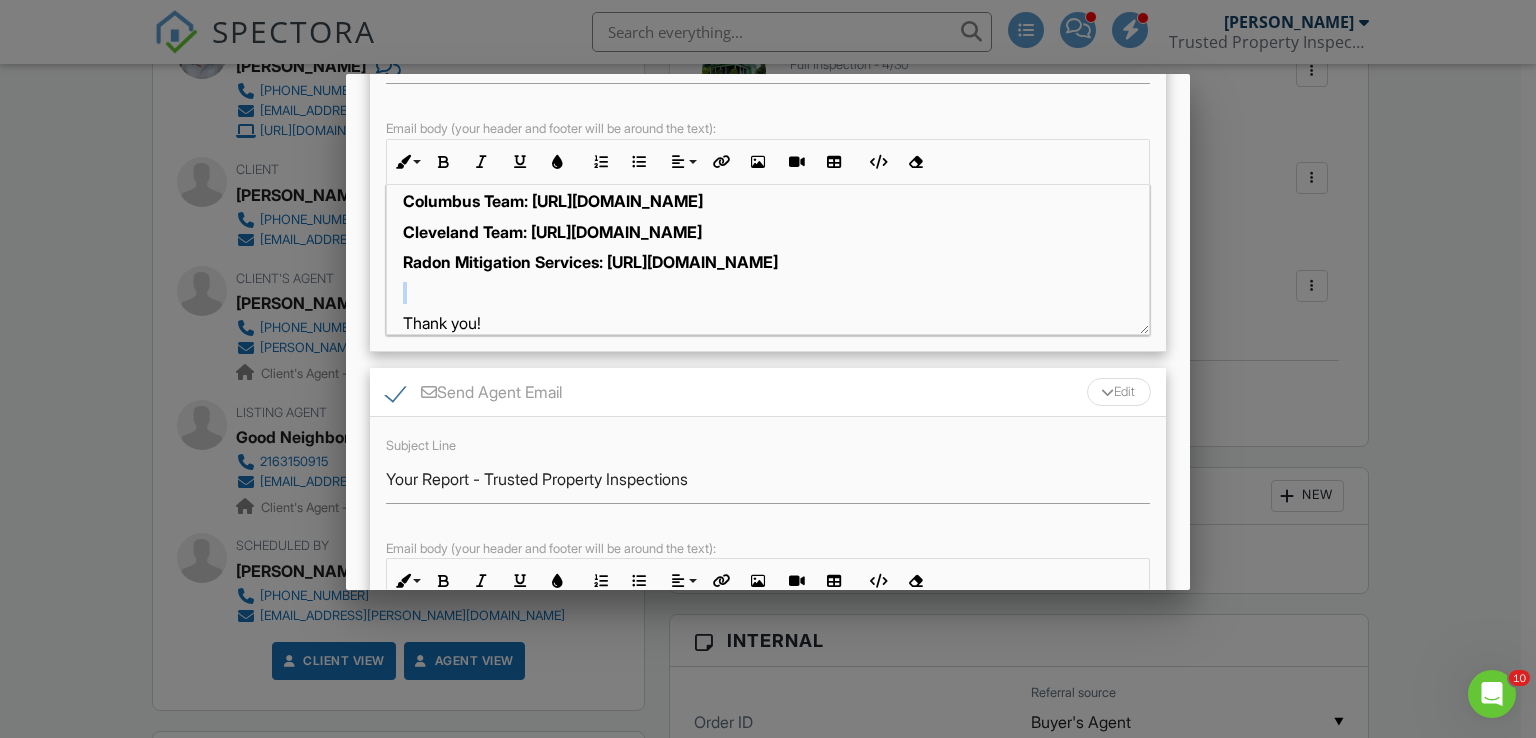 click on "Hi Dhrubajyoti, Your report is ready! View it here: Inspection Details Thank you so much for your business and good luck on your purchase! Please keep in mind if you purchased additional services such as radon, mold, or WDI they will be added to your portal as they become available. If you have questions about your report please text or email/text the office to schedule a call with your inspector/service provider, or if unavailable our lead inspector/owner, Reece Iovine.  For Property Inspection Services  We are happy to help explain any defects, however, we can not help determine pricing to repair or provide opinions. We recommend you consult with a contractor on defects within the report and the pricing/effort required to repair them. Please also consider leaving us a 5 star review here:  Columbus Team: https://g.page/r/CfxLmYncGQcbEAg/review Cleveland Team: https://g.page/r/CUAsgCzTdmg-EBM/review Radon Mitigation Services: https://g.page/r/CV7HxGNzfcFdEBM/review Thank you! Trusted Property Inspections" at bounding box center [768, -11] 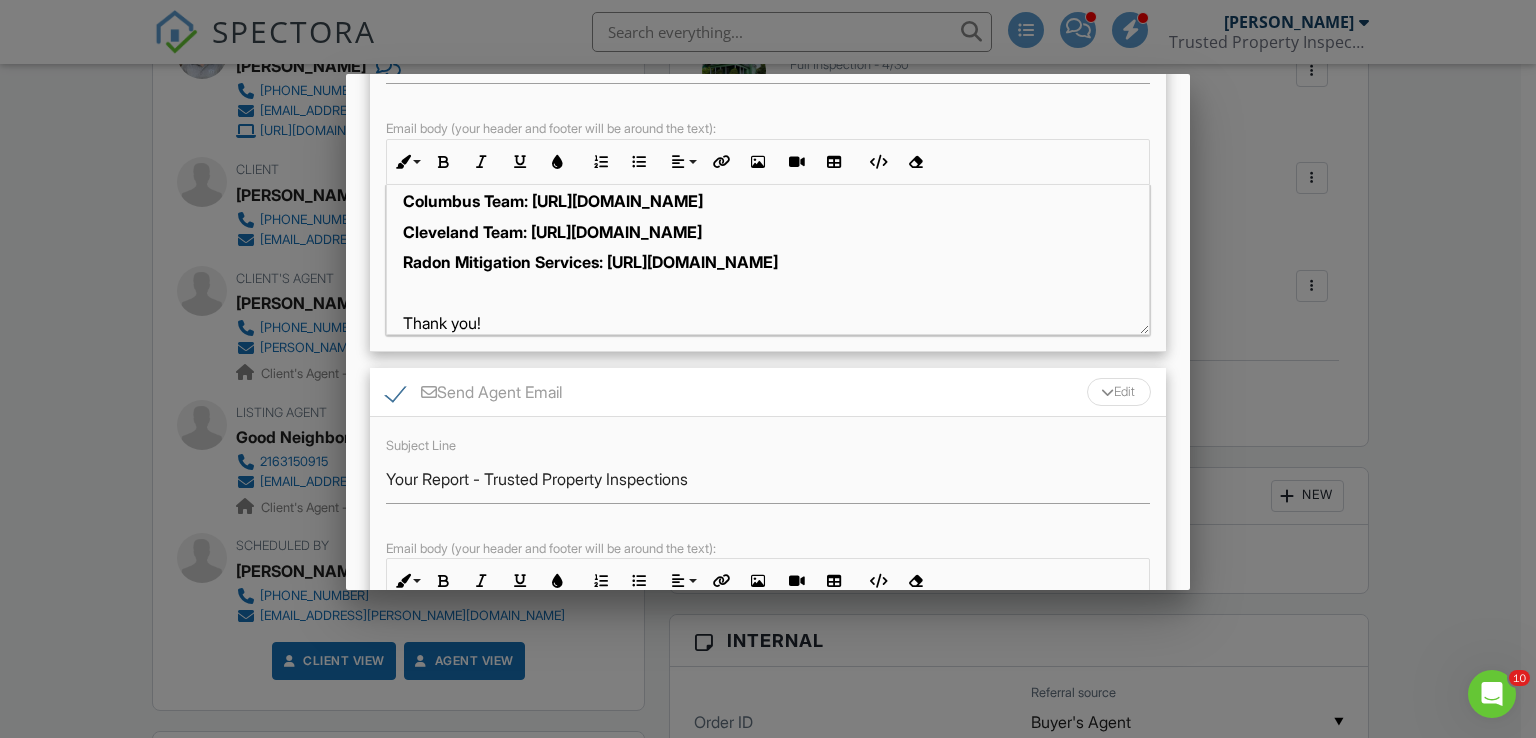 click on "Radon Mitigation Services: [URL][DOMAIN_NAME]" at bounding box center [590, 262] 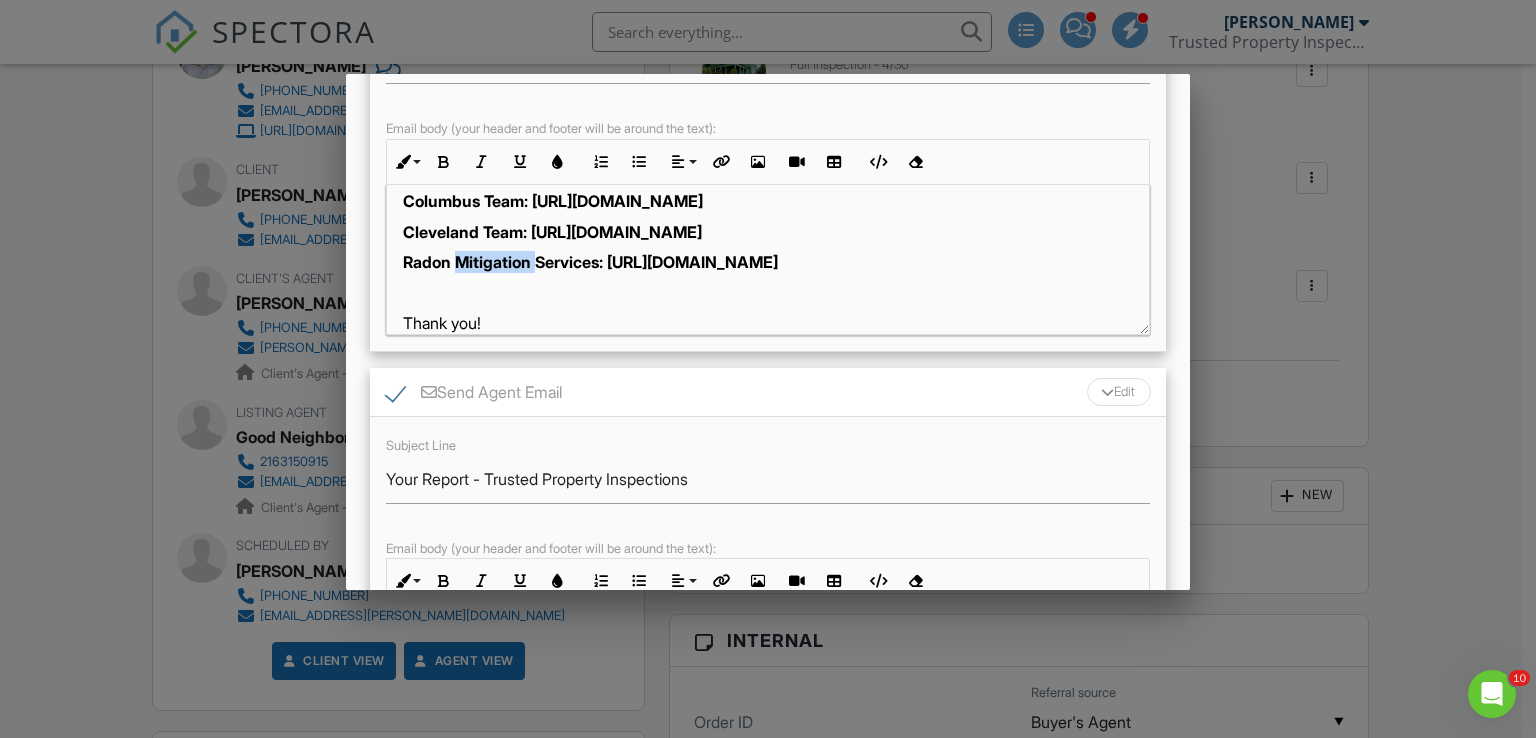 click on "Radon Mitigation Services: [URL][DOMAIN_NAME]" at bounding box center [590, 262] 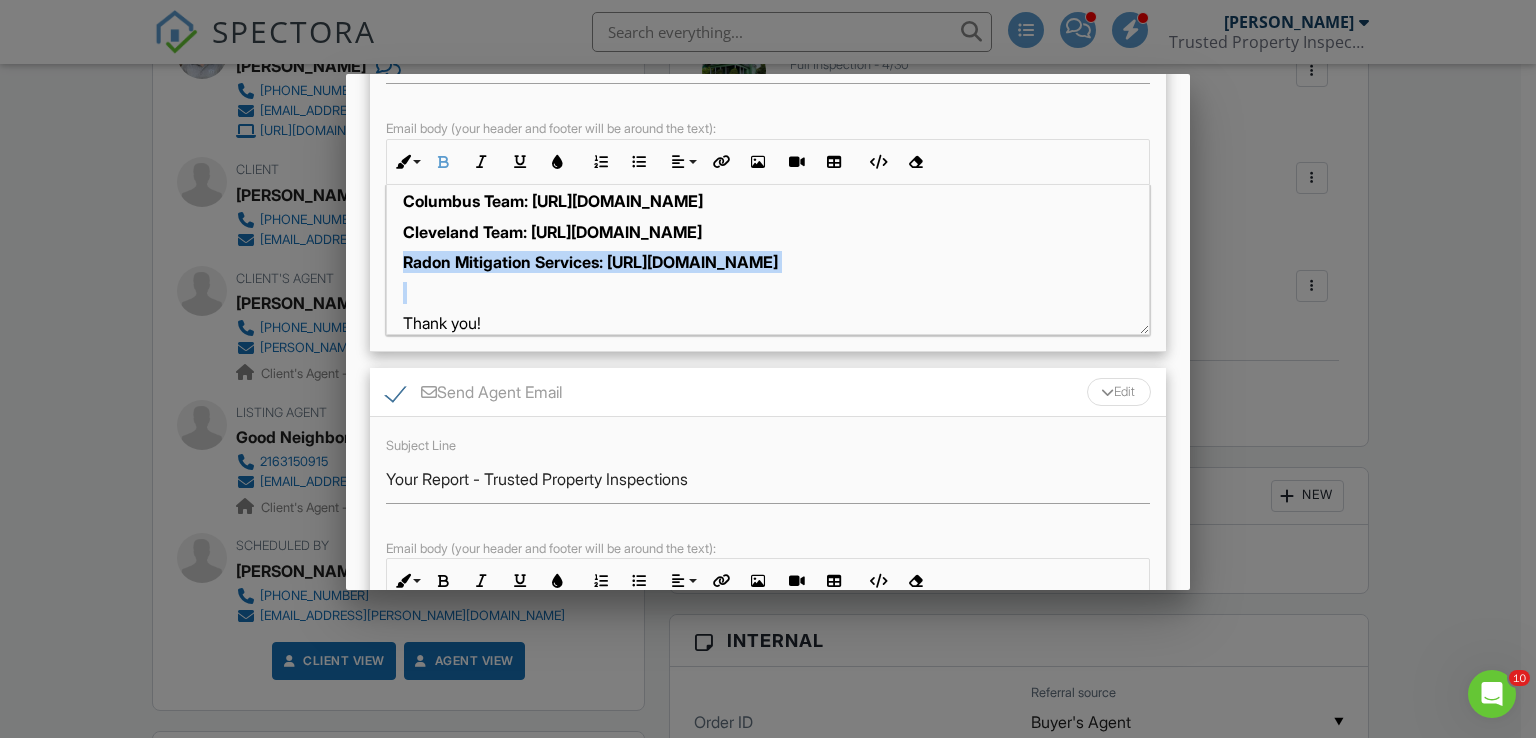 click on "Radon Mitigation Services: [URL][DOMAIN_NAME]" at bounding box center [590, 262] 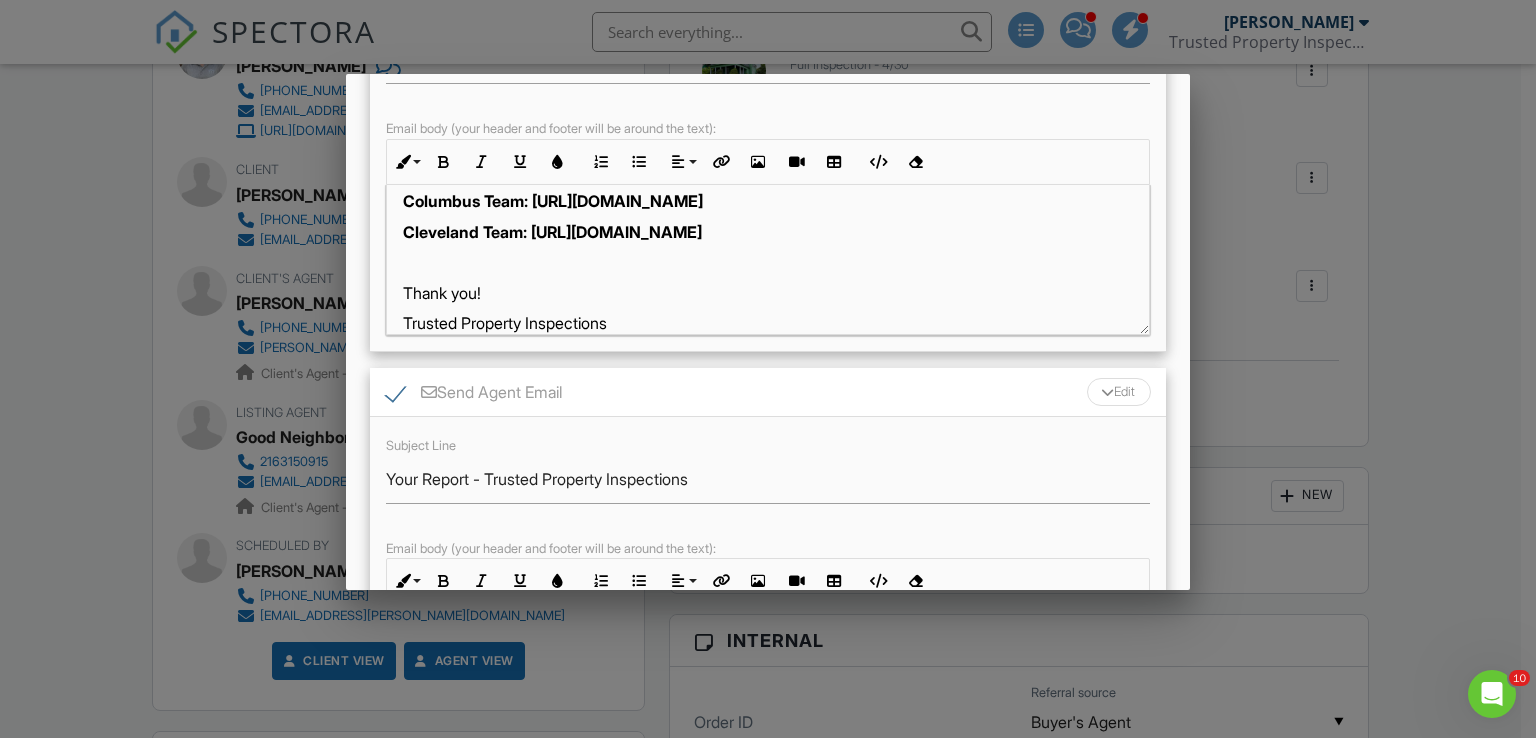 click on "Columbus Team: [URL][DOMAIN_NAME]" at bounding box center (553, 201) 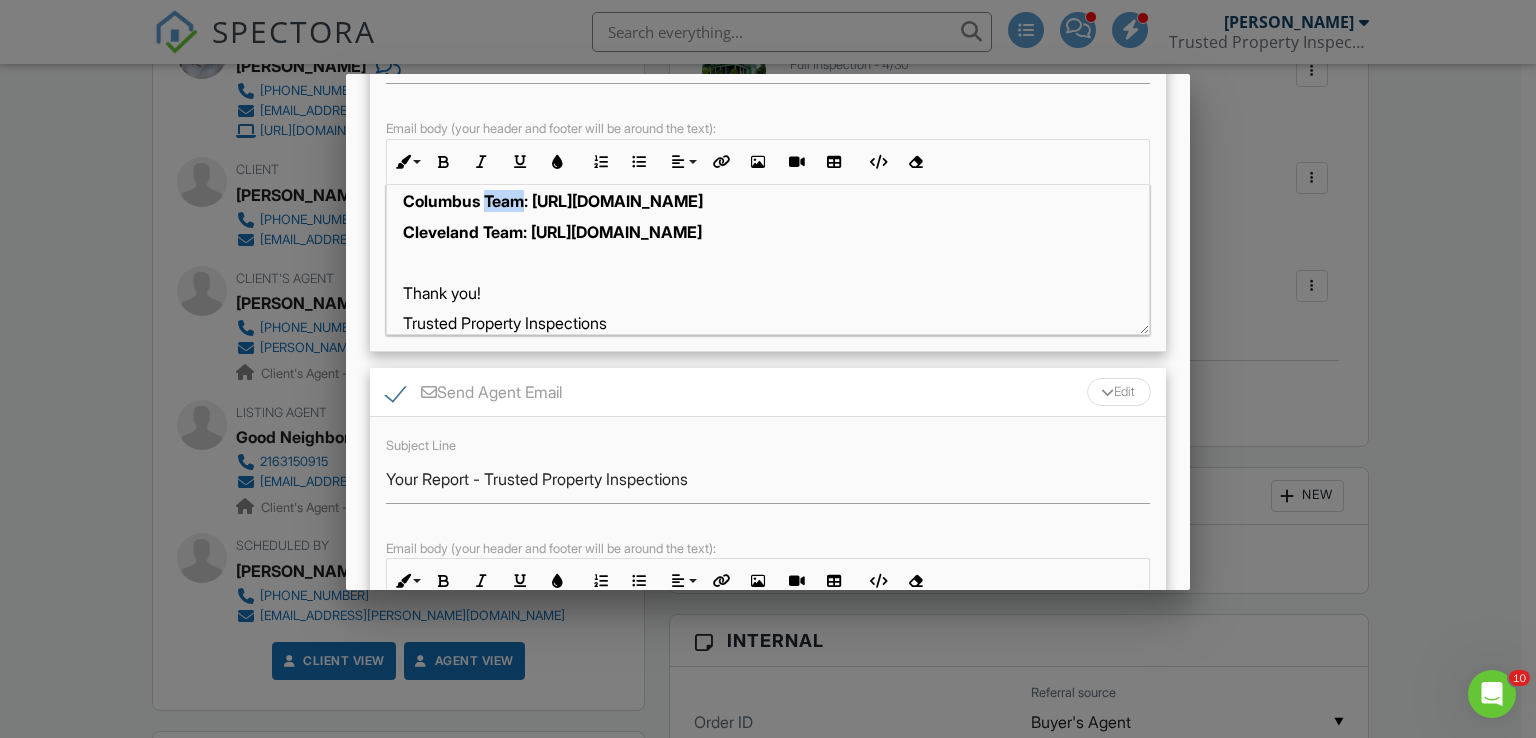 click on "Columbus Team: [URL][DOMAIN_NAME]" at bounding box center (553, 201) 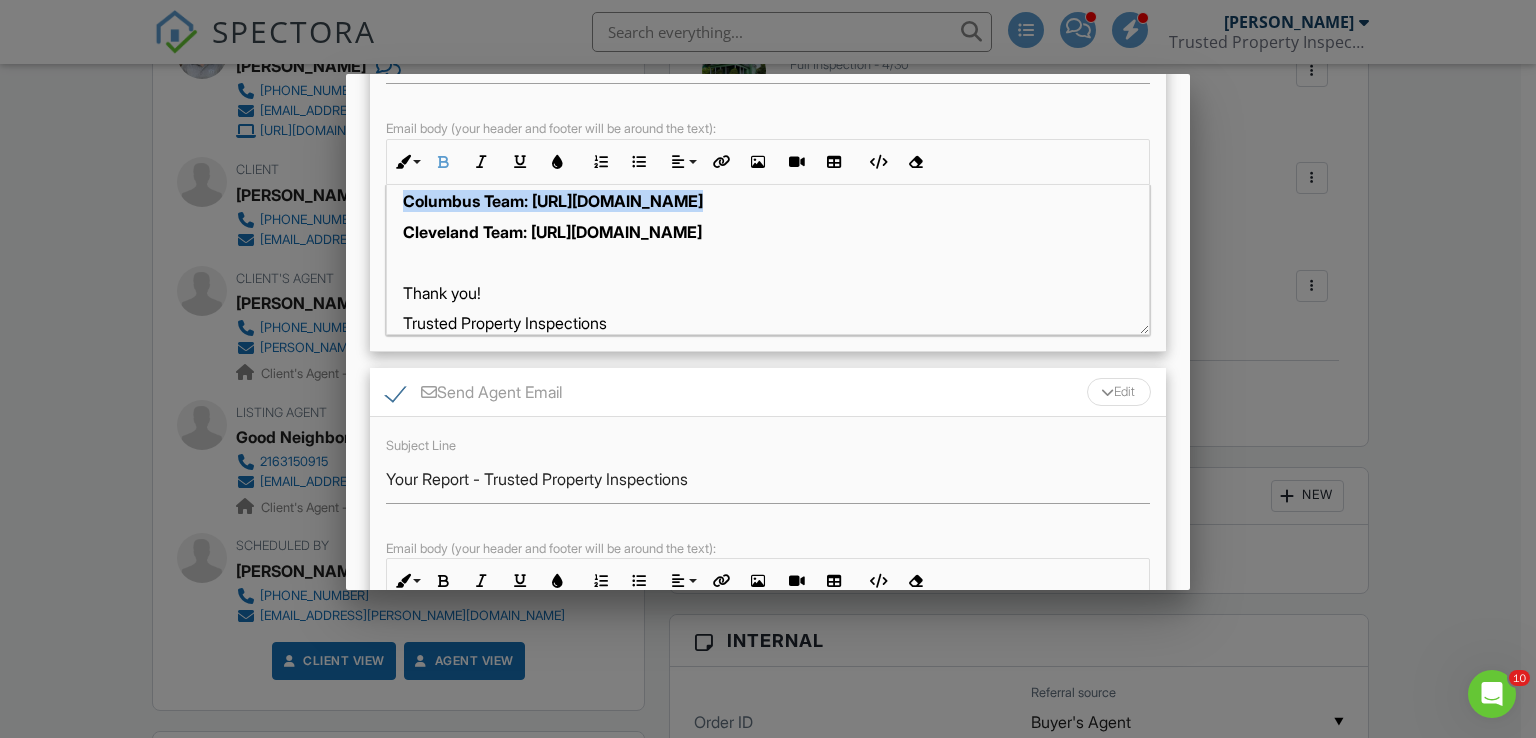 click on "Columbus Team: [URL][DOMAIN_NAME]" at bounding box center [553, 201] 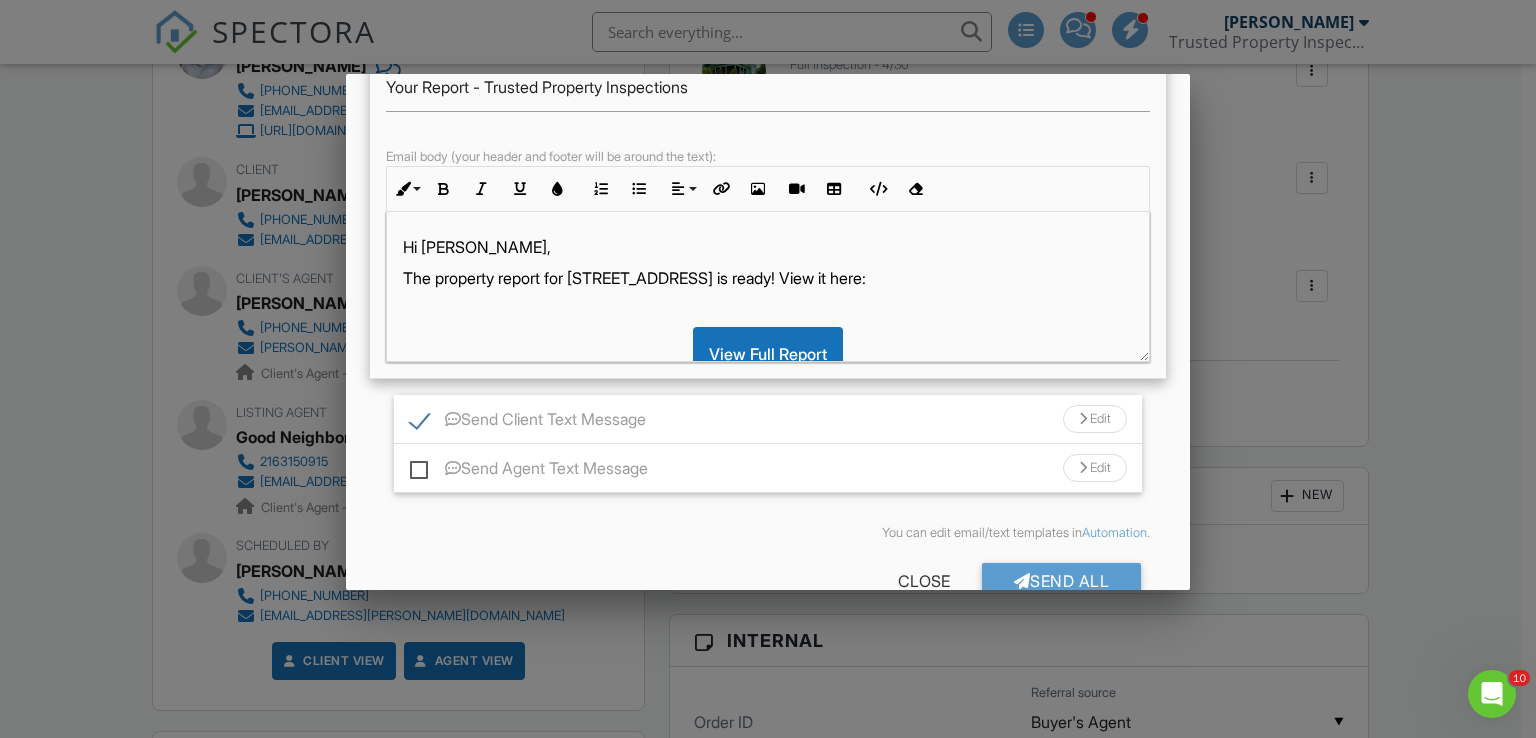 scroll, scrollTop: 769, scrollLeft: 0, axis: vertical 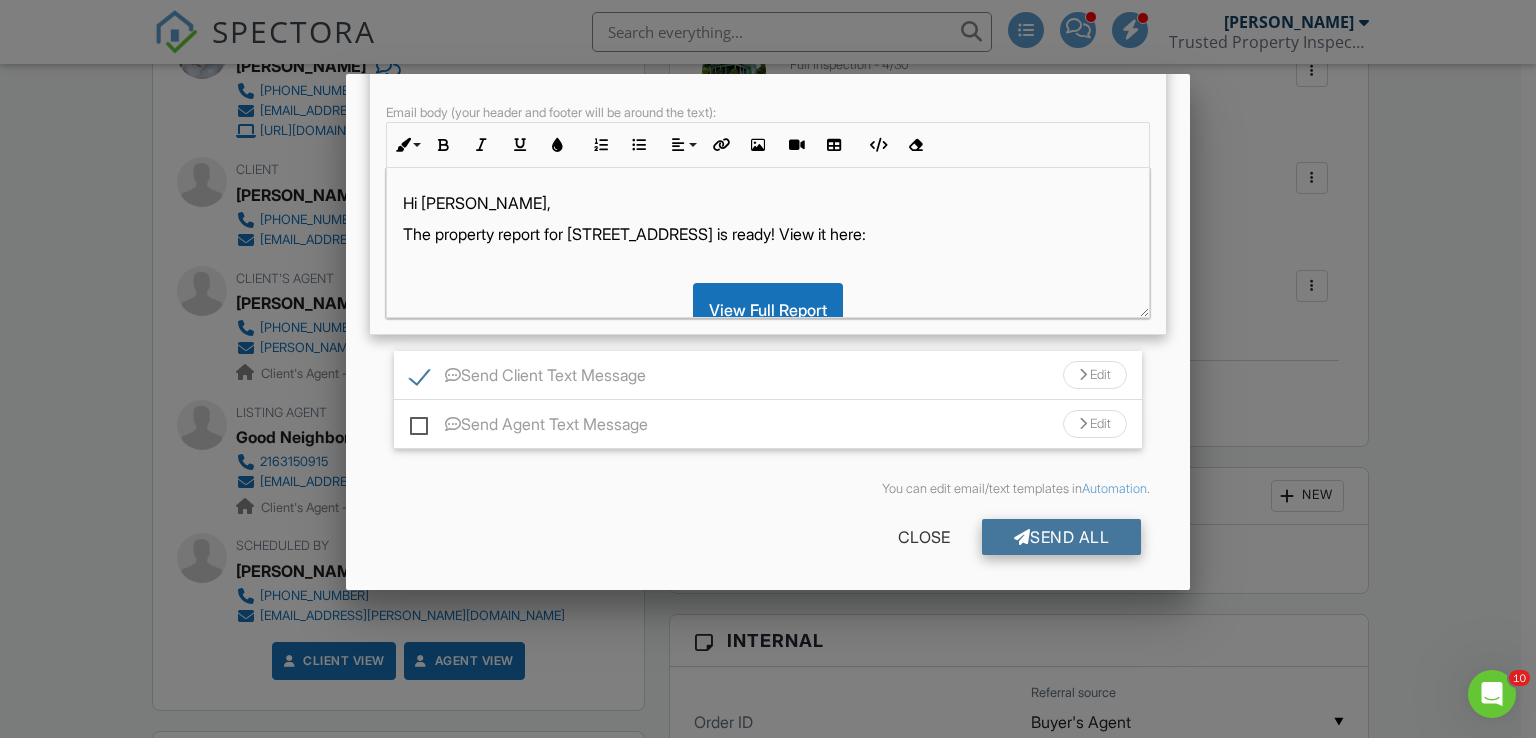 click on "Send All" at bounding box center [1062, 537] 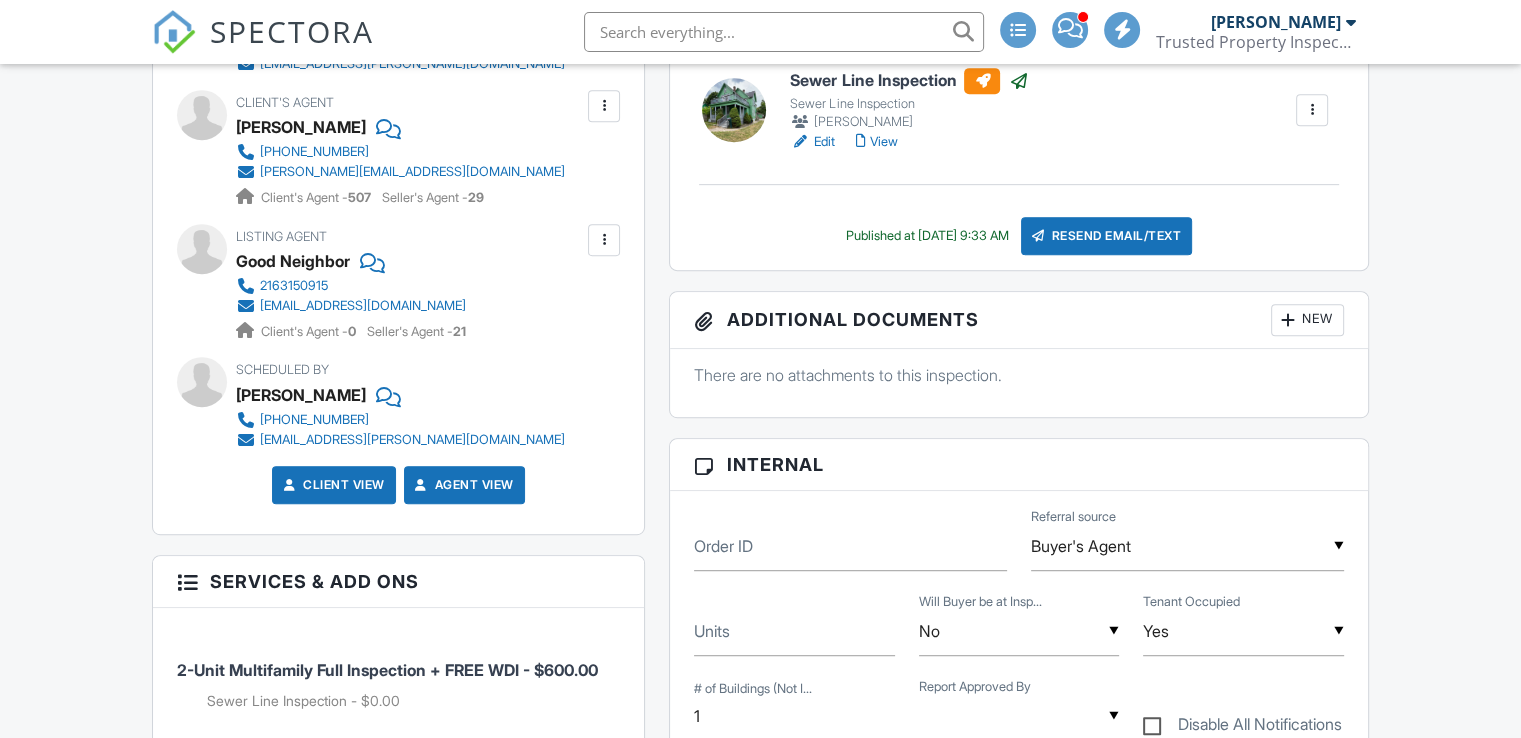 scroll, scrollTop: 0, scrollLeft: 0, axis: both 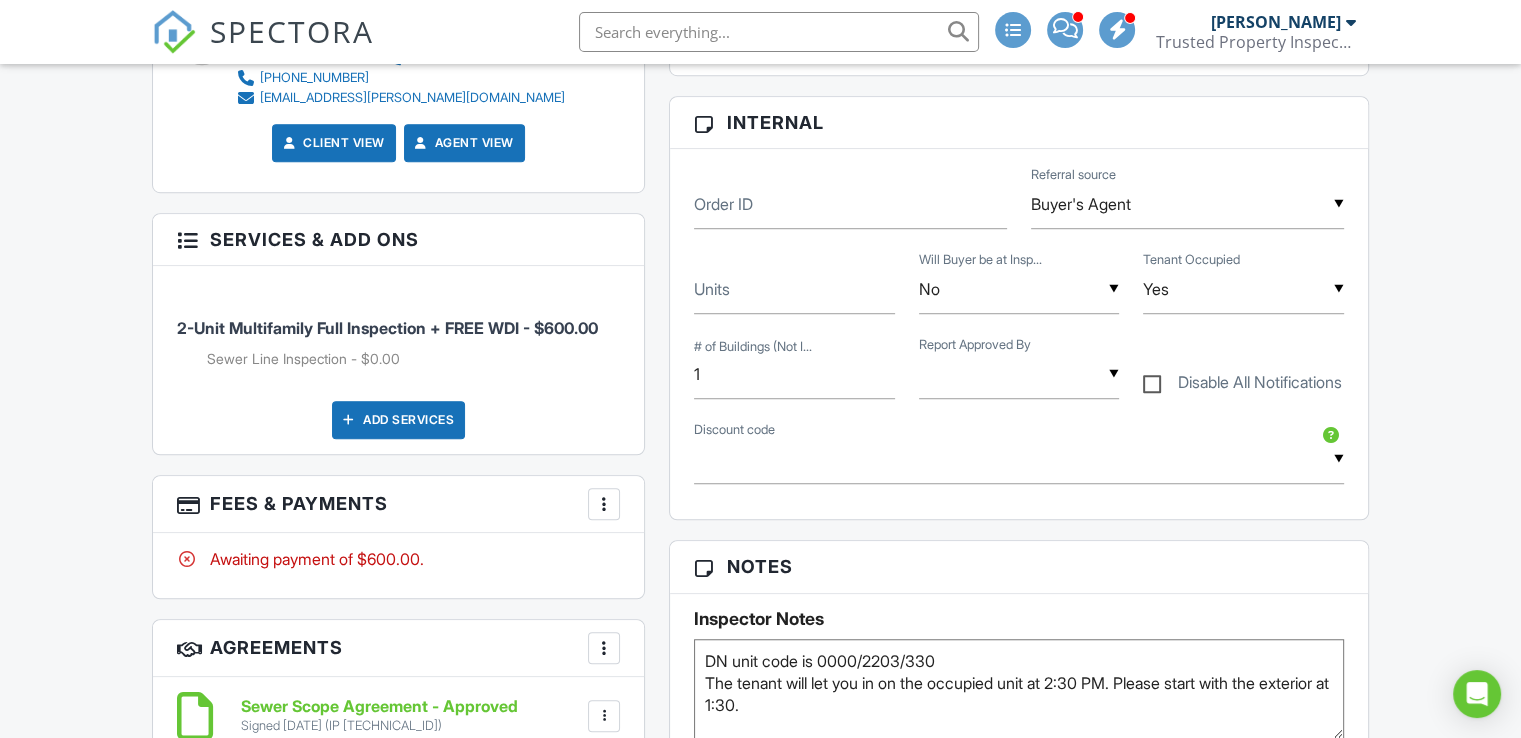 click on "▼ [PERSON_NAME]
[PERSON_NAME]" at bounding box center (1019, 374) 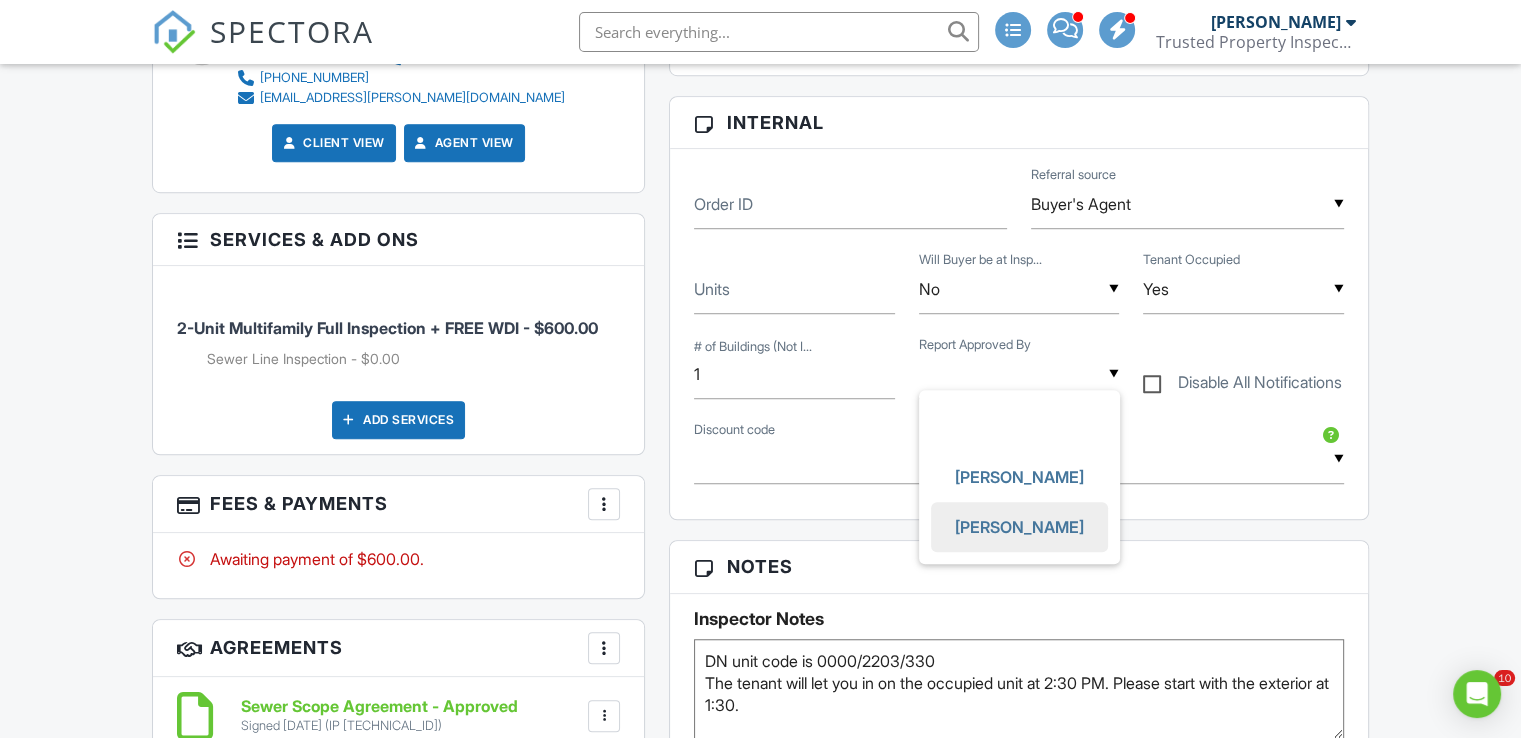 click on "[PERSON_NAME]" at bounding box center (1019, 527) 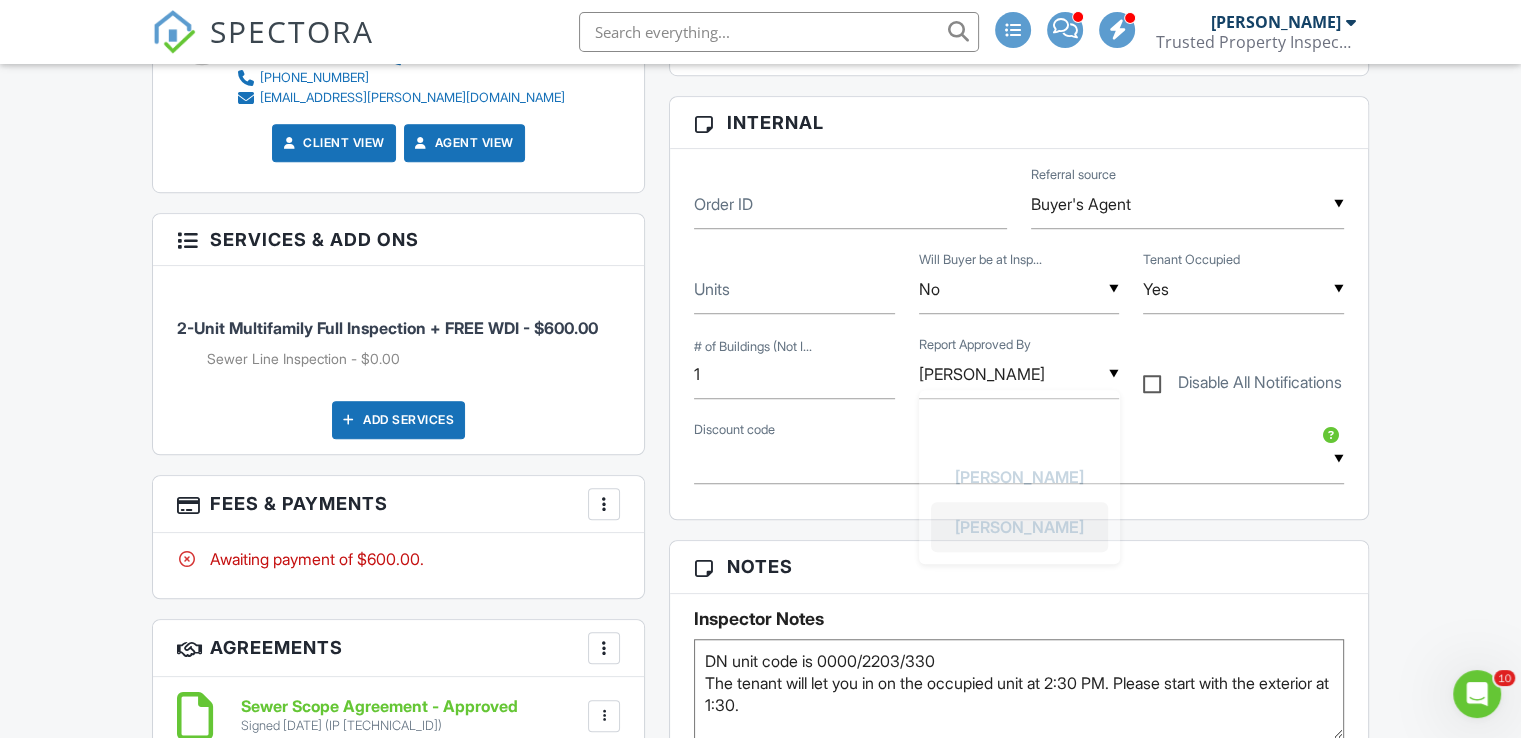 scroll, scrollTop: 0, scrollLeft: 0, axis: both 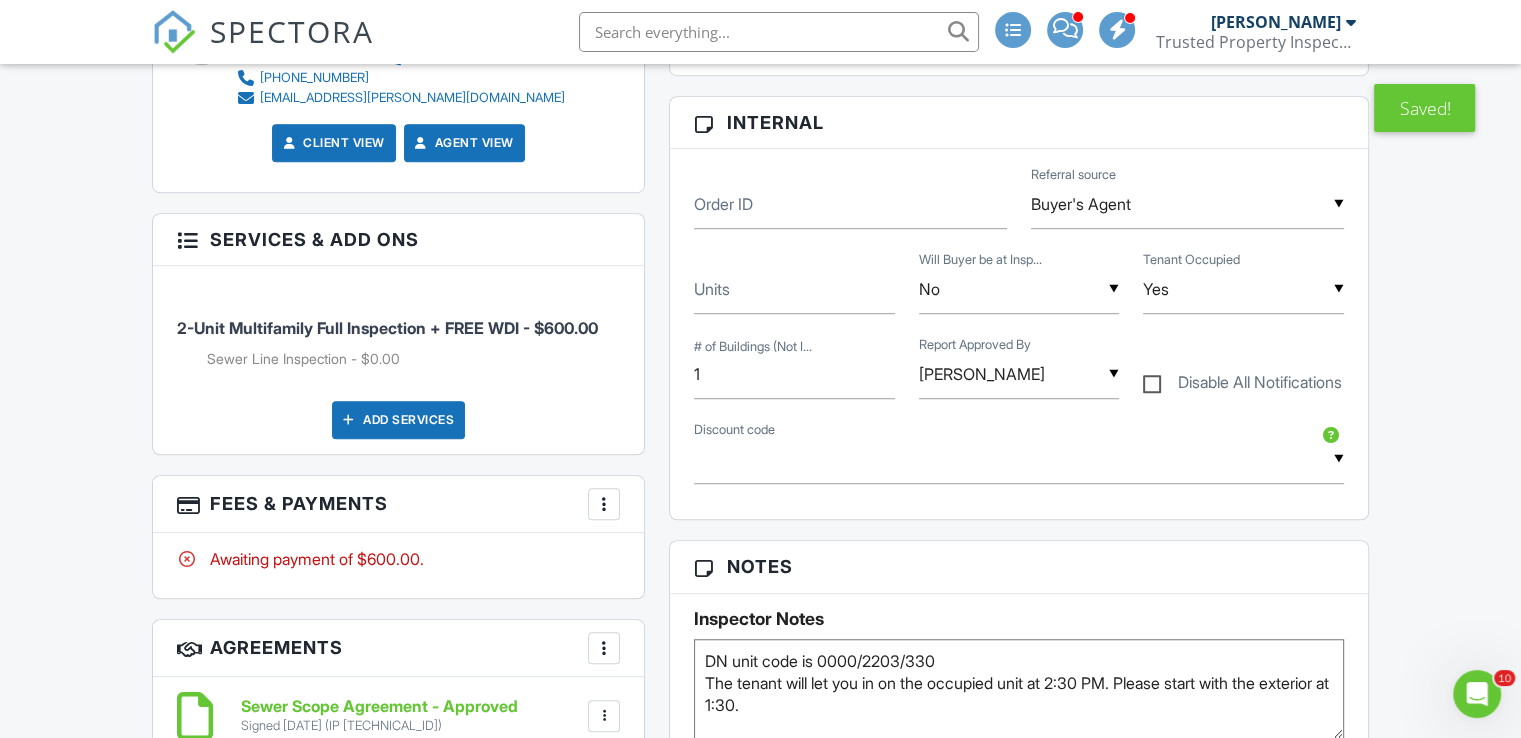 click on "Reports
Locked
Attach
New
Full Report
Full Inspection - 4/30
Kyle Boling
Edit
View
Assign Inspectors
Copy
Reinspection Report
View Log
RRB Log
Delete
WDI/Termite Inspection
NPMA-33 October 2019
Kyle Boling
Edit
View
Assign Inspectors
Copy
Reinspection Report
View Log
RRB Log
Delete
Sewer Line Inspection
Sewer Line Inspection
Kyle Boling
Edit
View
Assign Inspectors
Copy
Reinspection Report
View Log
RRB Log
Delete
Published at 07/10/2025  9:33 AM
Resend Email/Text
Publish report?
Before publishing from the web, click "Preview/Publish" in the Report Editor to save your changes (
Cancel" at bounding box center (1019, 766) 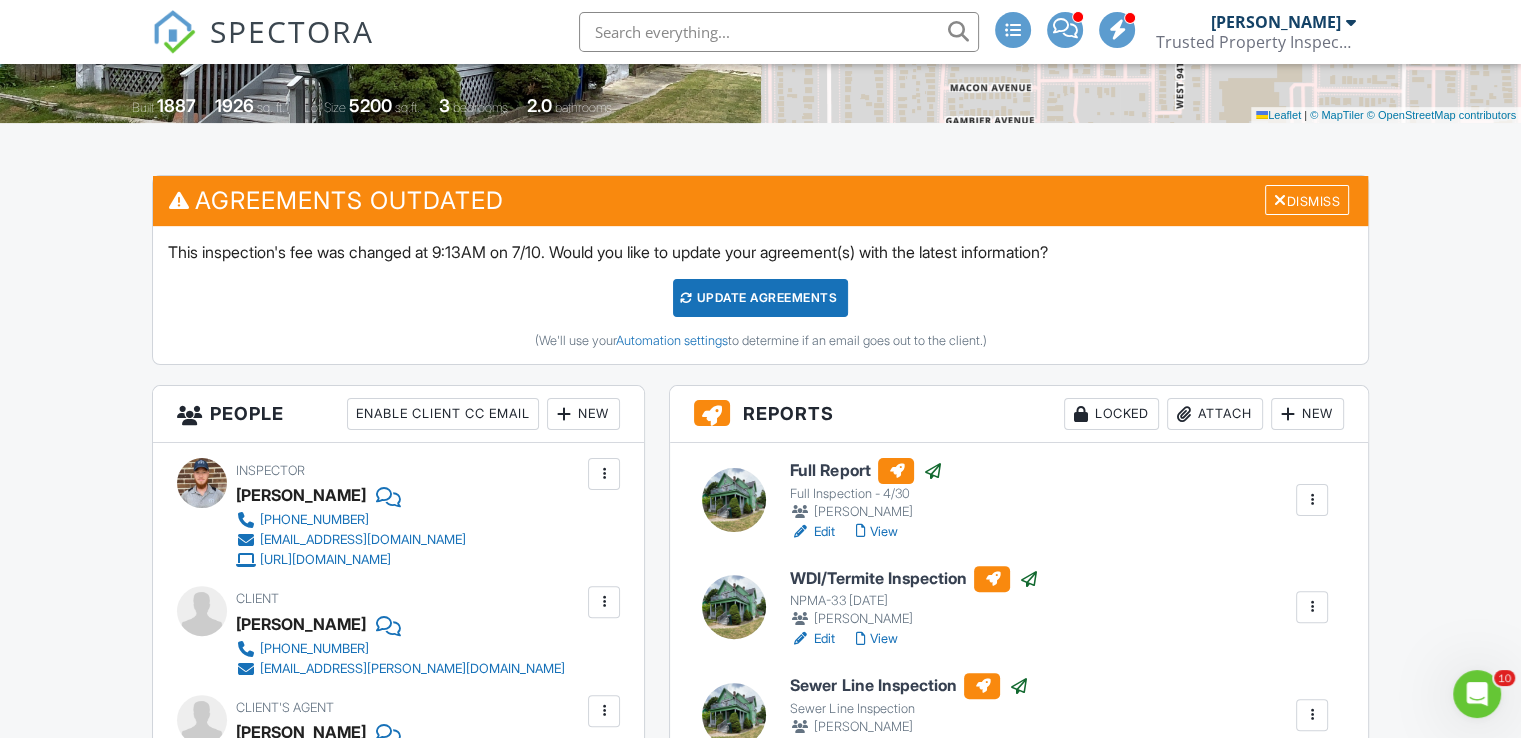 scroll, scrollTop: 0, scrollLeft: 0, axis: both 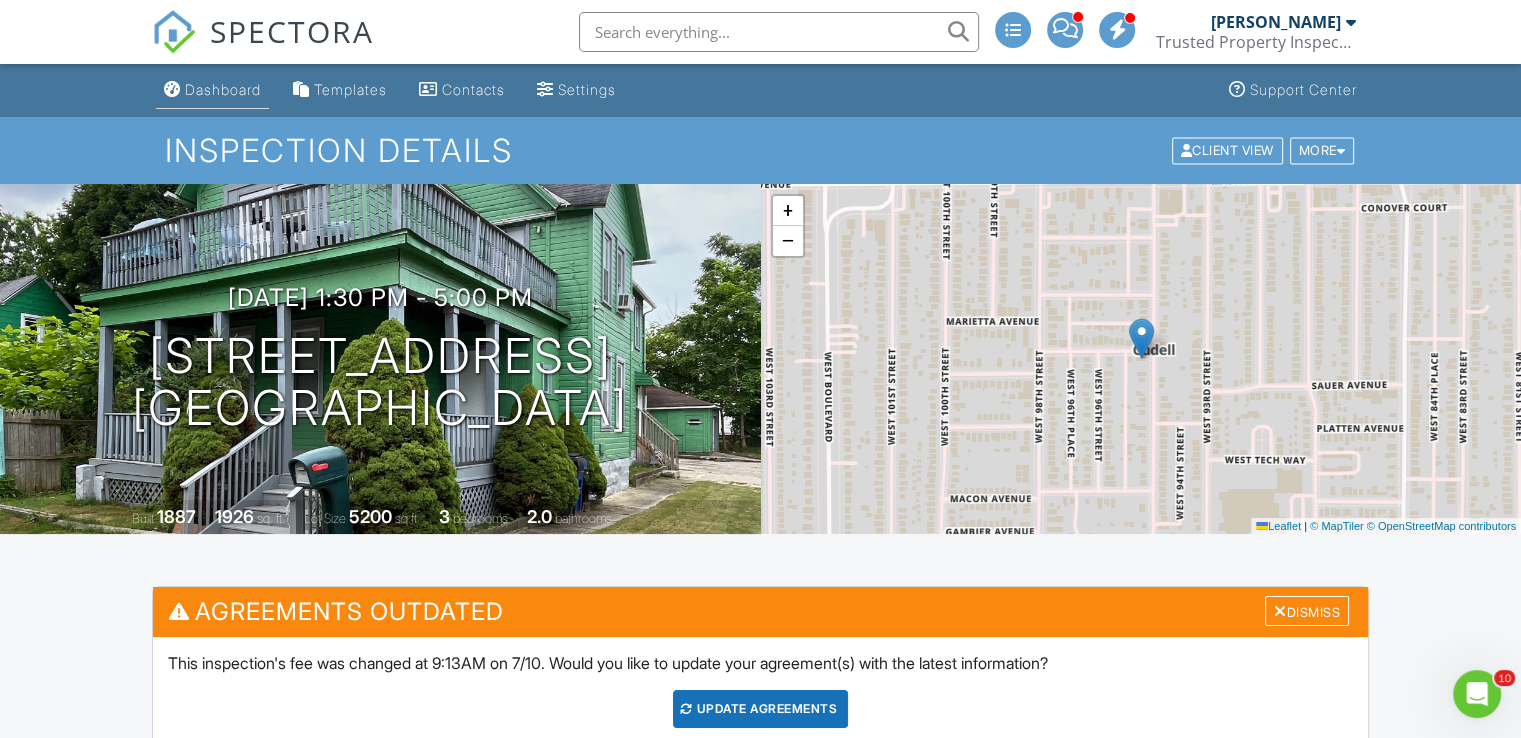 click on "Dashboard" at bounding box center (212, 90) 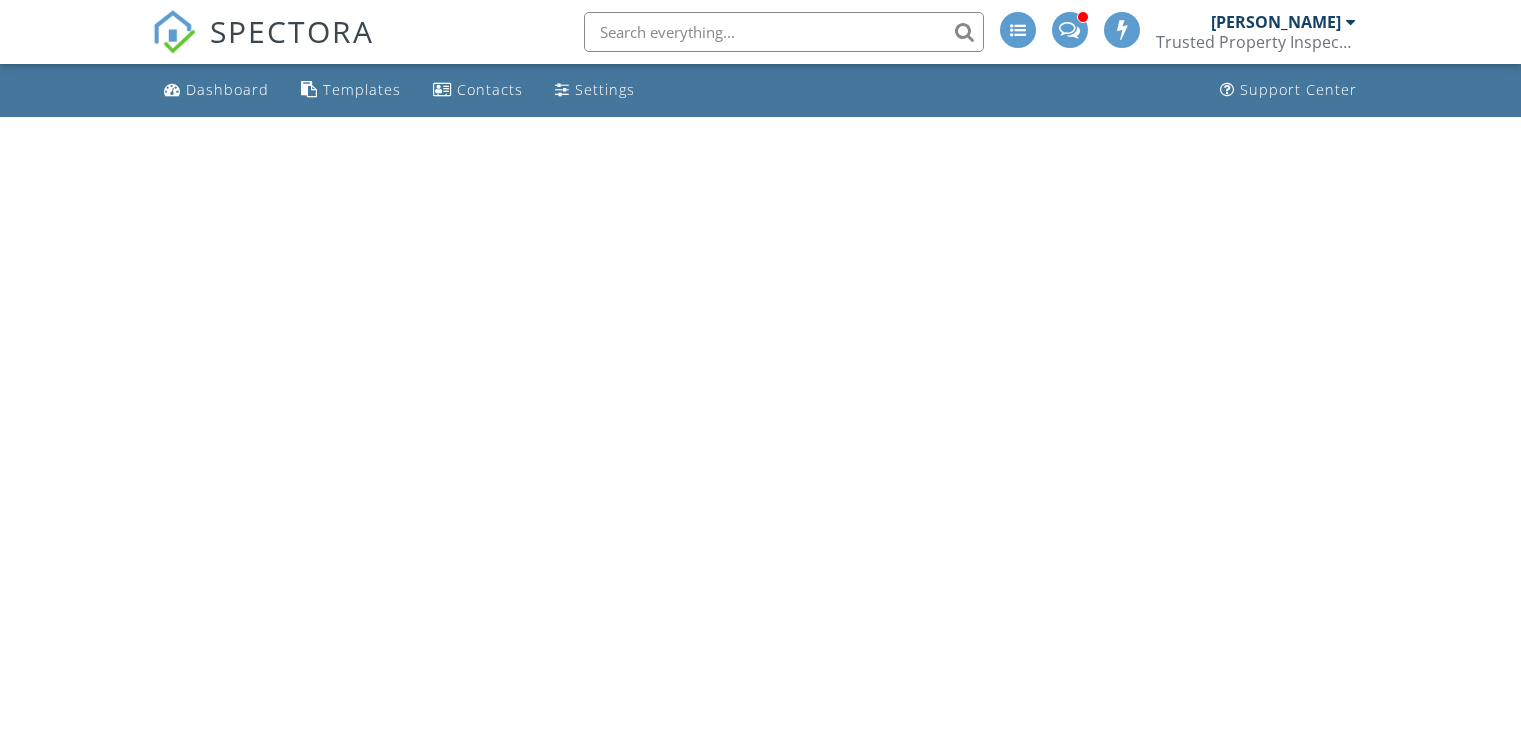 scroll, scrollTop: 0, scrollLeft: 0, axis: both 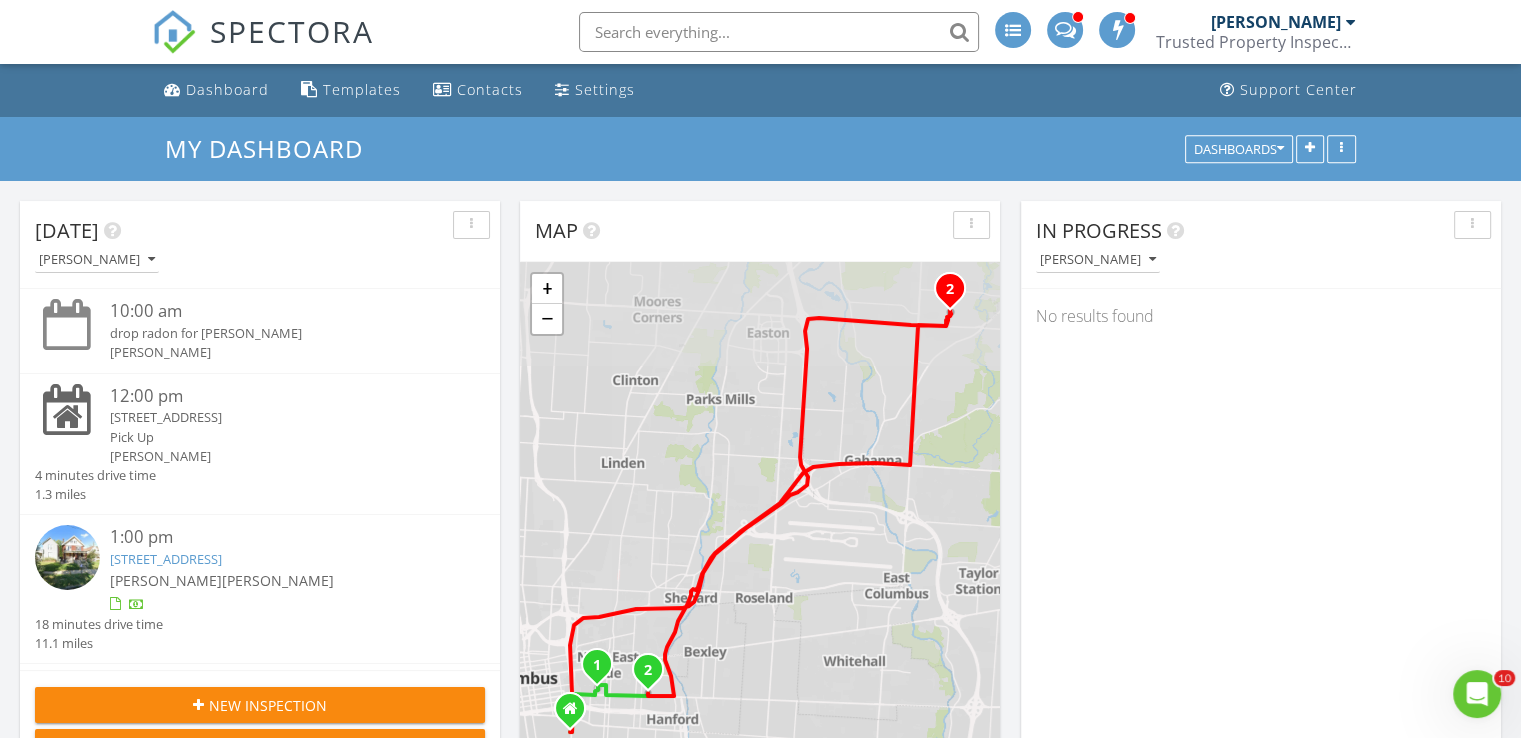 click on "Today
Ryan Schmidt
10:00 am
drop radon for michael
Ryan Schmidt
12:00 pm
263 S 20th St, Columbus, OH 43205
Pick Up
Ryan Schmidt
4 minutes drive time   1.3 miles       1:00 pm
411-413 Berkeley Rd, Columbus, OH 43205
Michael Hasson
Ryan Schmidt
18 minutes drive time   11.1 miles           4:30 pm
unavailable - Cindy
Ryan Schmidt
New Inspection     New Quote         Map               1 2 3 1 2 + − Northeast Freeway, Morse Road, , Hamilton Road, Northeast Freeway 39.7 km, 39 min Head east on Alexander Alley 30 m Turn left onto Parsons Avenue 1 km Take the ramp on the right towards I 71 North: Cleveland 700 m Merge left onto I 71 350 m 700 m 300 m 1 km 8 km 45 m 4 km" at bounding box center (760, 1216) 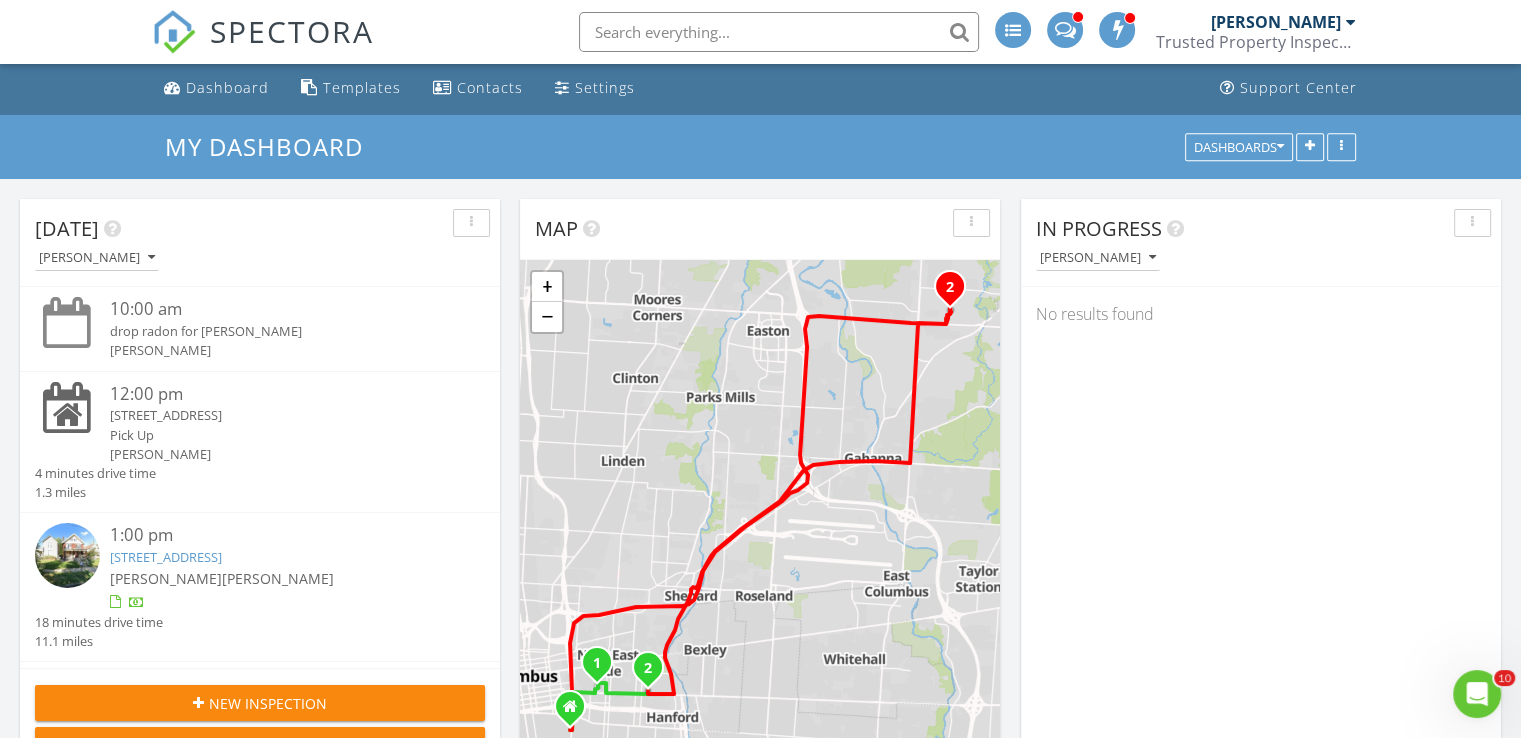 scroll, scrollTop: 0, scrollLeft: 0, axis: both 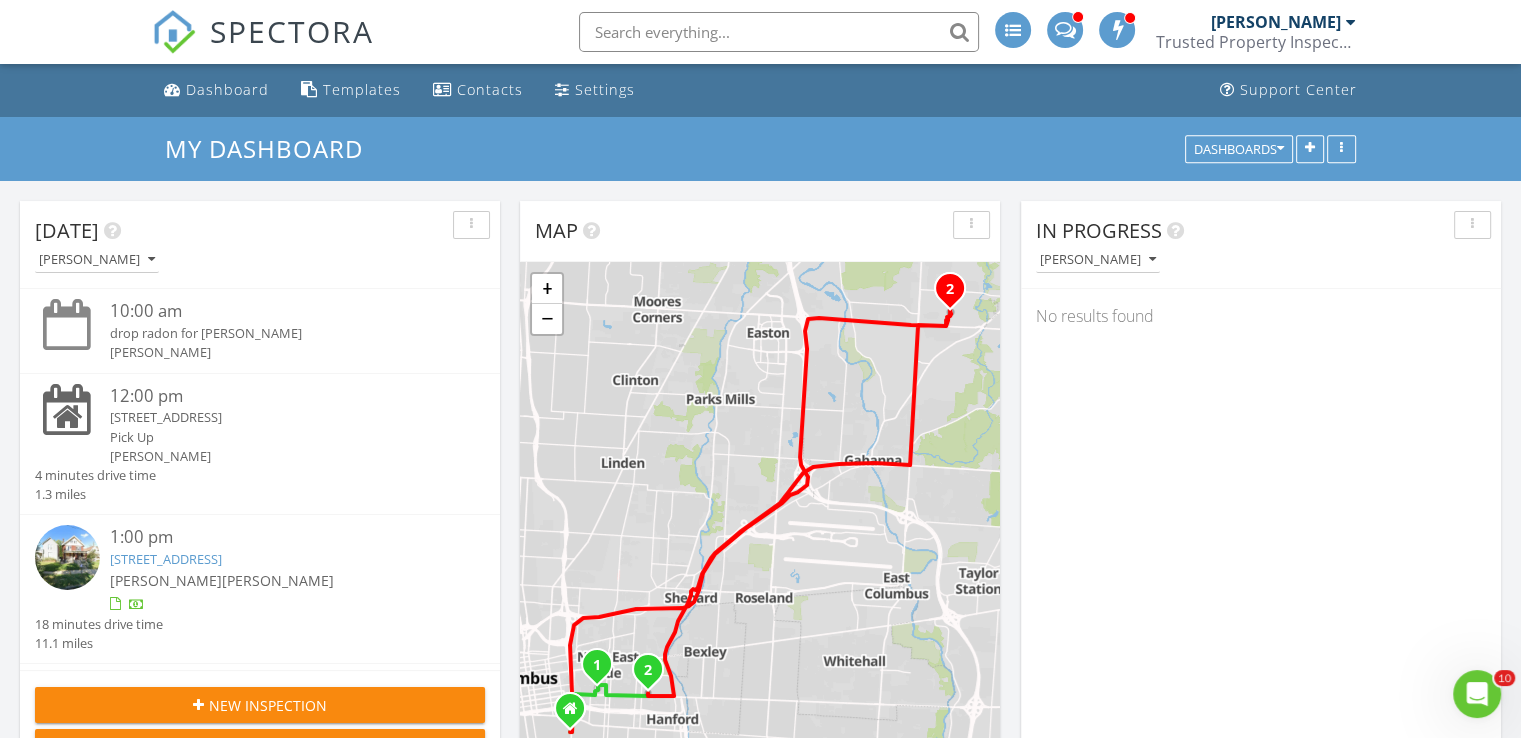 click on "Today
Ryan Schmidt
10:00 am
drop radon for michael
Ryan Schmidt
12:00 pm
263 S 20th St, Columbus, OH 43205
Pick Up
Ryan Schmidt
4 minutes drive time   1.3 miles       1:00 pm
411-413 Berkeley Rd, Columbus, OH 43205
Michael Hasson
Ryan Schmidt
18 minutes drive time   11.1 miles           4:30 pm
unavailable - Cindy
Ryan Schmidt
New Inspection     New Quote         Map               1 2 3 1 2 + − Northeast Freeway, Morse Road, , Hamilton Road, Northeast Freeway 39.7 km, 39 min Head east on Alexander Alley 30 m Turn left onto Parsons Avenue 1 km Take the ramp on the right towards I 71 North: Cleveland 700 m Merge left onto I 71 350 m 700 m 300 m 1 km 8 km 45 m 4 km" at bounding box center (760, 1216) 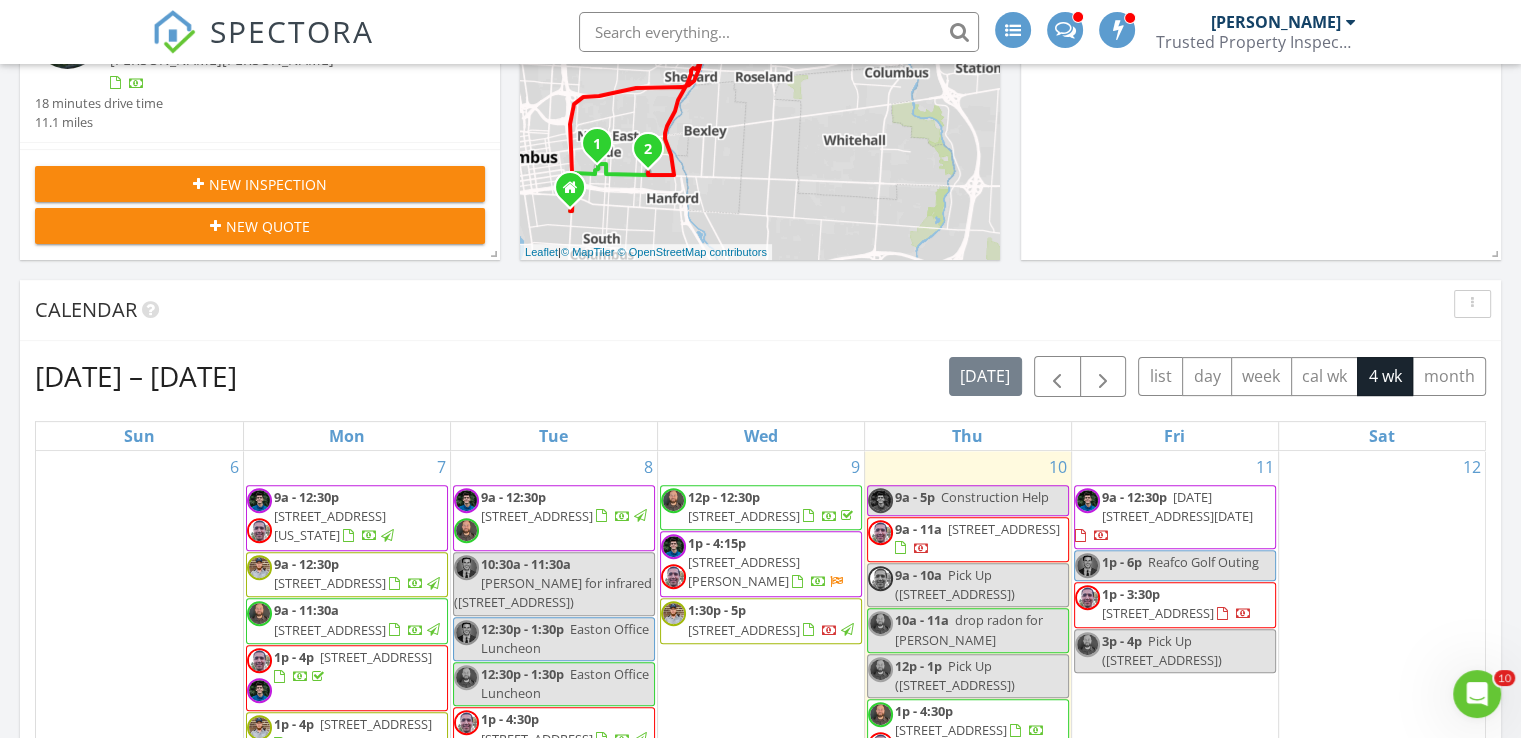scroll, scrollTop: 556, scrollLeft: 0, axis: vertical 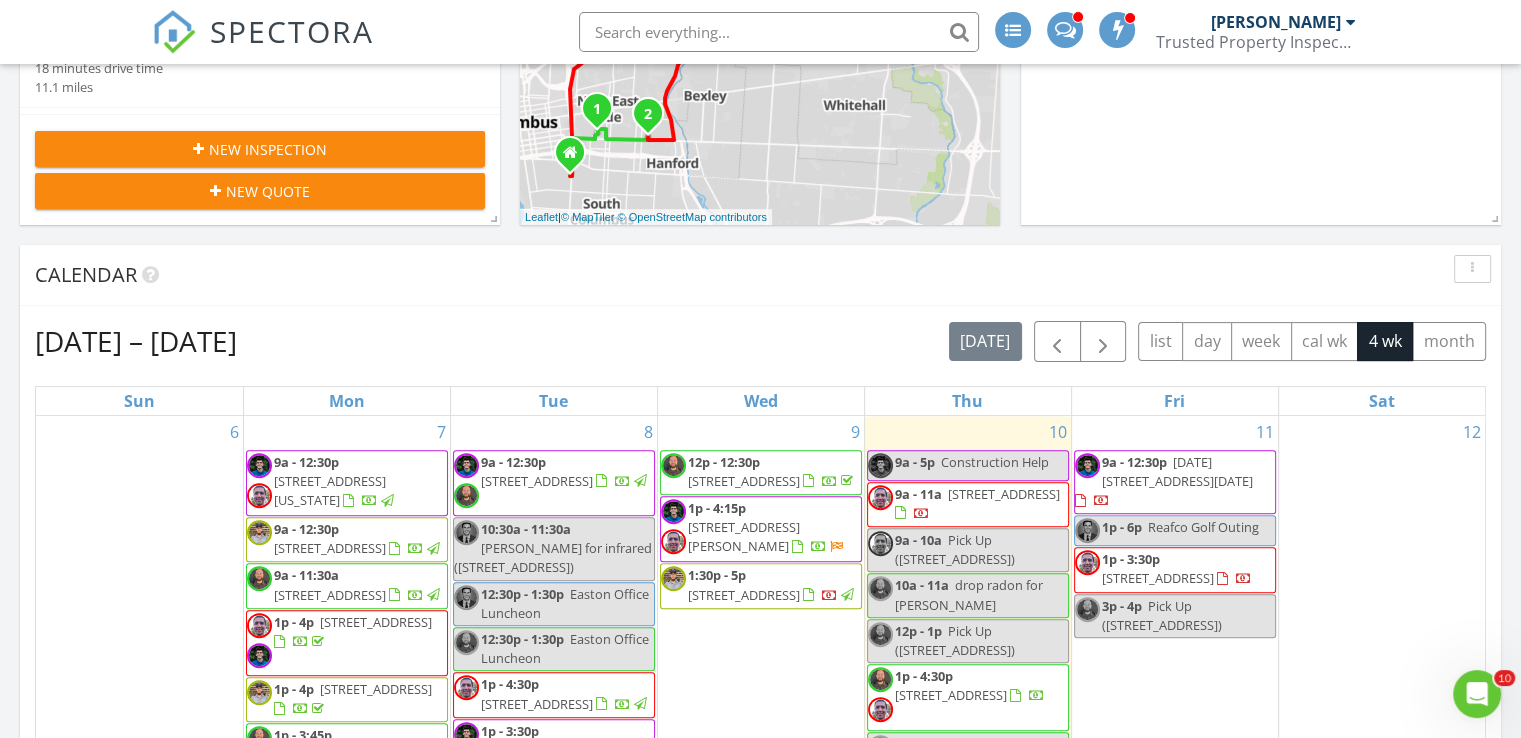 click on "Jul 6 – Aug 2, 2025 today list day week cal wk 4 wk month Sun Mon Tue Wed Thu Fri Sat 6 7
9a - 12:30p
249 E Central Ave, Delaware 43015
9a - 12:30p
3314 W 32nd St, Cleveland 44109
9a - 11:30a
1817 Alcoy Dr, Columbus 43227
1p - 4p
1475 E Mound St, Columbus 43205
1p - 4p
41 25th St NW, Barberton 44203" at bounding box center (760, 761) 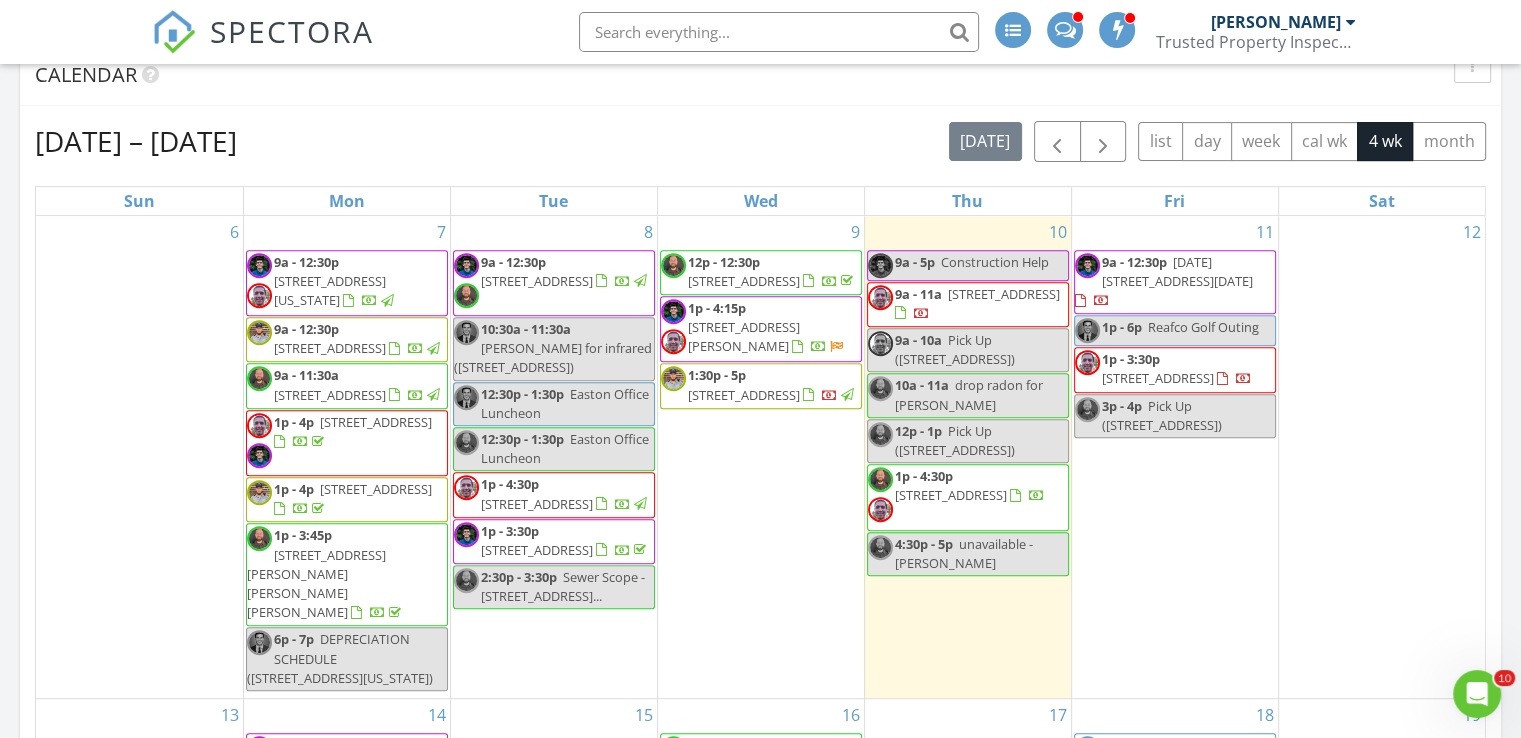 scroll, scrollTop: 740, scrollLeft: 0, axis: vertical 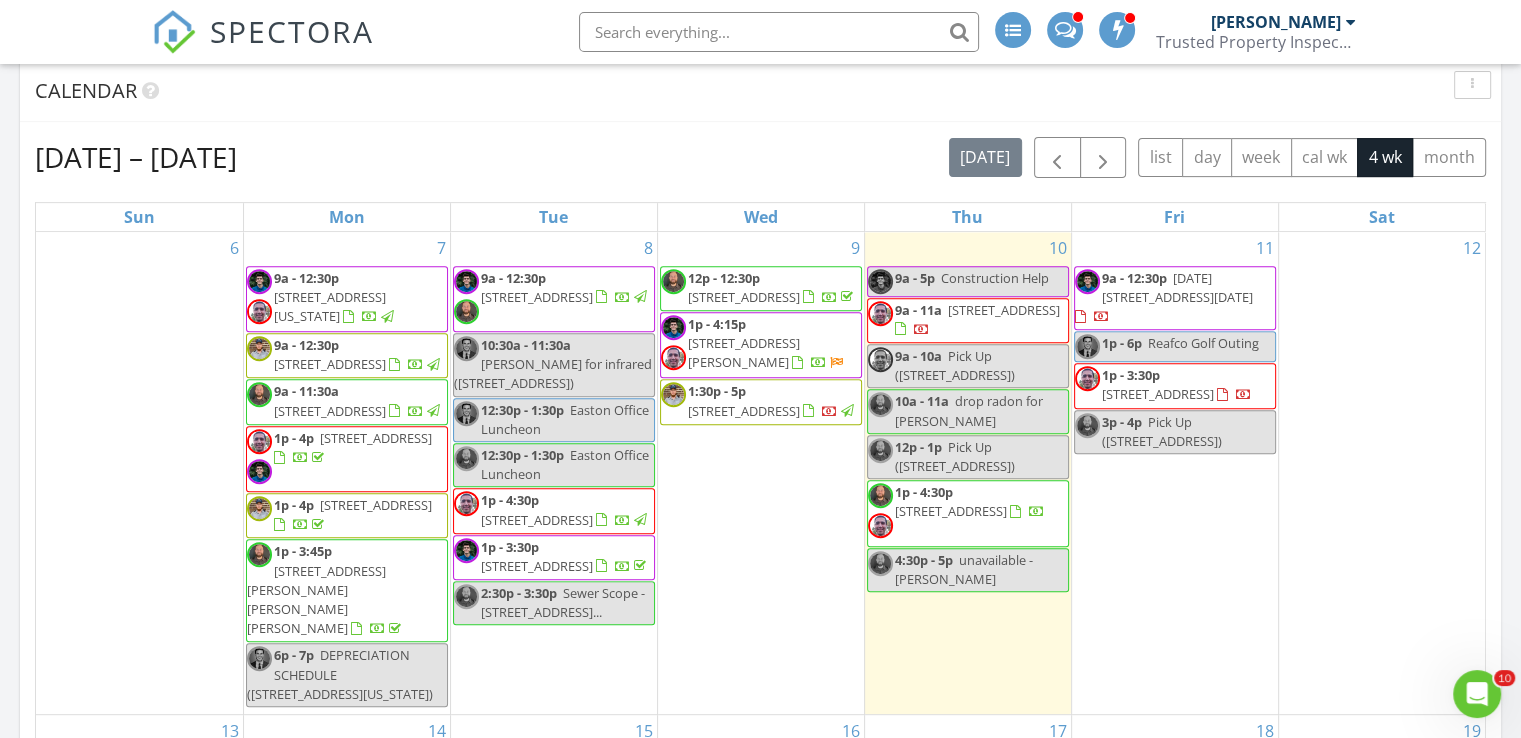 click on "Jul 6 – Aug 2, 2025 today list day week cal wk 4 wk month" at bounding box center [760, 157] 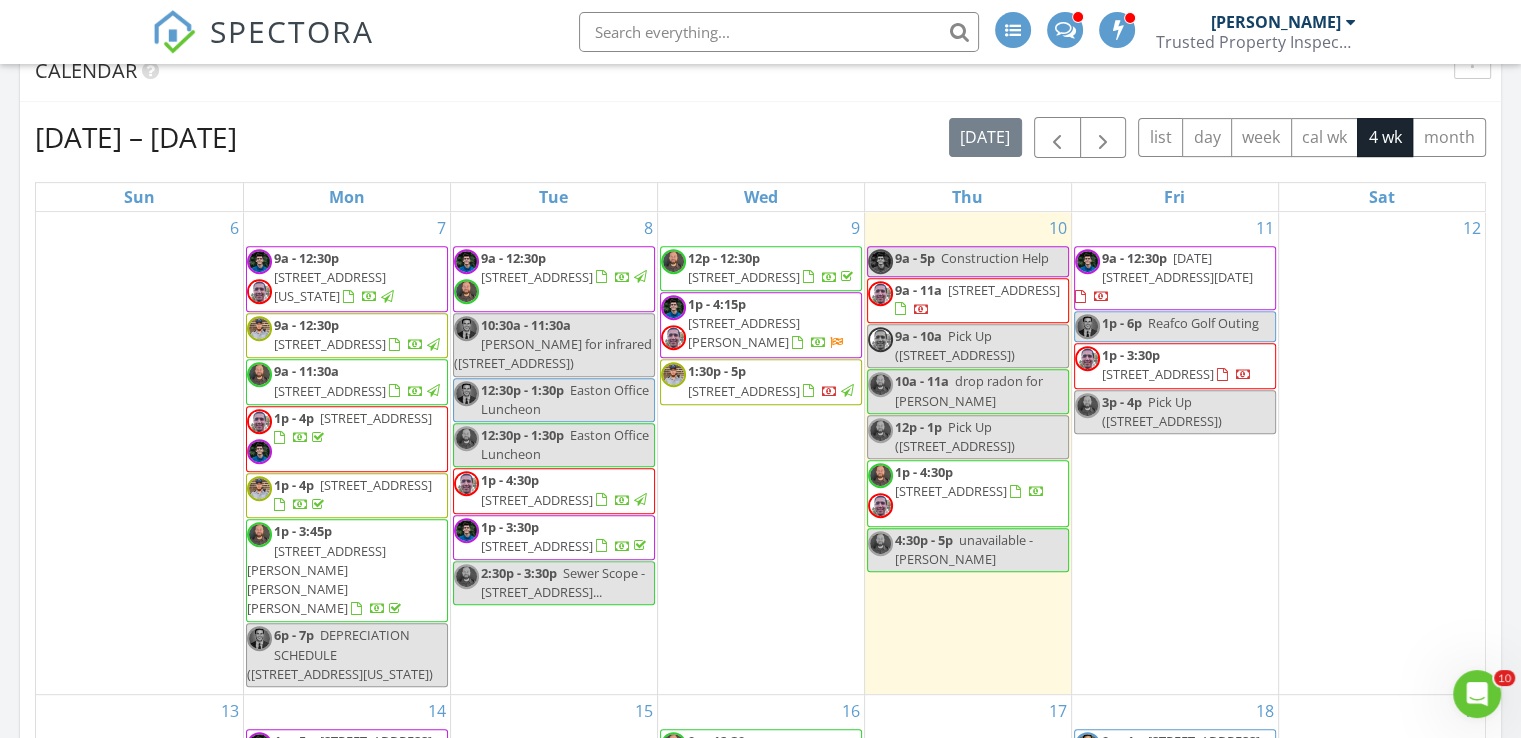 scroll, scrollTop: 758, scrollLeft: 0, axis: vertical 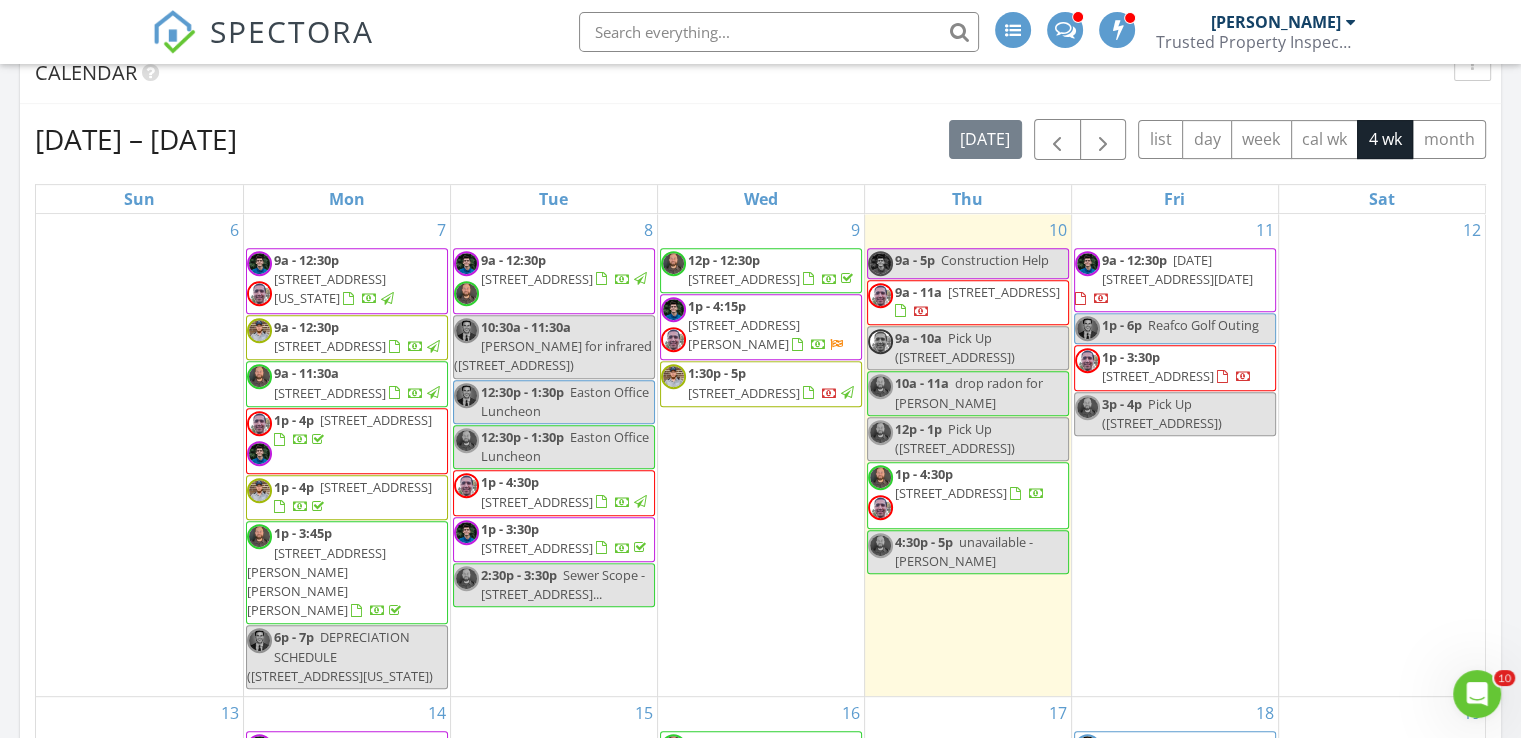 click on "Jul 6 – Aug 2, 2025 today list day week cal wk 4 wk month Sun Mon Tue Wed Thu Fri Sat 6 7
9a - 12:30p
249 E Central Ave, Delaware 43015
9a - 12:30p
3314 W 32nd St, Cleveland 44109
9a - 11:30a
1817 Alcoy Dr, Columbus 43227
1p - 4p
1475 E Mound St, Columbus 43205
1p - 4p
41 25th St NW, Barberton 44203" at bounding box center (760, 559) 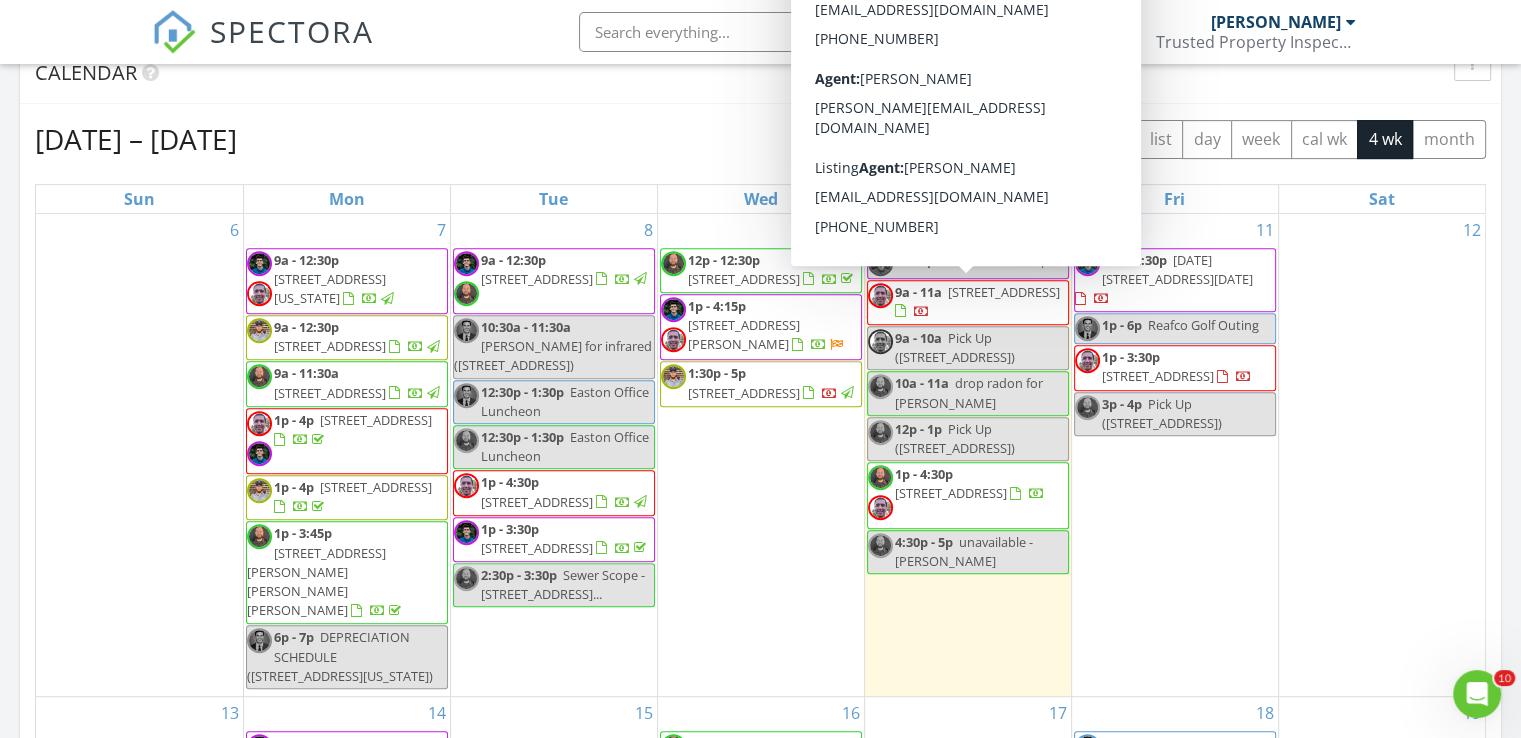 click on "Jul 6 – Aug 2, 2025 today list day week cal wk 4 wk month Sun Mon Tue Wed Thu Fri Sat 6 7
9a - 12:30p
249 E Central Ave, Delaware 43015
9a - 12:30p
3314 W 32nd St, Cleveland 44109
9a - 11:30a
1817 Alcoy Dr, Columbus 43227
1p - 4p
1475 E Mound St, Columbus 43205
1p - 4p
41 25th St NW, Barberton 44203" at bounding box center (760, 559) 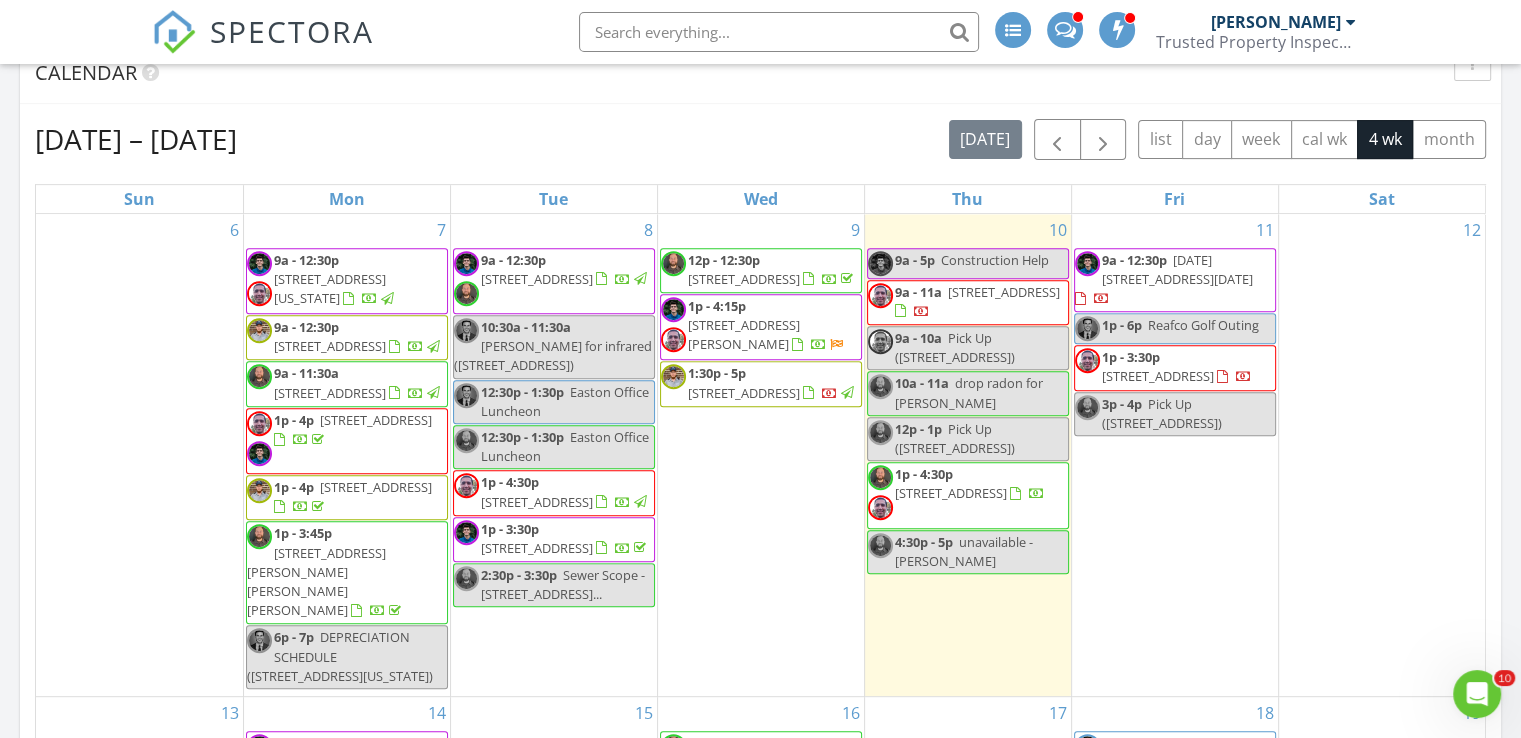 click on "Jul 6 – Aug 2, 2025 today list day week cal wk 4 wk month" at bounding box center [760, 139] 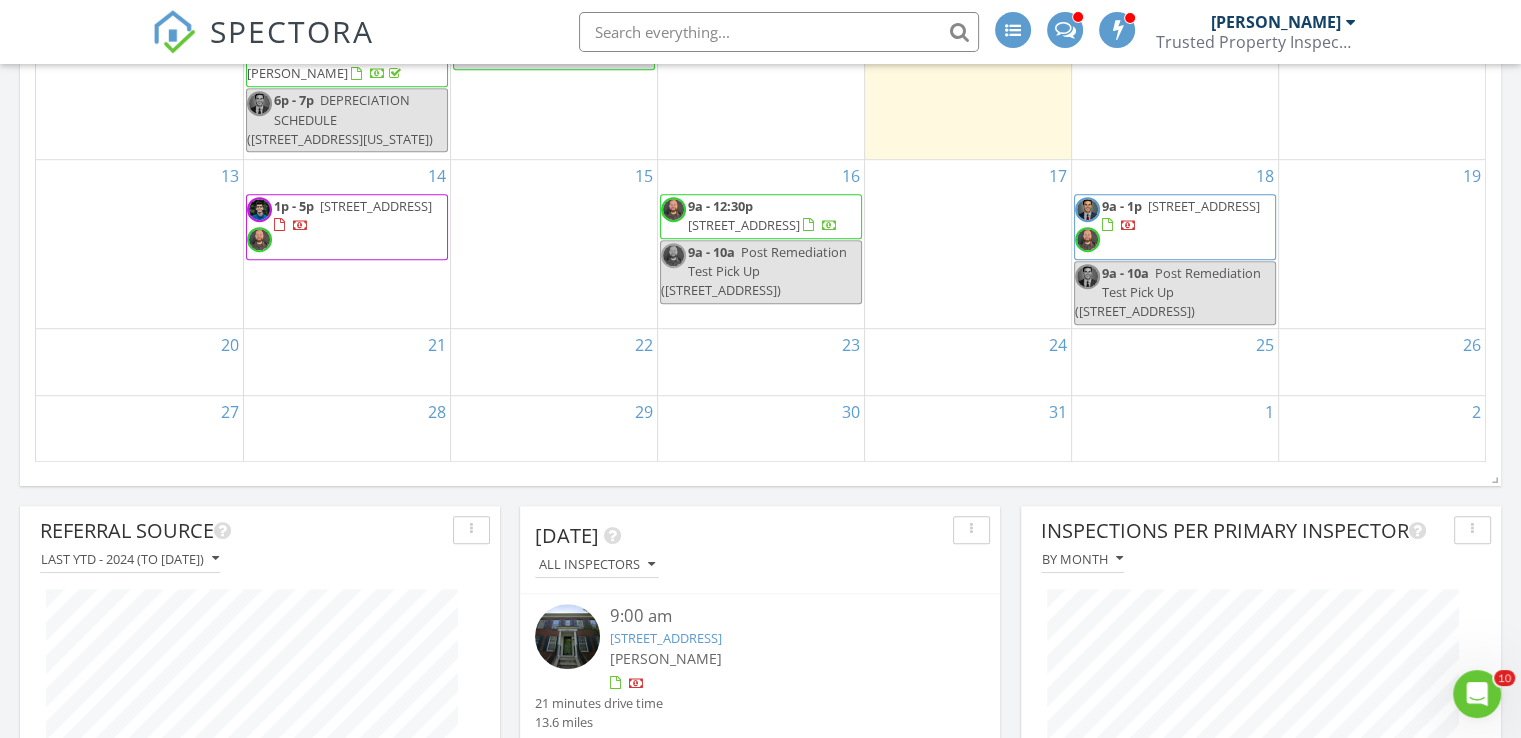 scroll, scrollTop: 1296, scrollLeft: 0, axis: vertical 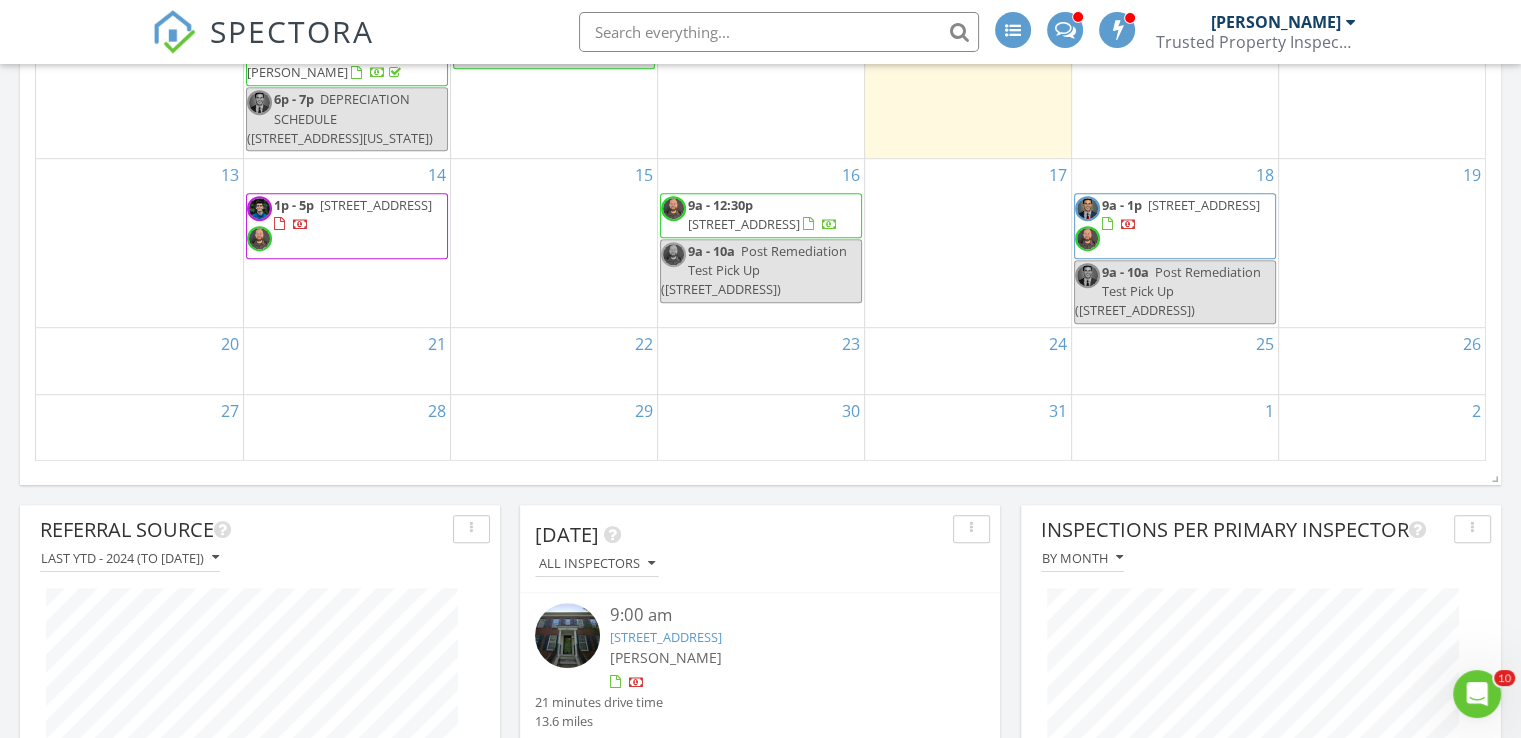 click on "Today
Ryan Schmidt
10:00 am
drop radon for michael
Ryan Schmidt
12:00 pm
263 S 20th St, Columbus, OH 43205
Pick Up
Ryan Schmidt
4 minutes drive time   1.3 miles       1:00 pm
411-413 Berkeley Rd, Columbus, OH 43205
Michael Hasson
Ryan Schmidt
18 minutes drive time   11.1 miles           4:30 pm
unavailable - Cindy
Ryan Schmidt
New Inspection     New Quote         Map               1 2 3 1 2 + − Northeast Freeway, Morse Road, , Hamilton Road, Northeast Freeway 39.7 km, 39 min Head east on Alexander Alley 30 m Turn left onto Parsons Avenue 1 km Take the ramp on the right towards I 71 North: Cleveland 700 m Merge left onto I 71 350 m 700 m 300 m 1 km 8 km 45 m 4 km" at bounding box center (760, -80) 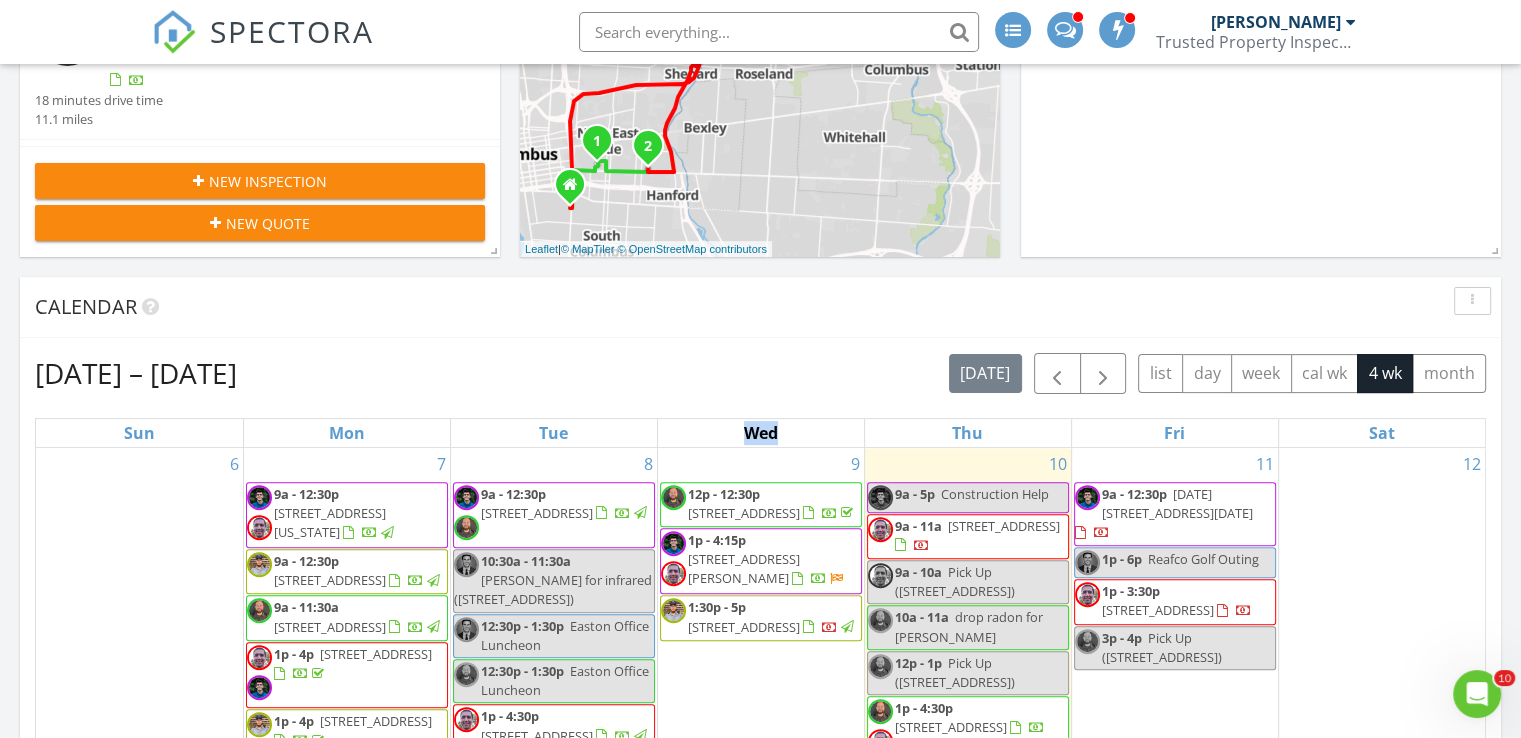 drag, startPoint x: 787, startPoint y: 428, endPoint x: 724, endPoint y: 428, distance: 63 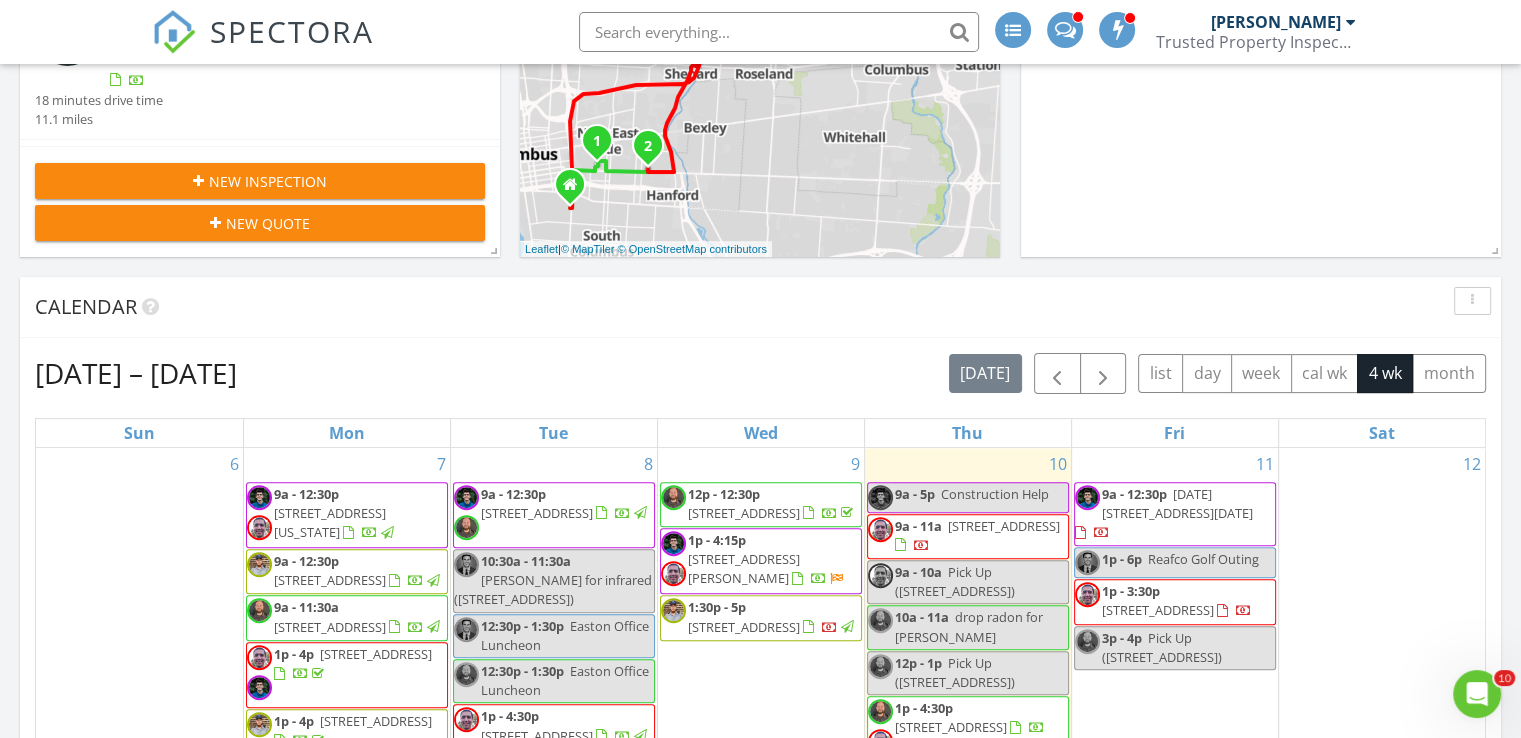 click on "Wed" at bounding box center (761, 433) 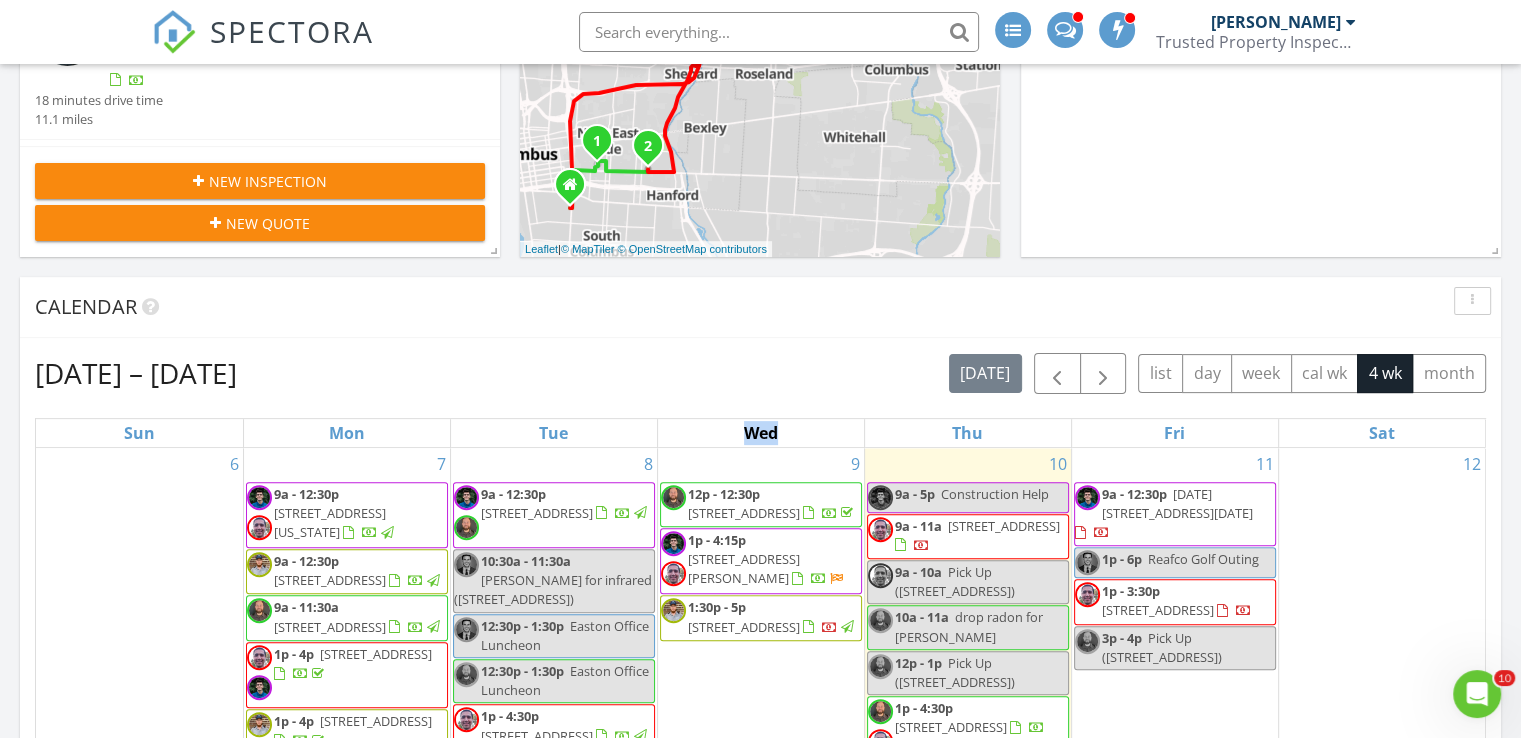 drag, startPoint x: 801, startPoint y: 426, endPoint x: 706, endPoint y: 429, distance: 95.047356 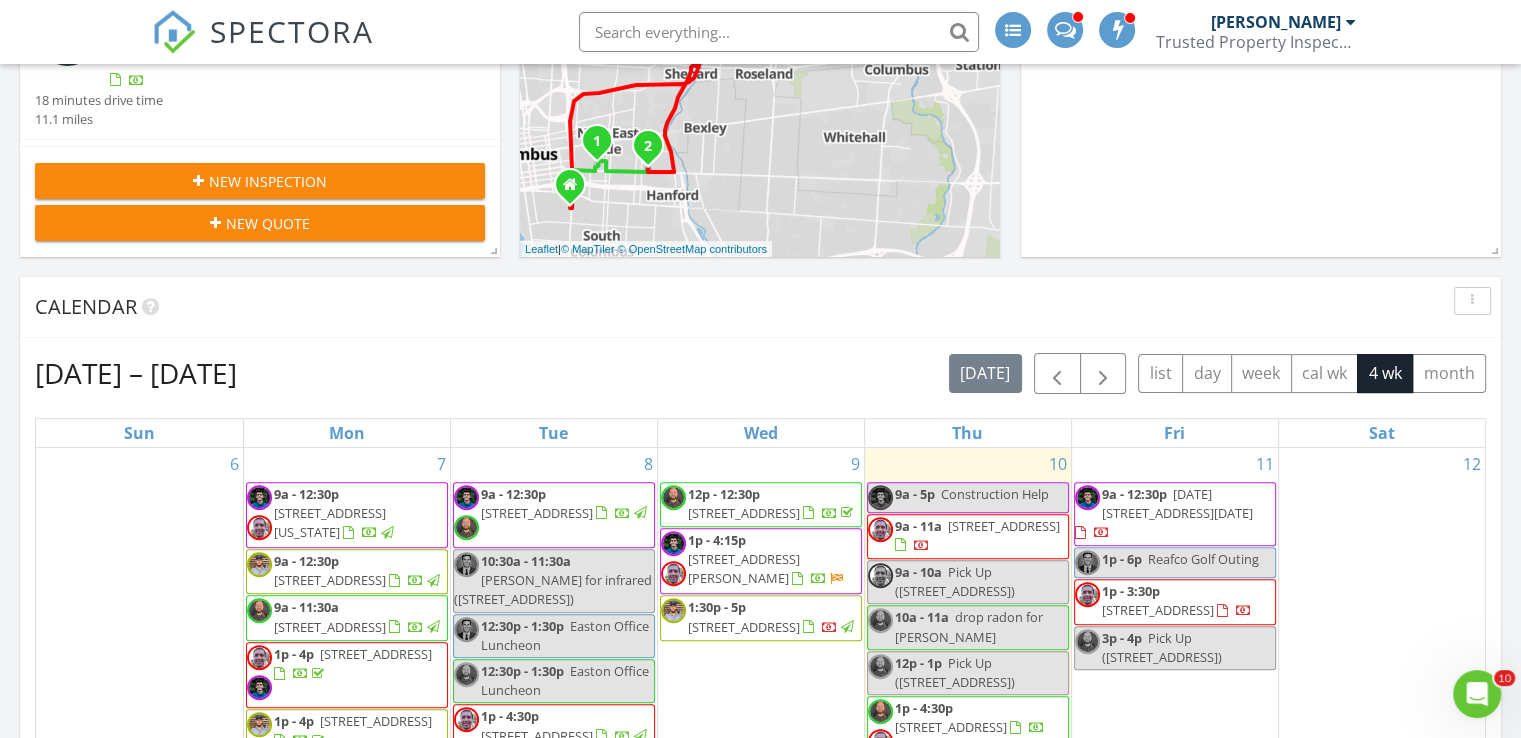 click on "Wed" at bounding box center [761, 433] 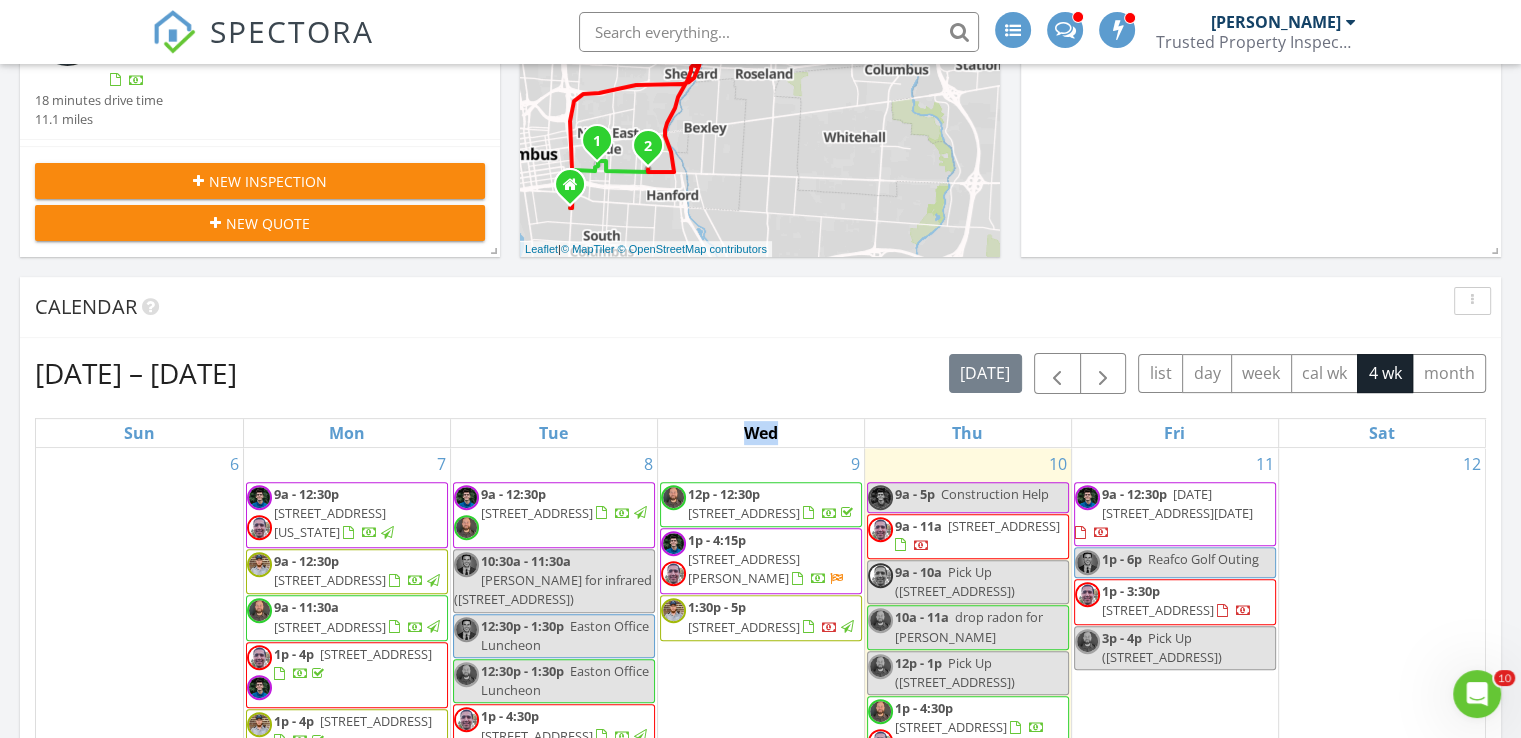 drag, startPoint x: 788, startPoint y: 422, endPoint x: 688, endPoint y: 421, distance: 100.005 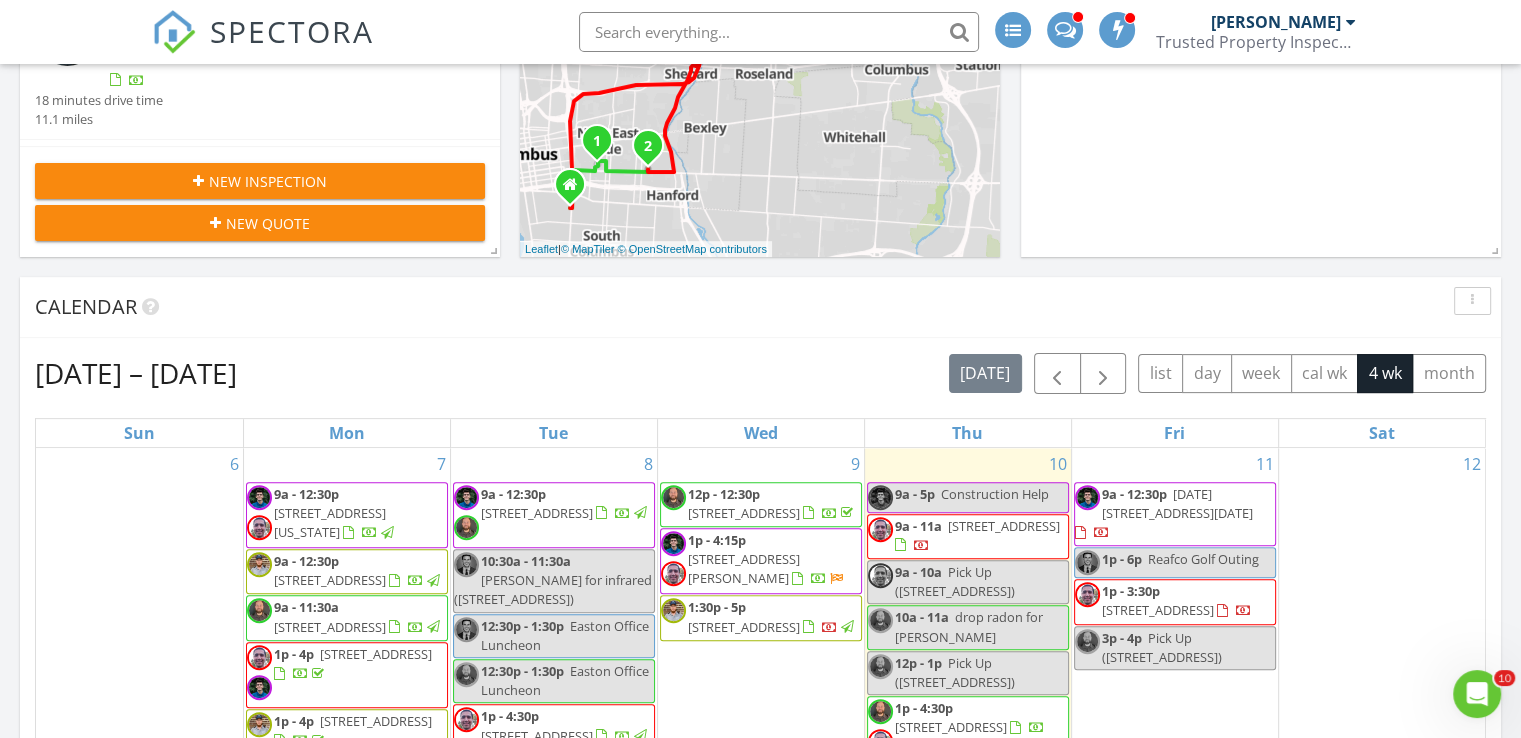click on "Jul 6 – Aug 2, 2025 today list day week cal wk 4 wk month" at bounding box center [760, 373] 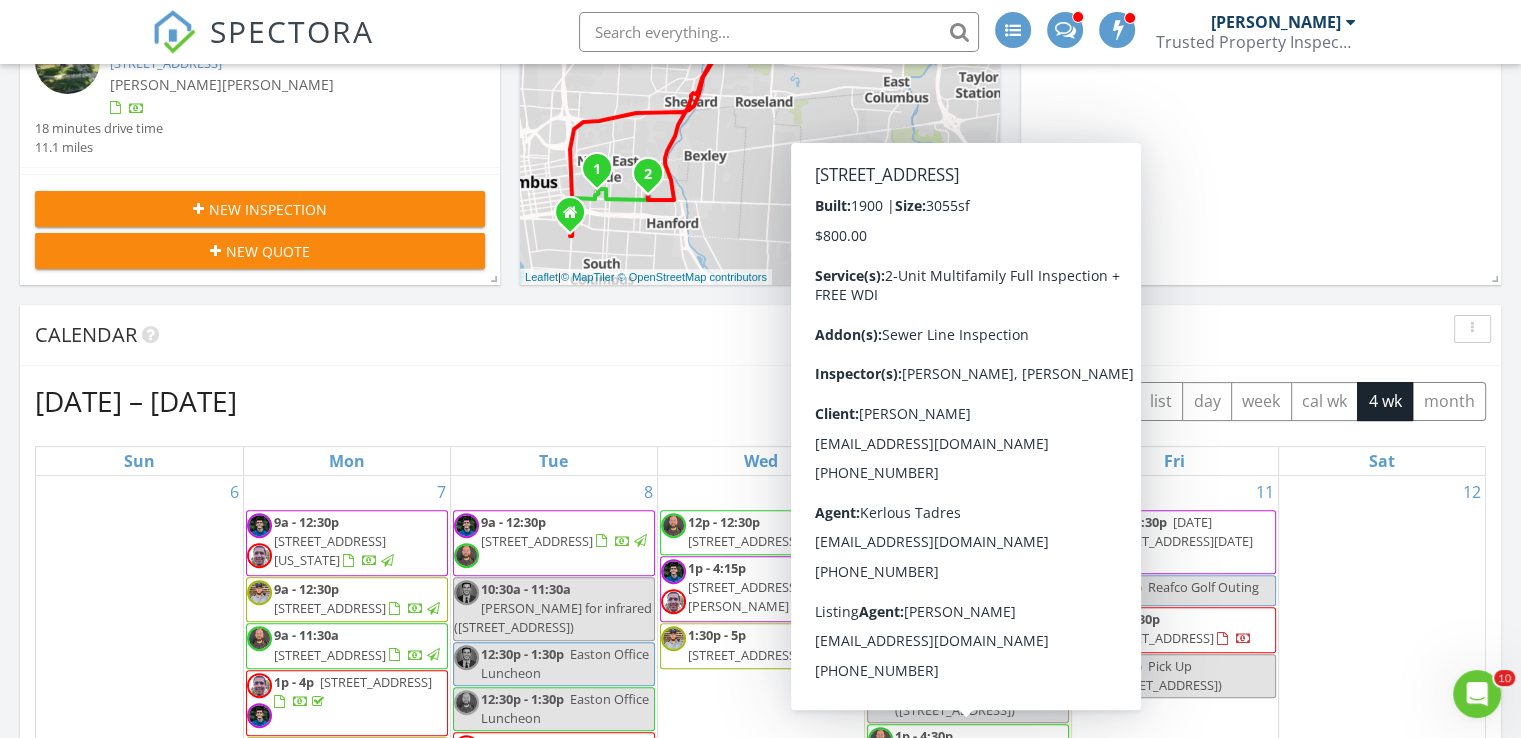 scroll, scrollTop: 495, scrollLeft: 0, axis: vertical 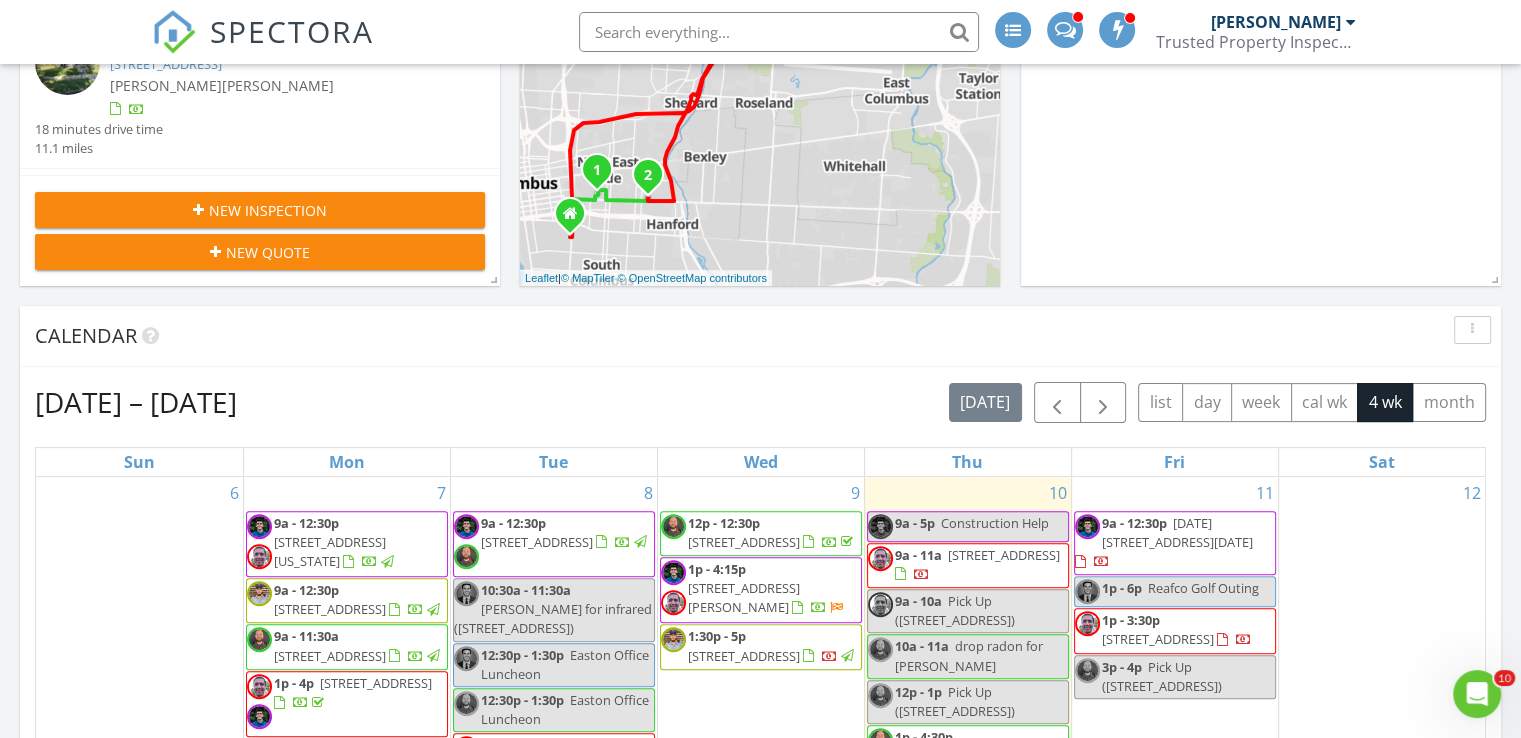 click on "Calendar" at bounding box center [745, 336] 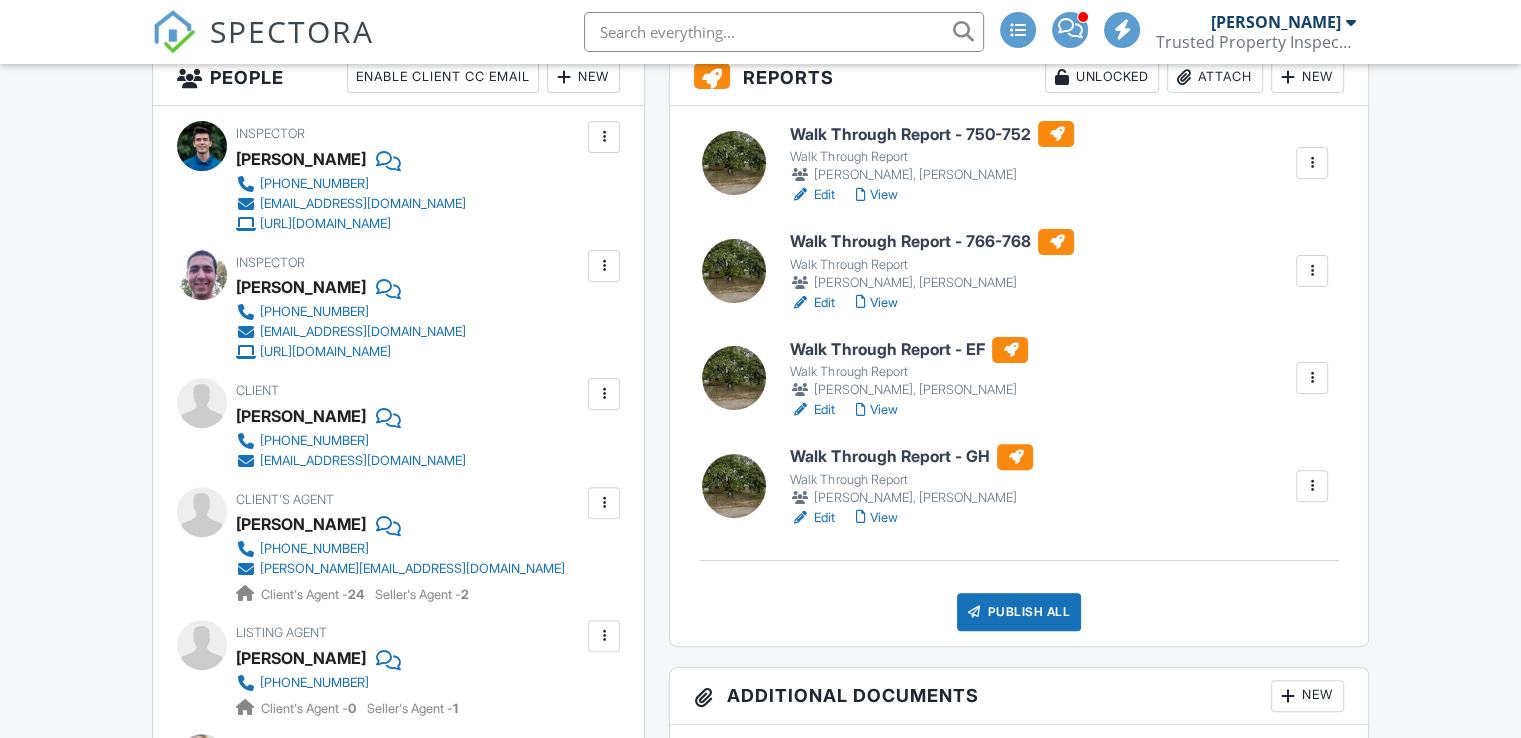 scroll, scrollTop: 0, scrollLeft: 0, axis: both 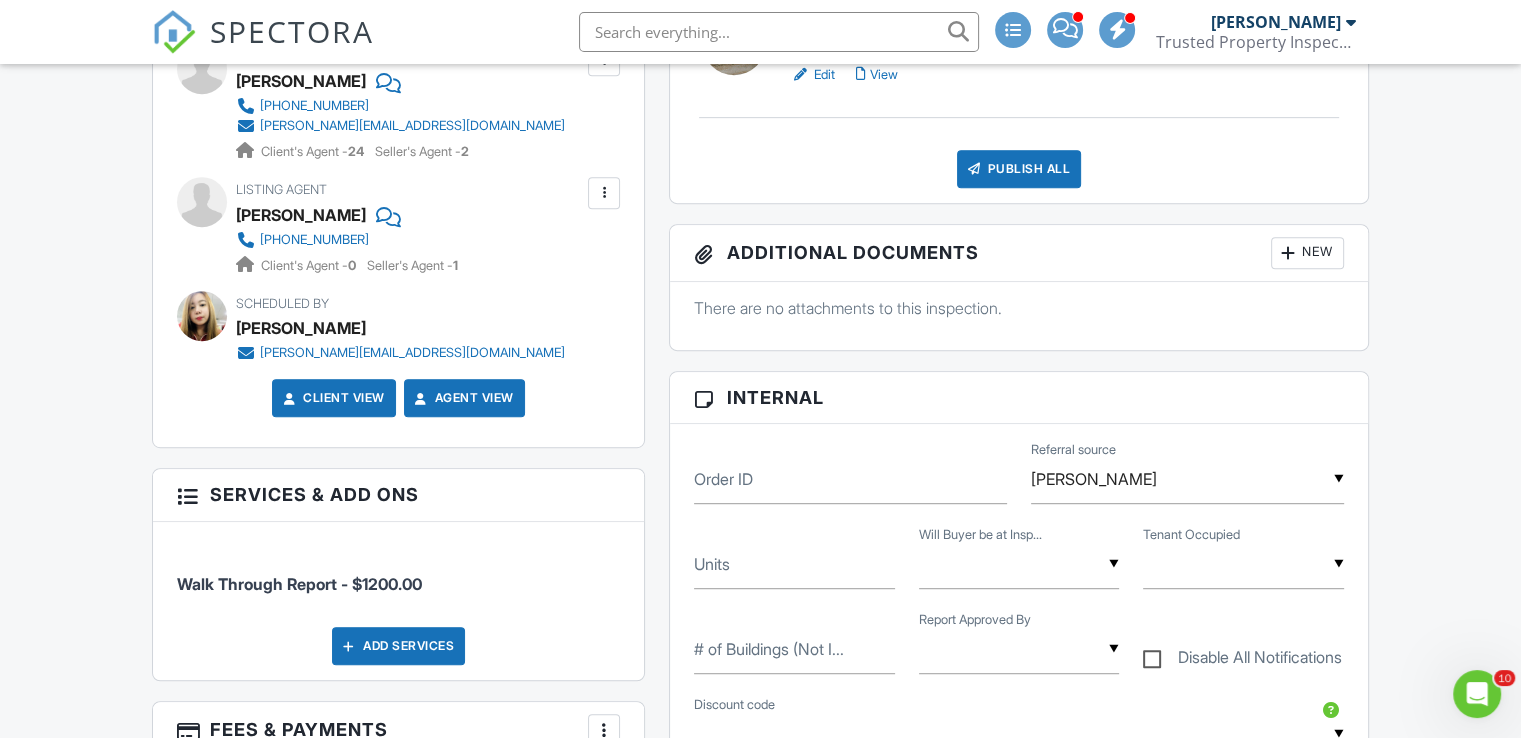 click at bounding box center [1019, 649] 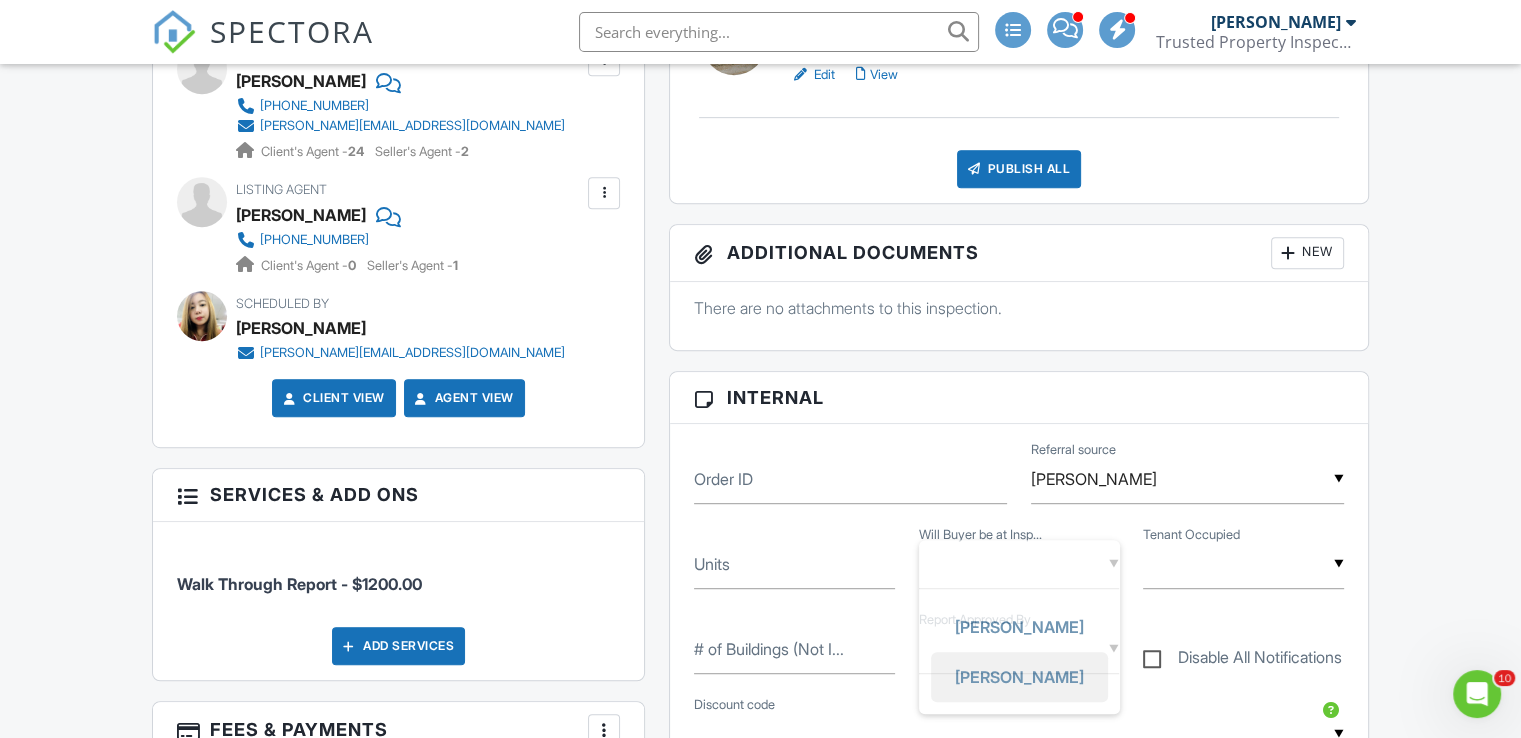 click on "[PERSON_NAME]" at bounding box center (1019, 677) 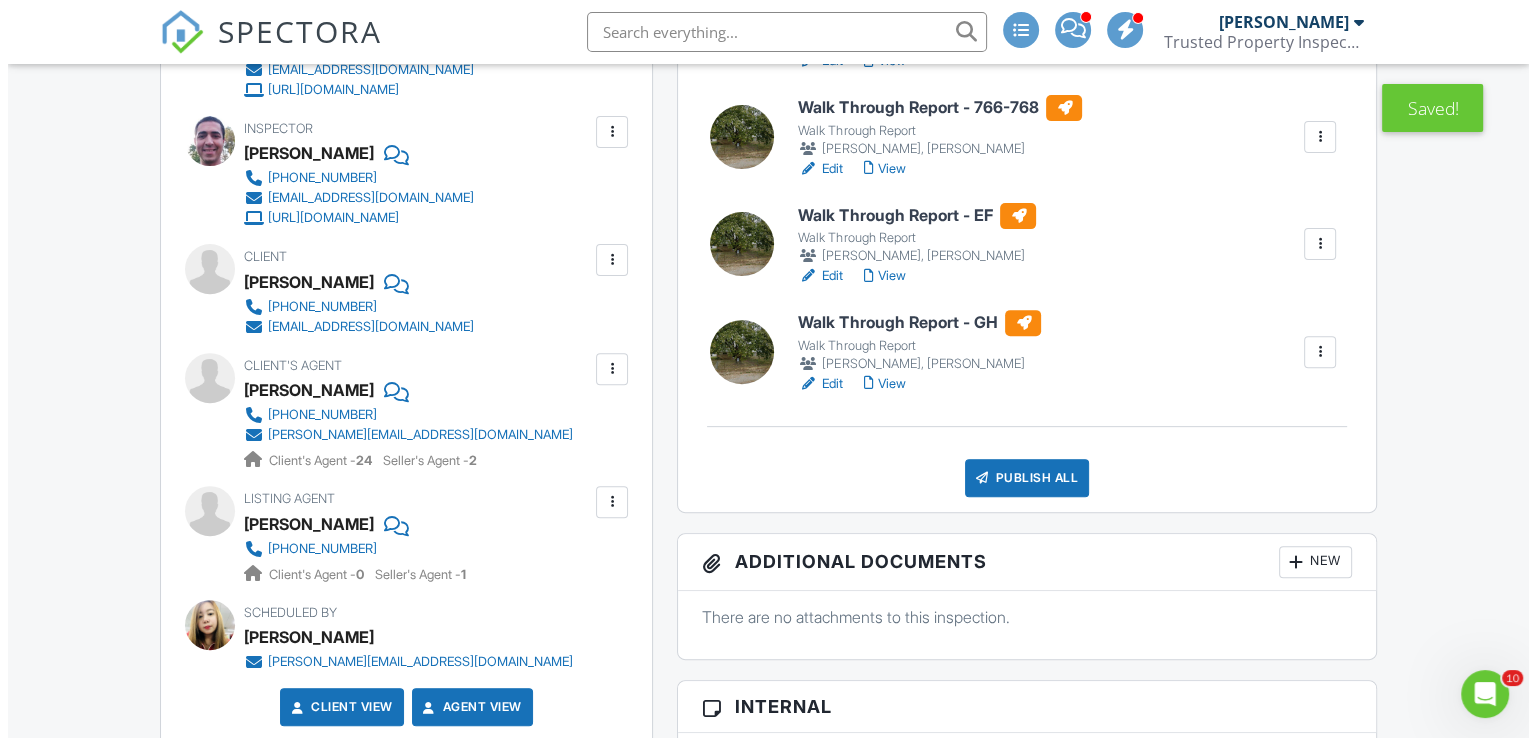 scroll, scrollTop: 670, scrollLeft: 0, axis: vertical 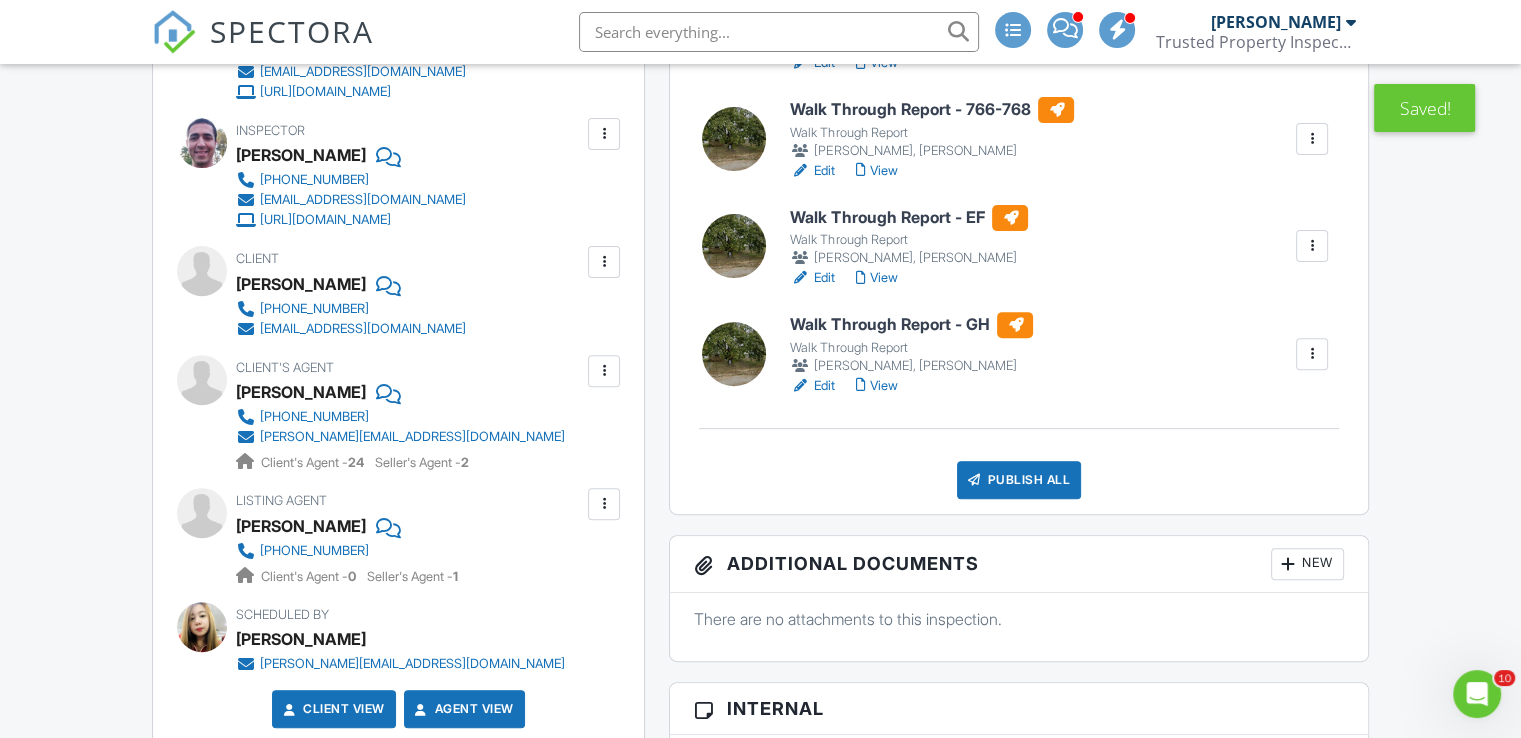 click on "Publish All" at bounding box center [1019, 480] 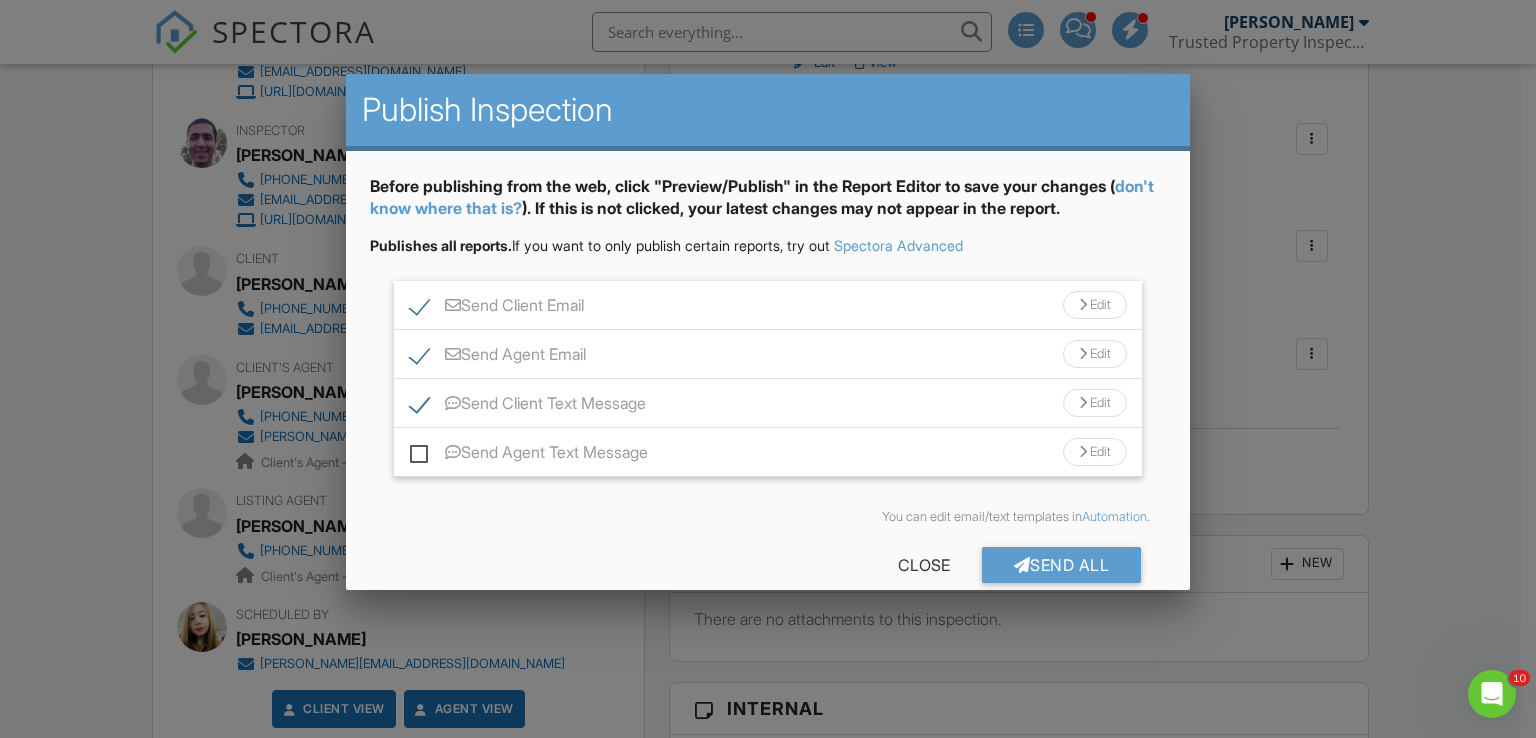 click on "Send Client Email
Edit" at bounding box center (768, 305) 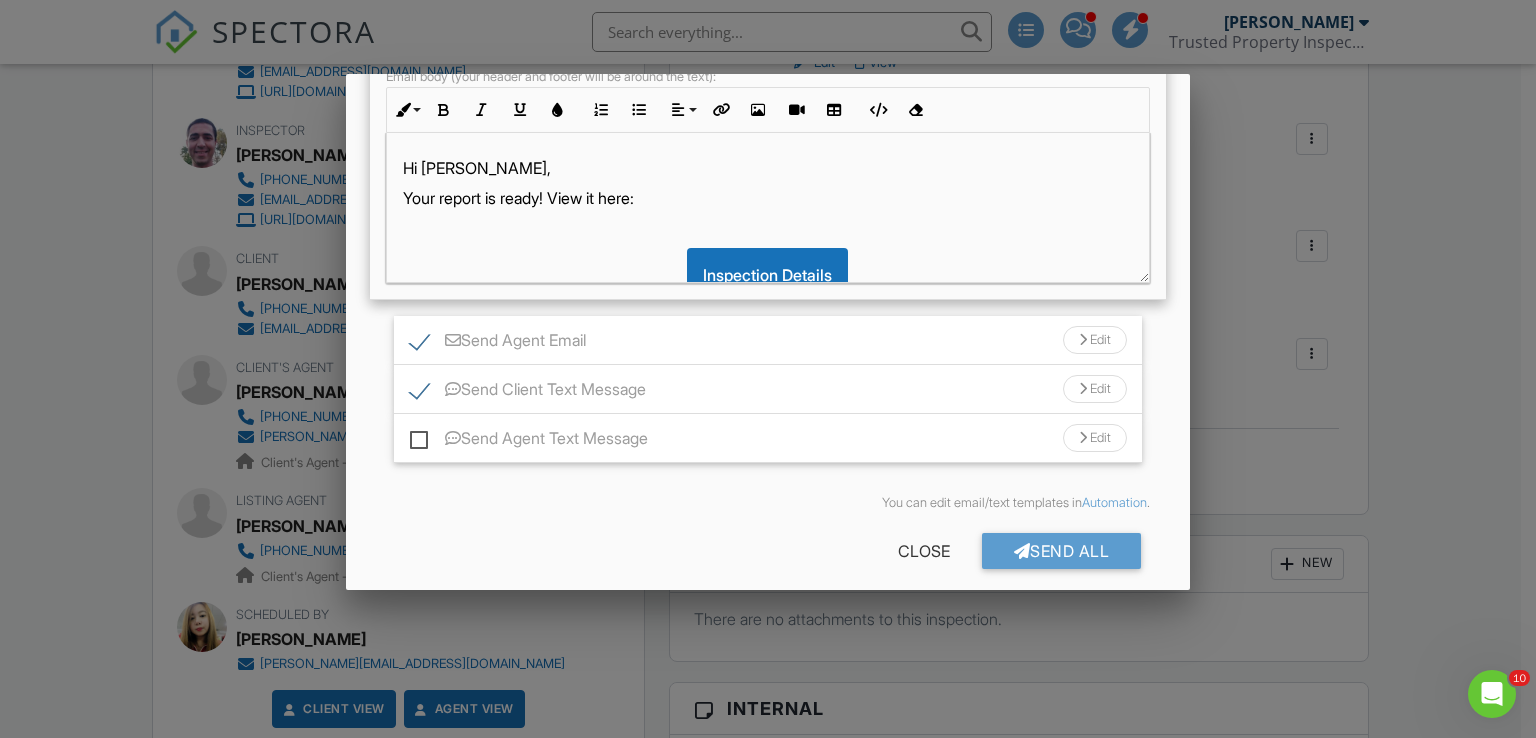 scroll, scrollTop: 386, scrollLeft: 0, axis: vertical 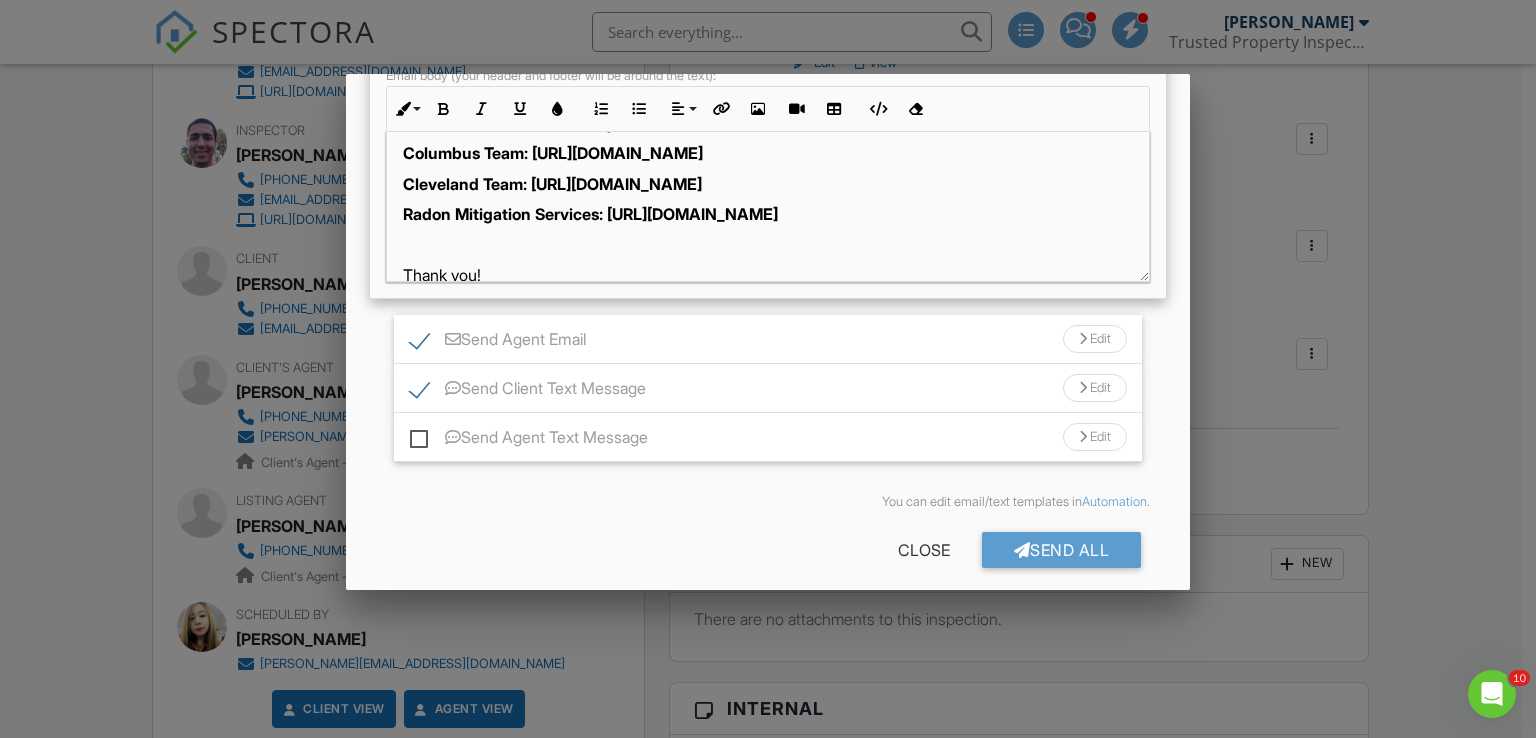 click on "Cleveland Team: [URL][DOMAIN_NAME]" at bounding box center [552, 184] 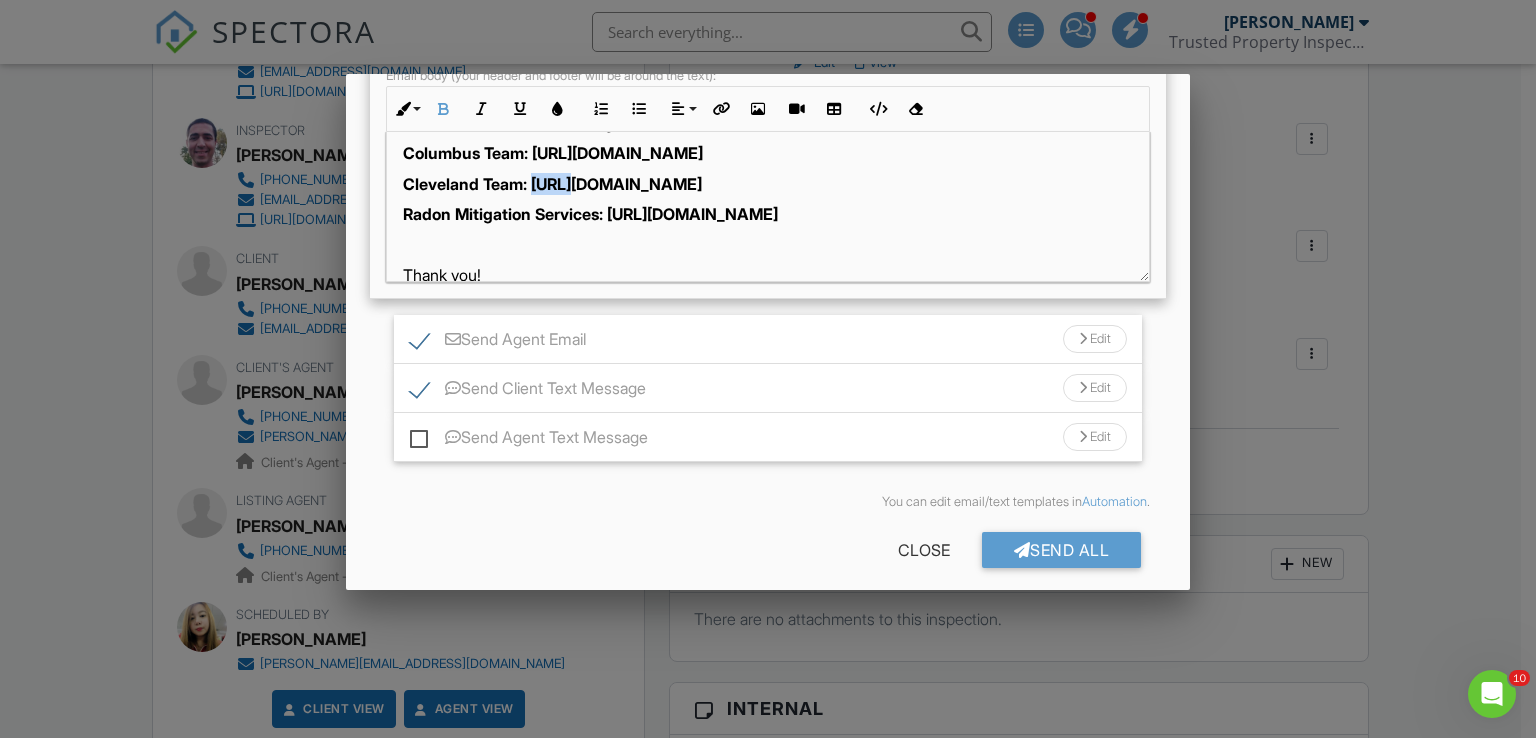 click on "Cleveland Team: [URL][DOMAIN_NAME]" at bounding box center [552, 184] 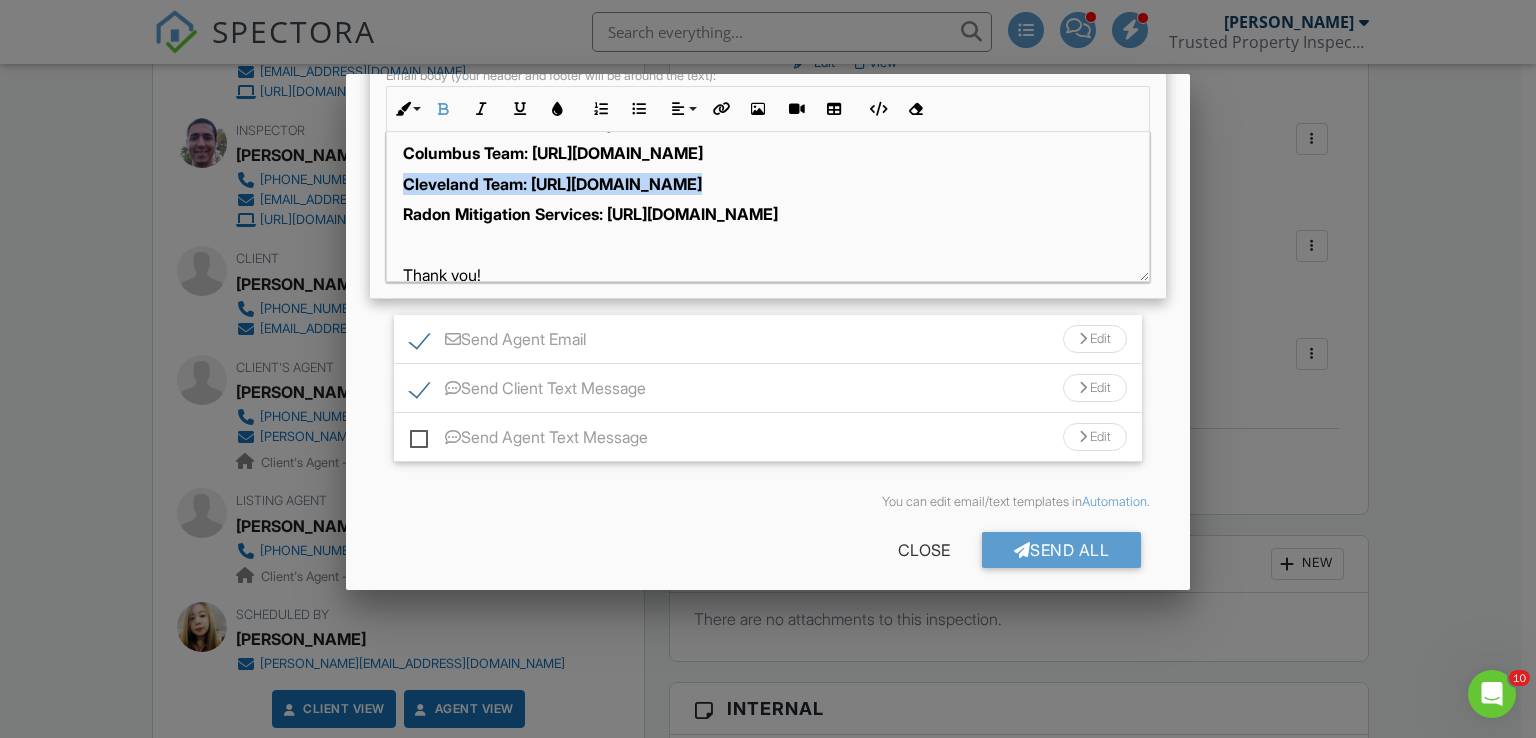 click on "Cleveland Team: [URL][DOMAIN_NAME]" at bounding box center (552, 184) 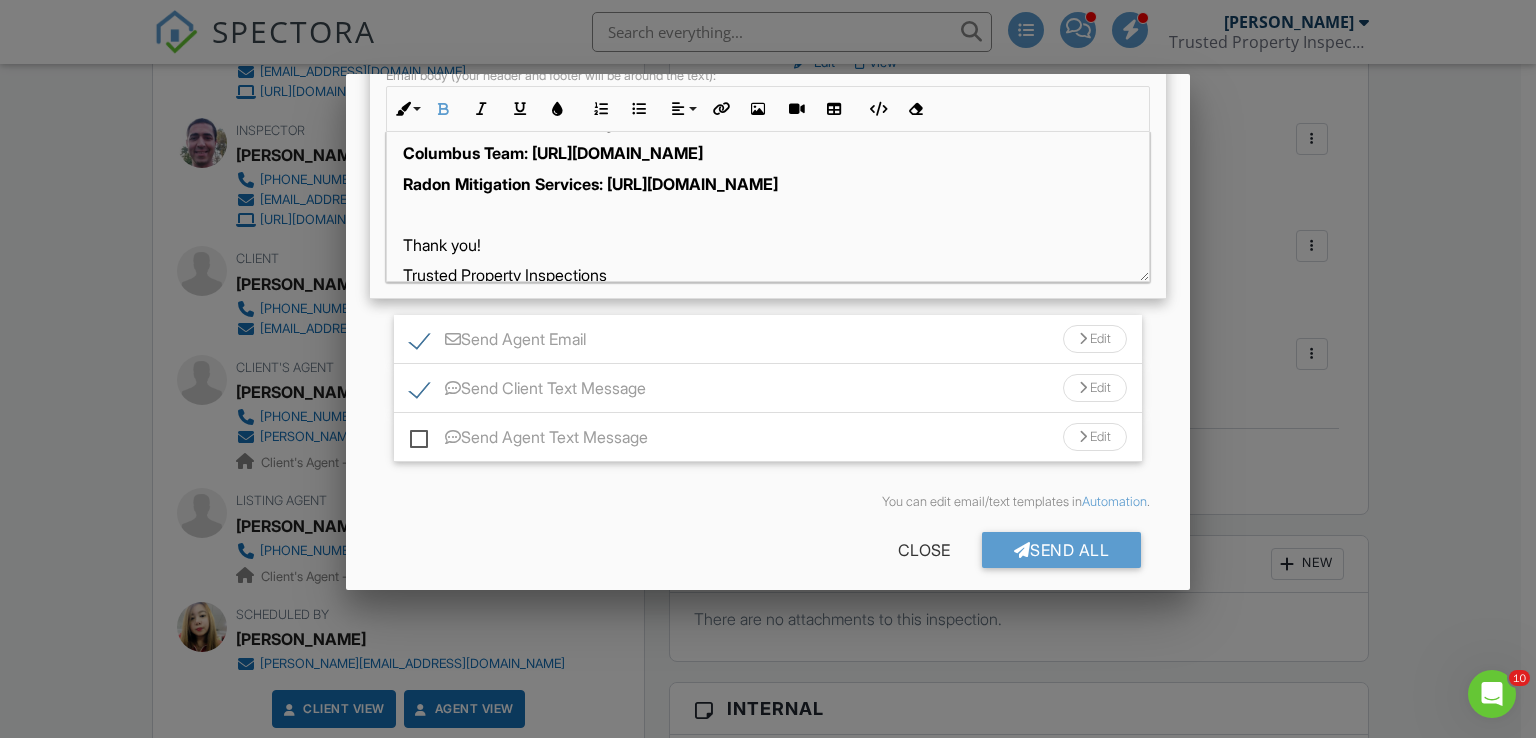 click on "Radon Mitigation Services: [URL][DOMAIN_NAME]" at bounding box center (590, 184) 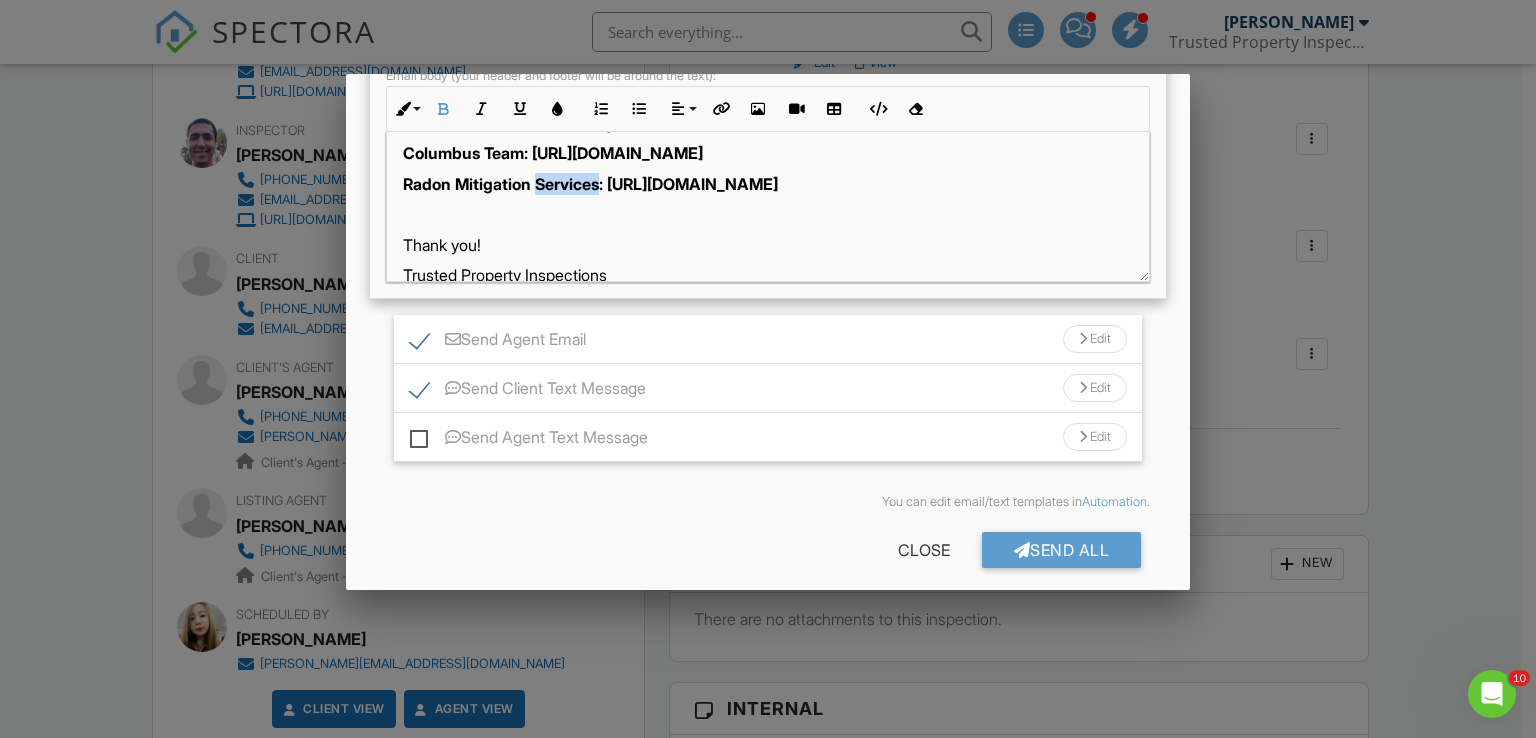 click on "Radon Mitigation Services: [URL][DOMAIN_NAME]" at bounding box center (590, 184) 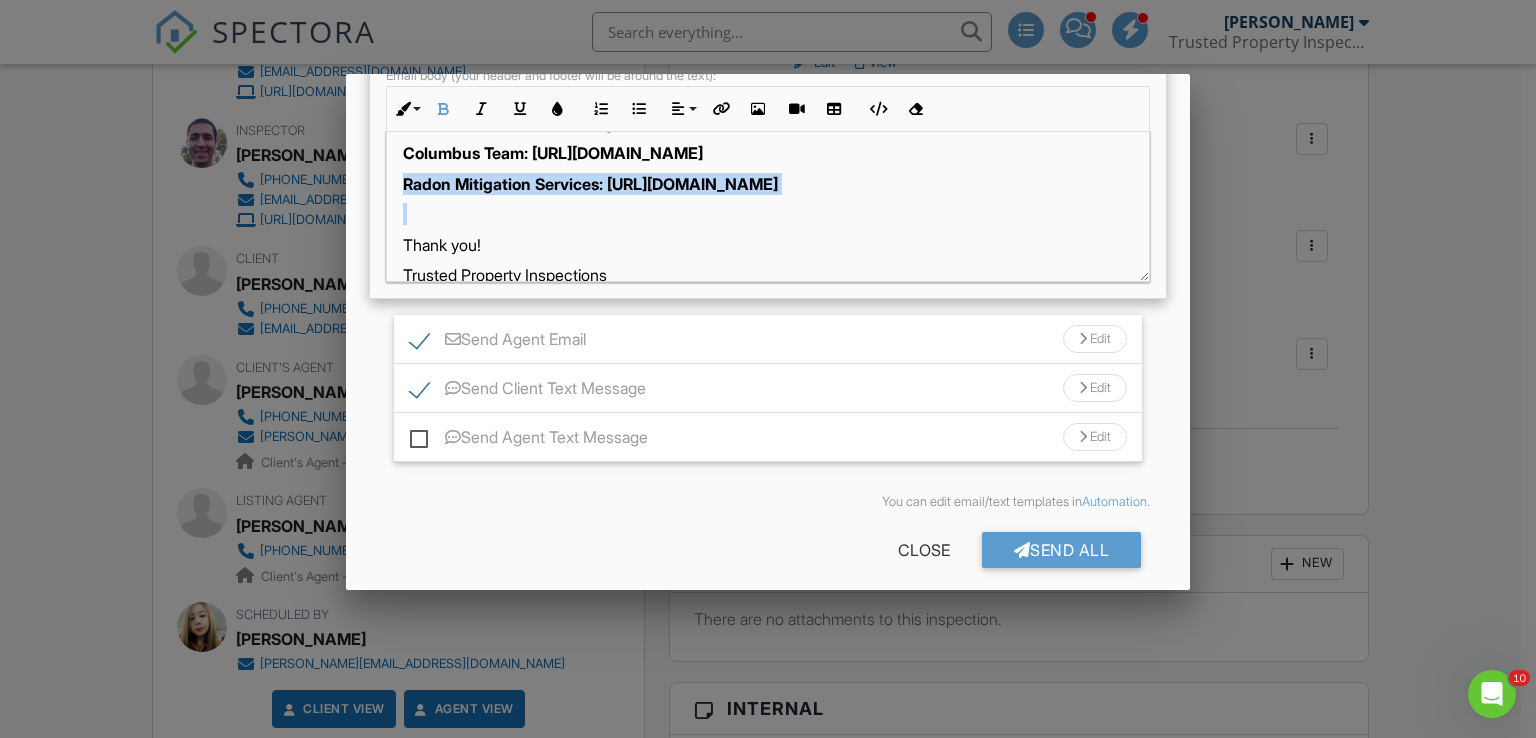 click on "Radon Mitigation Services: [URL][DOMAIN_NAME]" at bounding box center (590, 184) 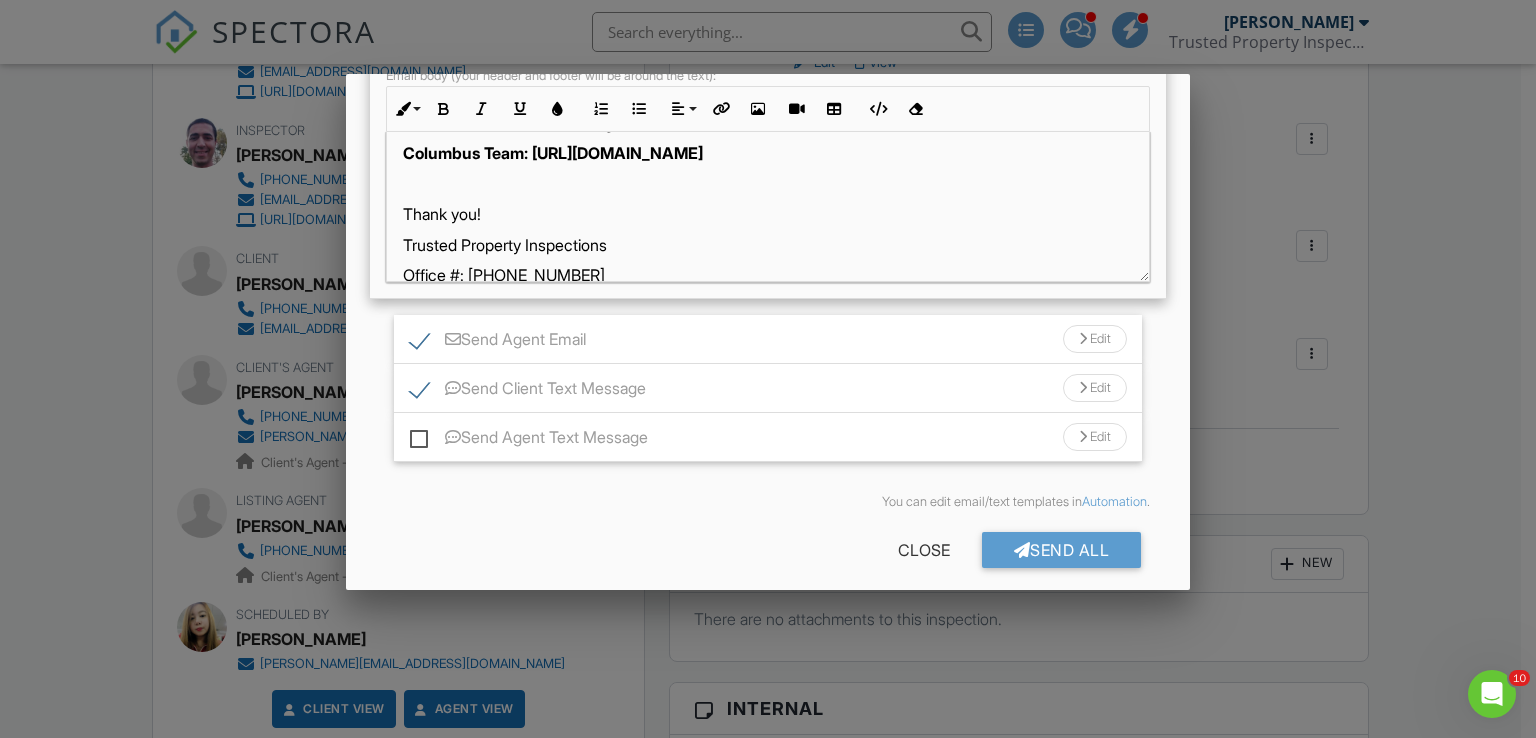 click on "Send Agent Email
Edit" at bounding box center [768, 339] 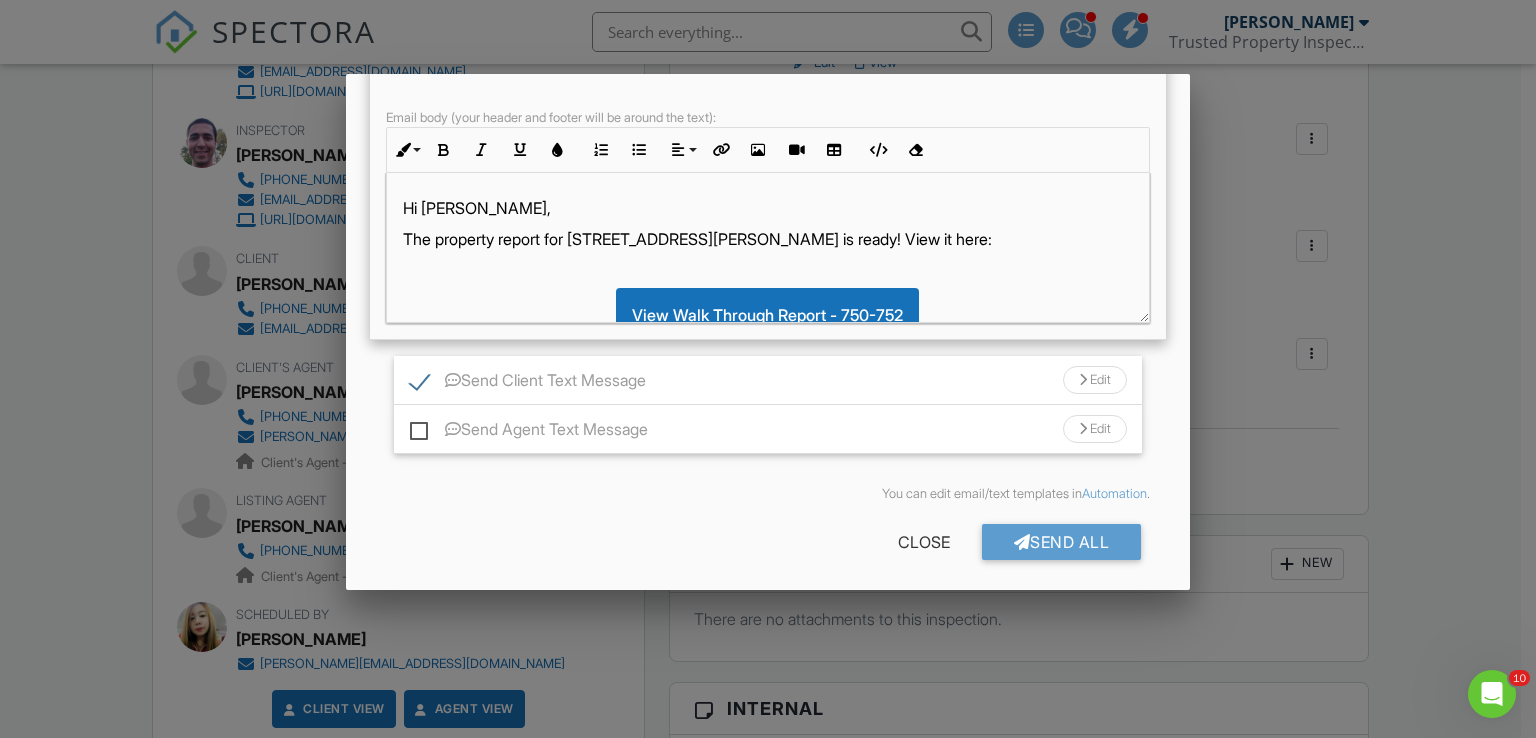 scroll, scrollTop: 769, scrollLeft: 0, axis: vertical 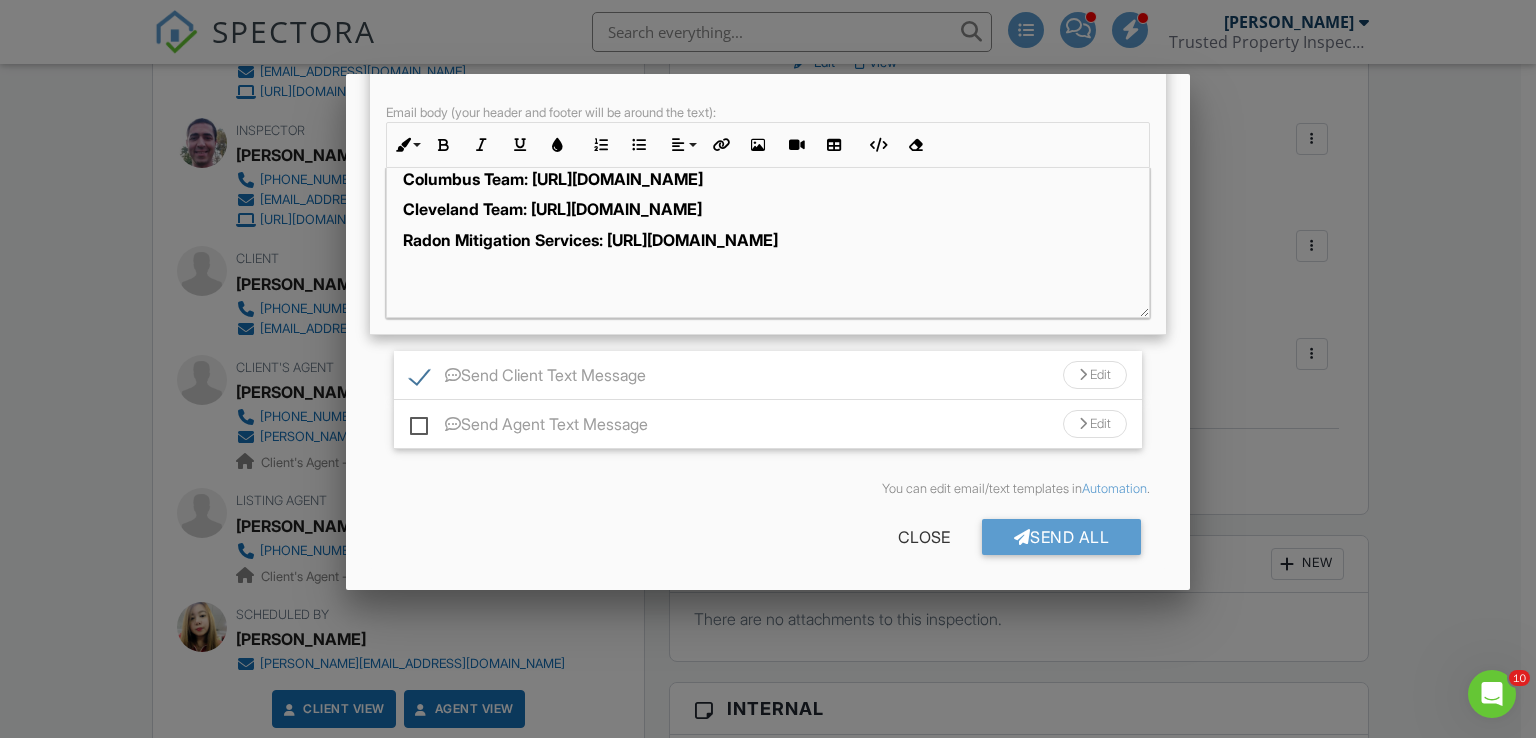 click on "Cleveland Team: [URL][DOMAIN_NAME]" at bounding box center (552, 209) 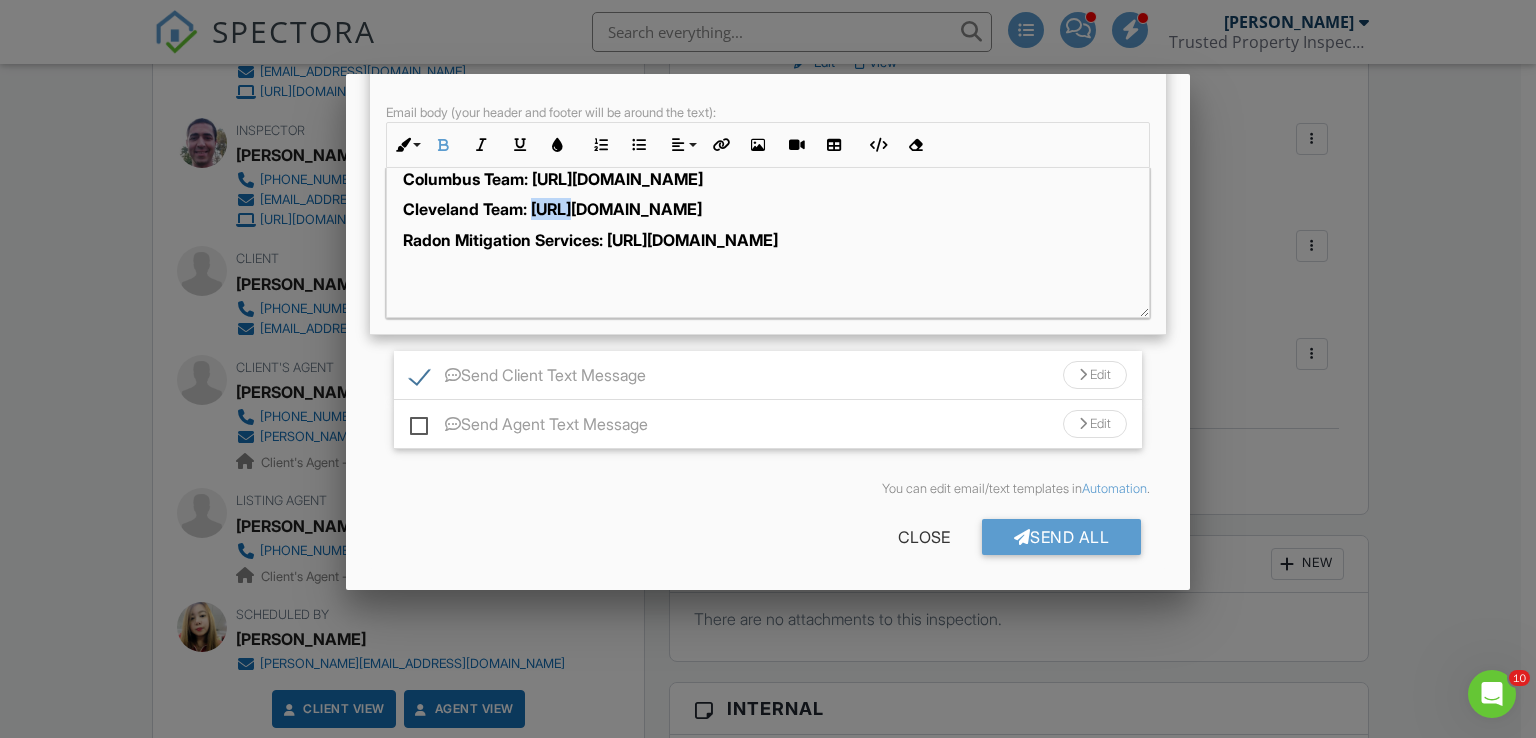 click on "Cleveland Team: [URL][DOMAIN_NAME]" at bounding box center [552, 209] 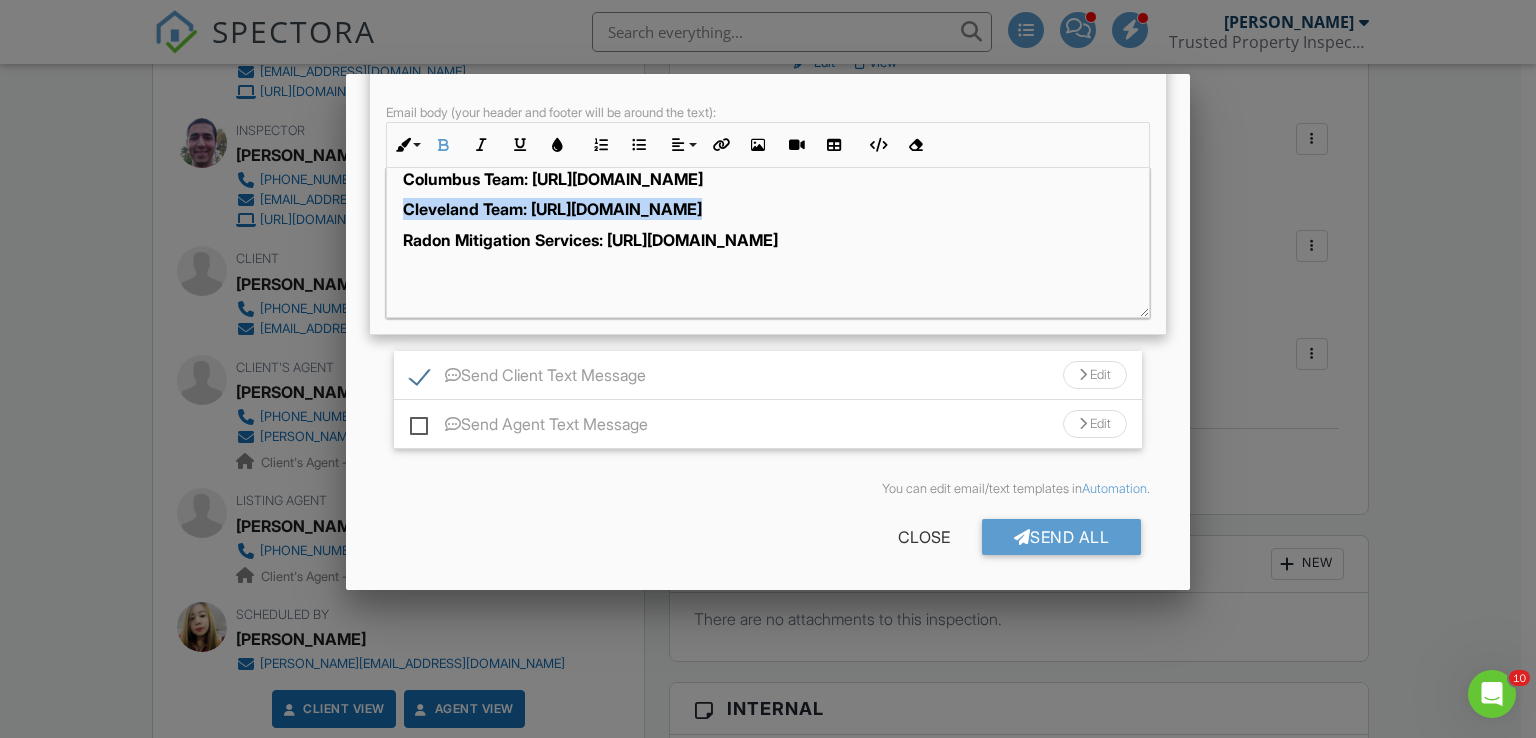 click on "Cleveland Team: [URL][DOMAIN_NAME]" at bounding box center (552, 209) 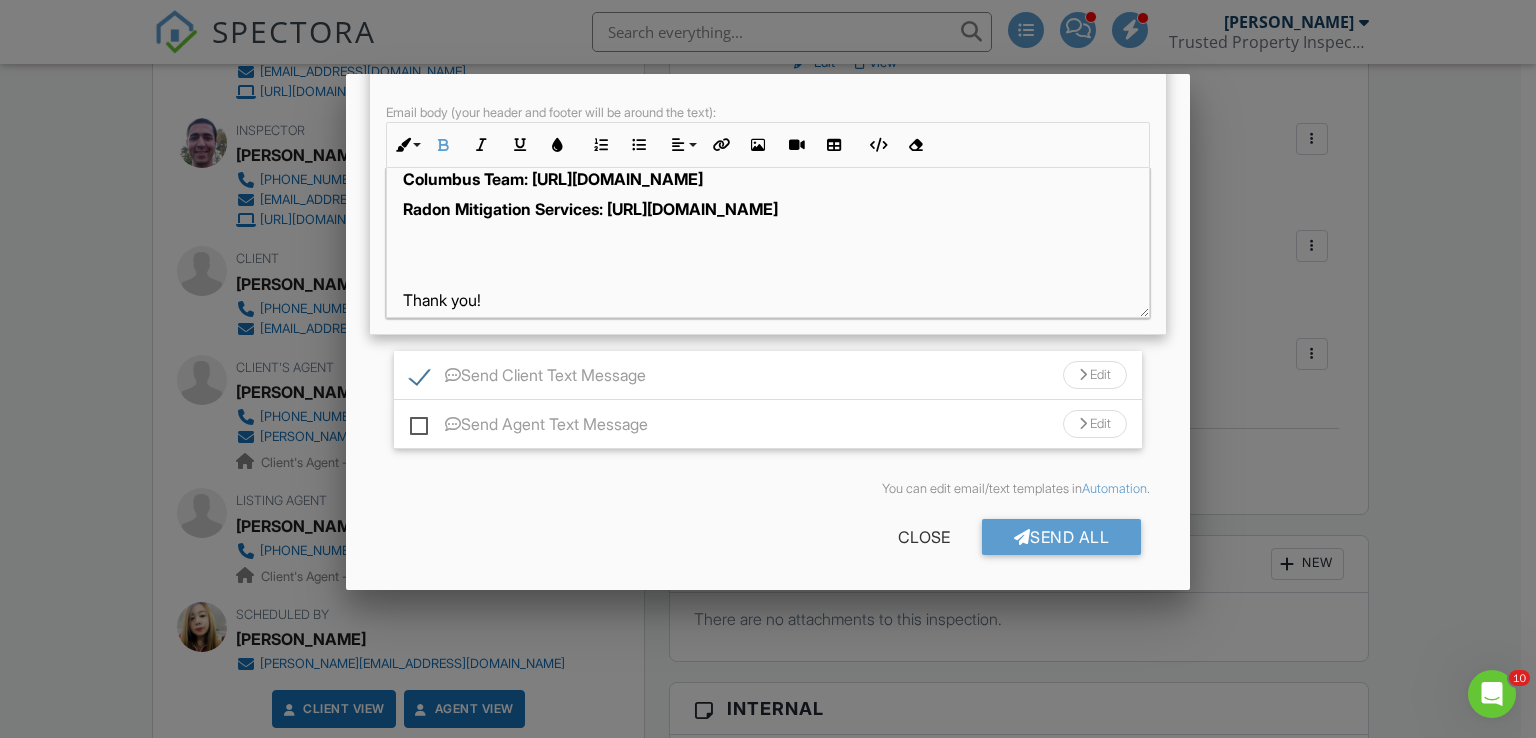 click on "Radon Mitigation Services: [URL][DOMAIN_NAME]" at bounding box center (590, 209) 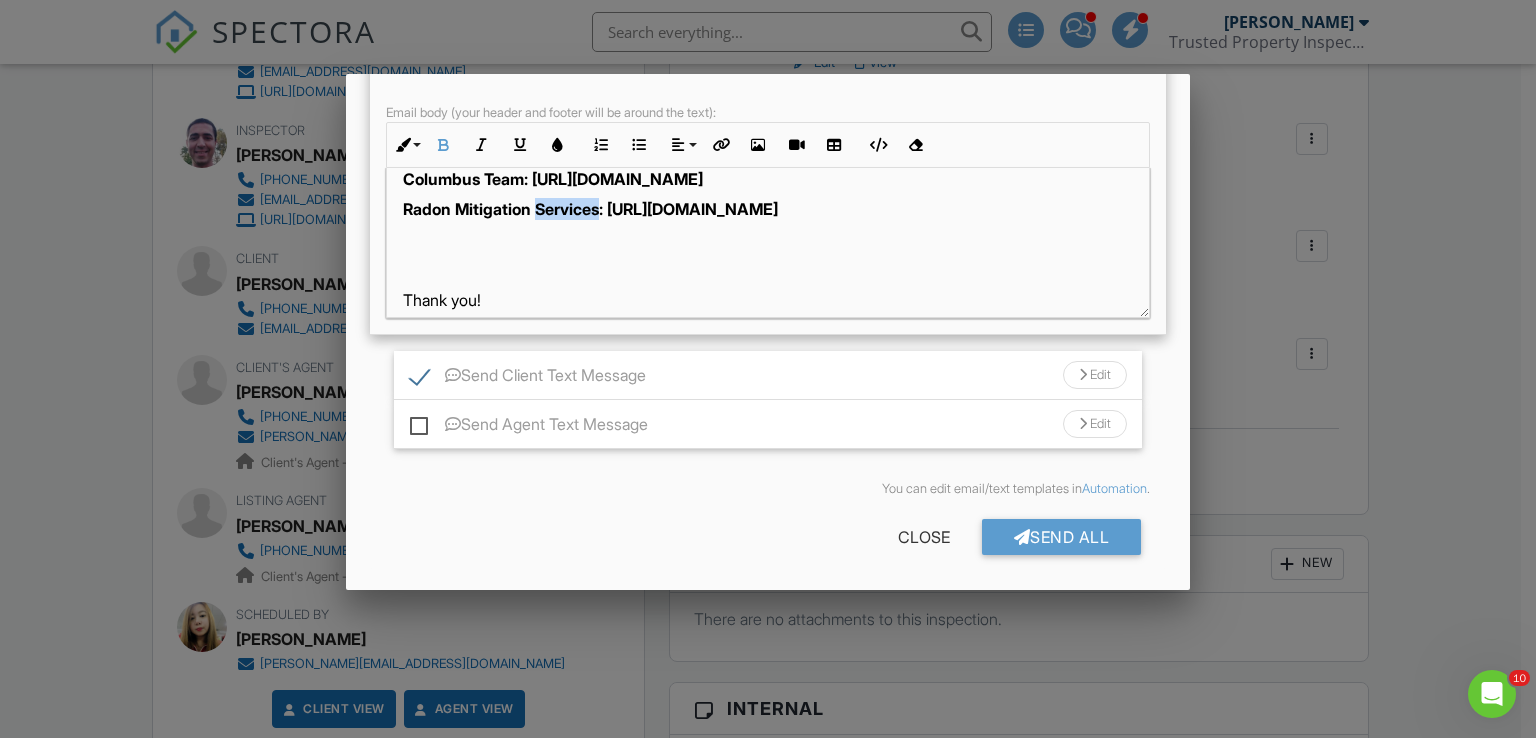 click on "Radon Mitigation Services: [URL][DOMAIN_NAME]" at bounding box center [590, 209] 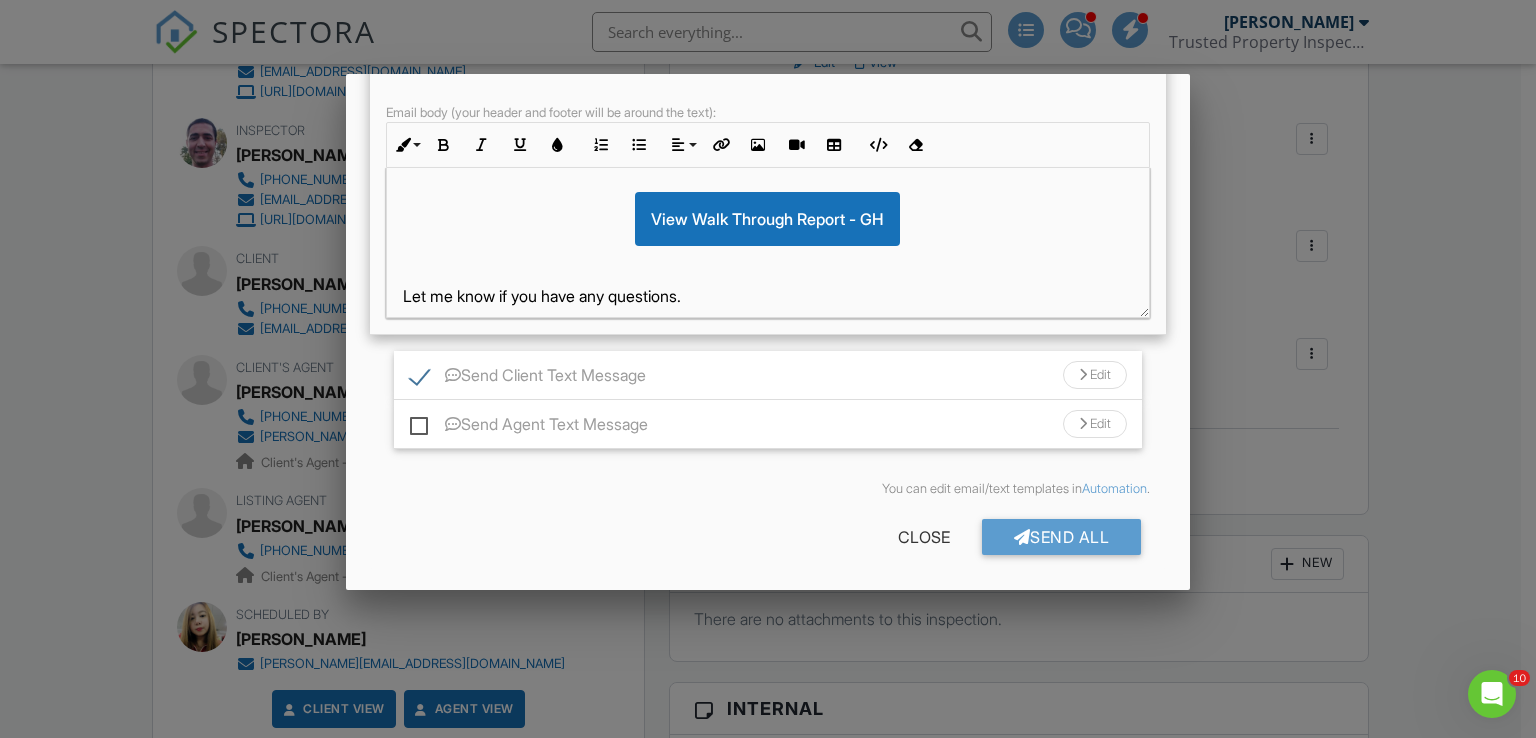 scroll, scrollTop: 378, scrollLeft: 0, axis: vertical 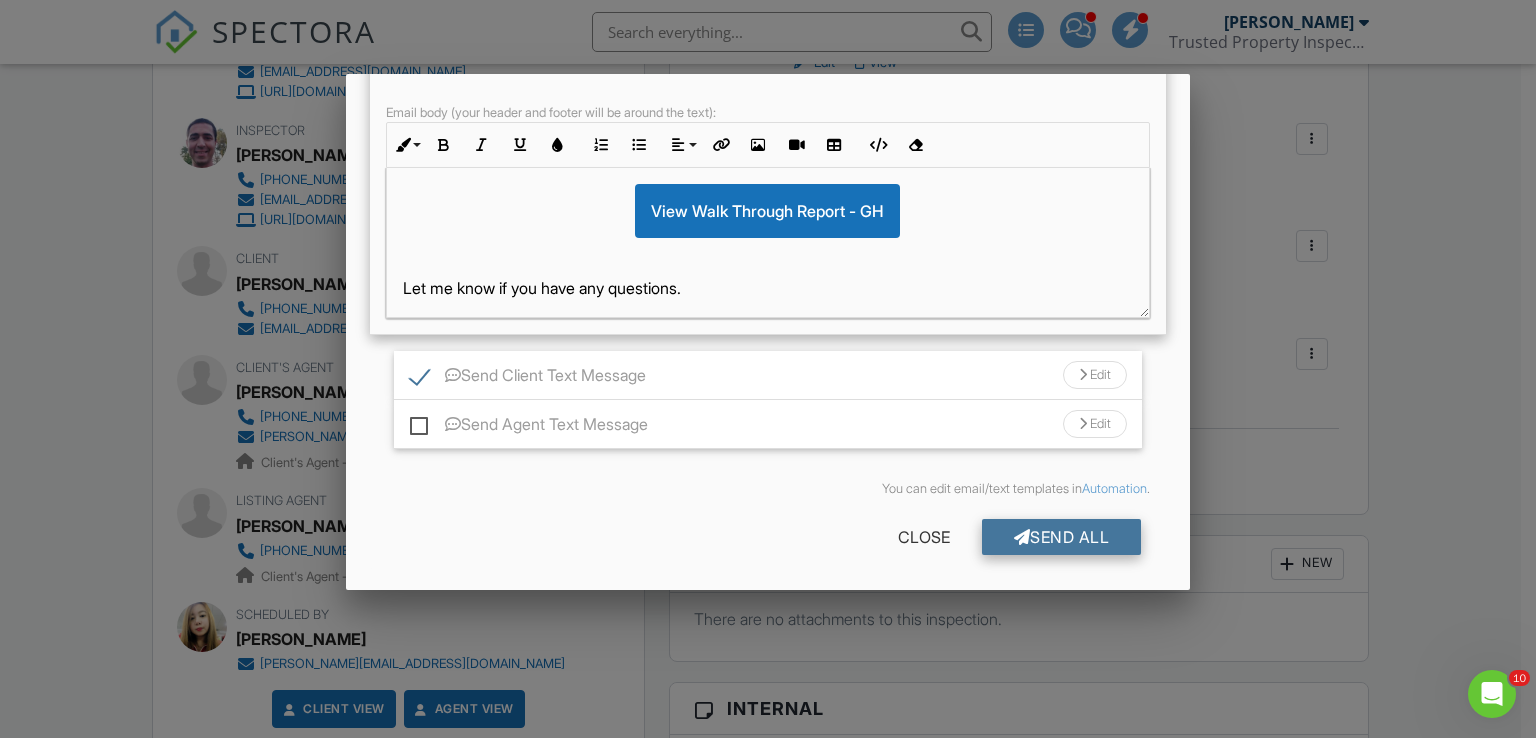 click on "Send All" at bounding box center [1062, 537] 